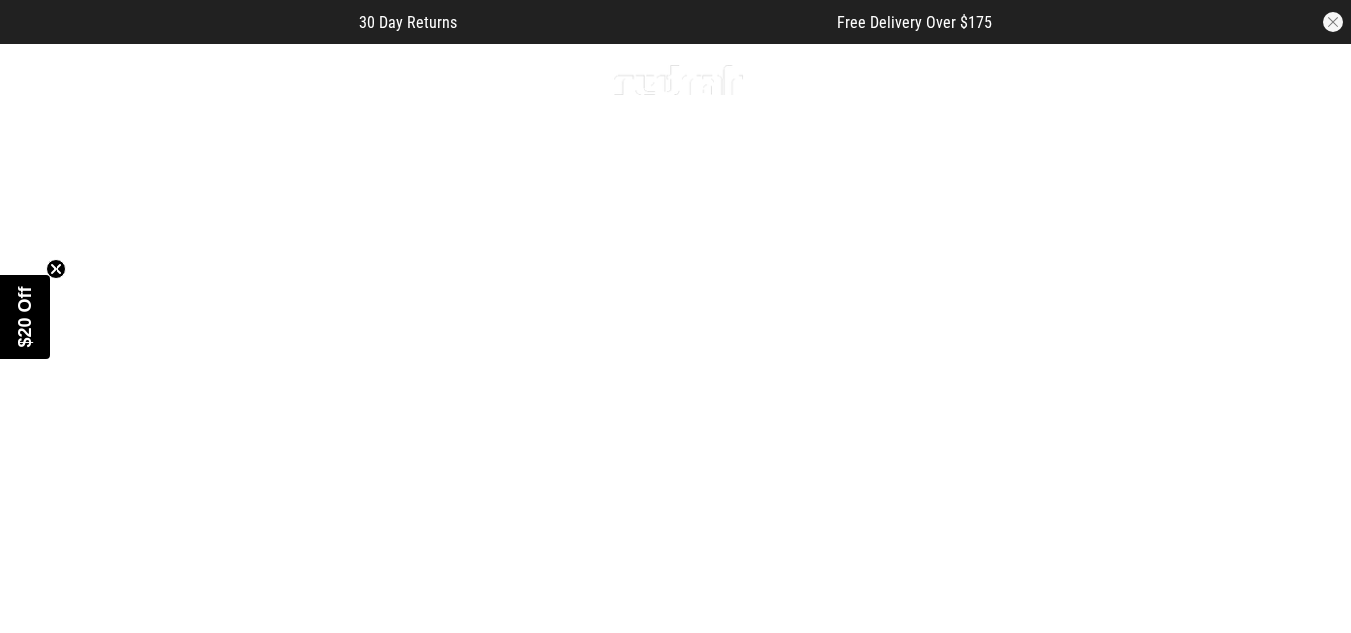 scroll, scrollTop: 0, scrollLeft: 0, axis: both 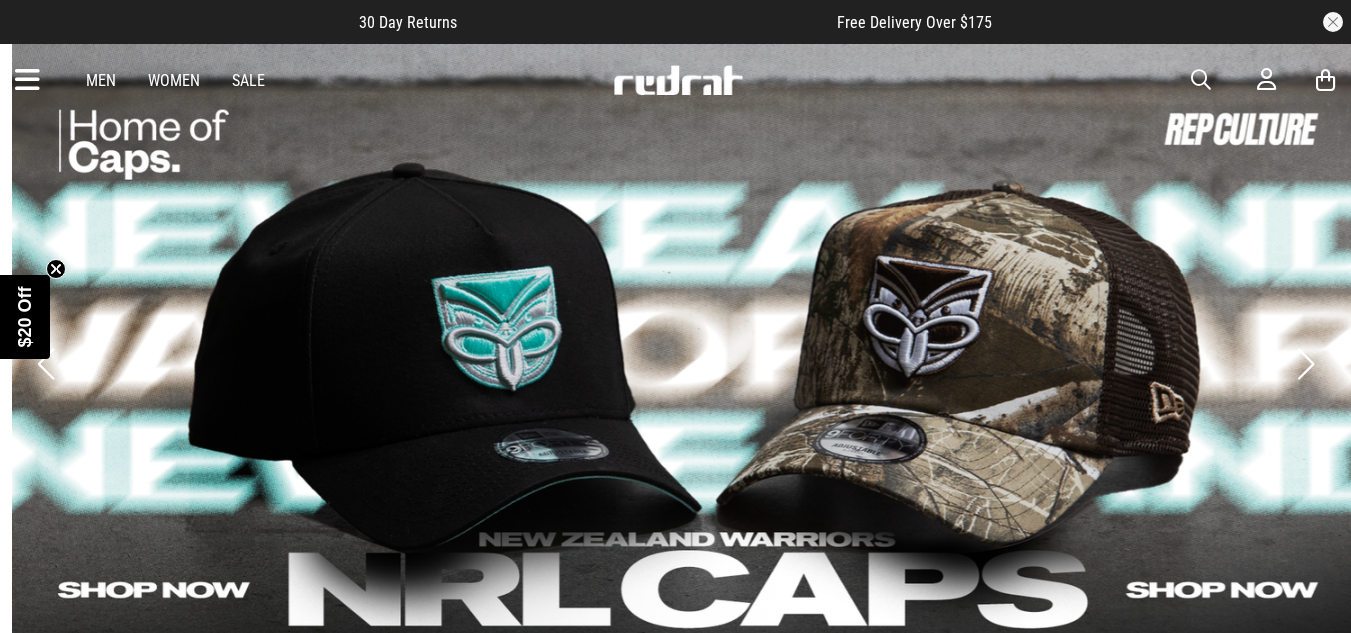 click at bounding box center (687, 363) 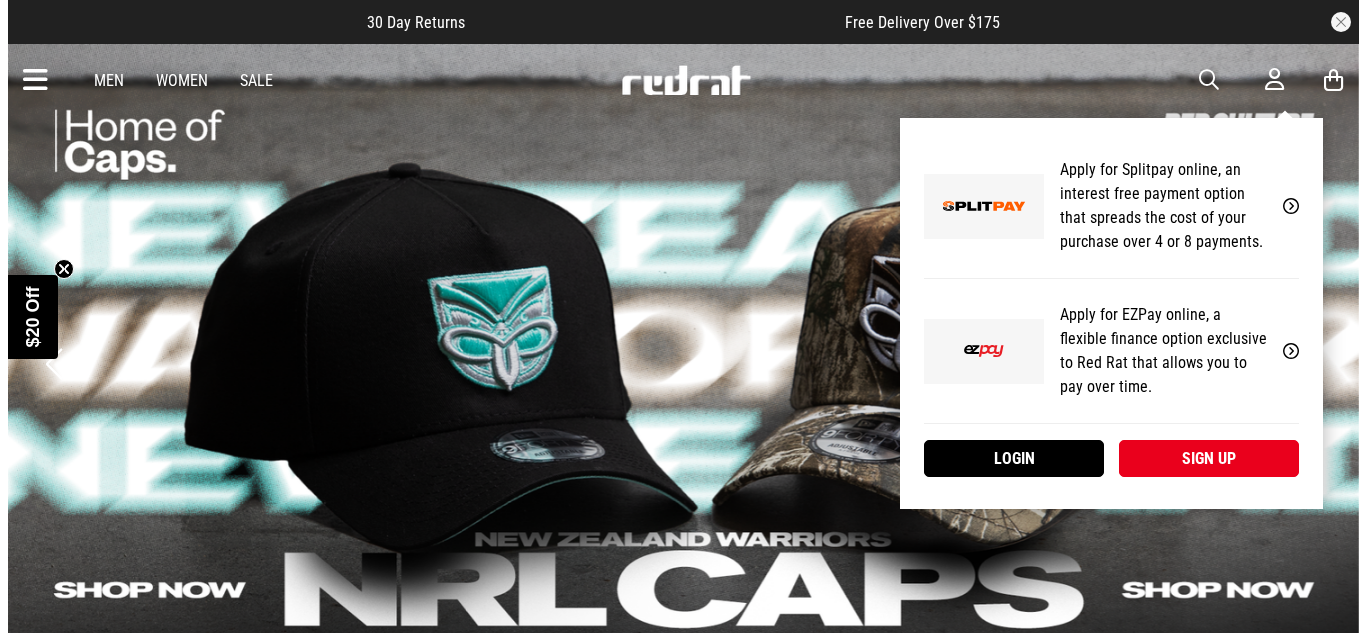 scroll, scrollTop: 0, scrollLeft: 0, axis: both 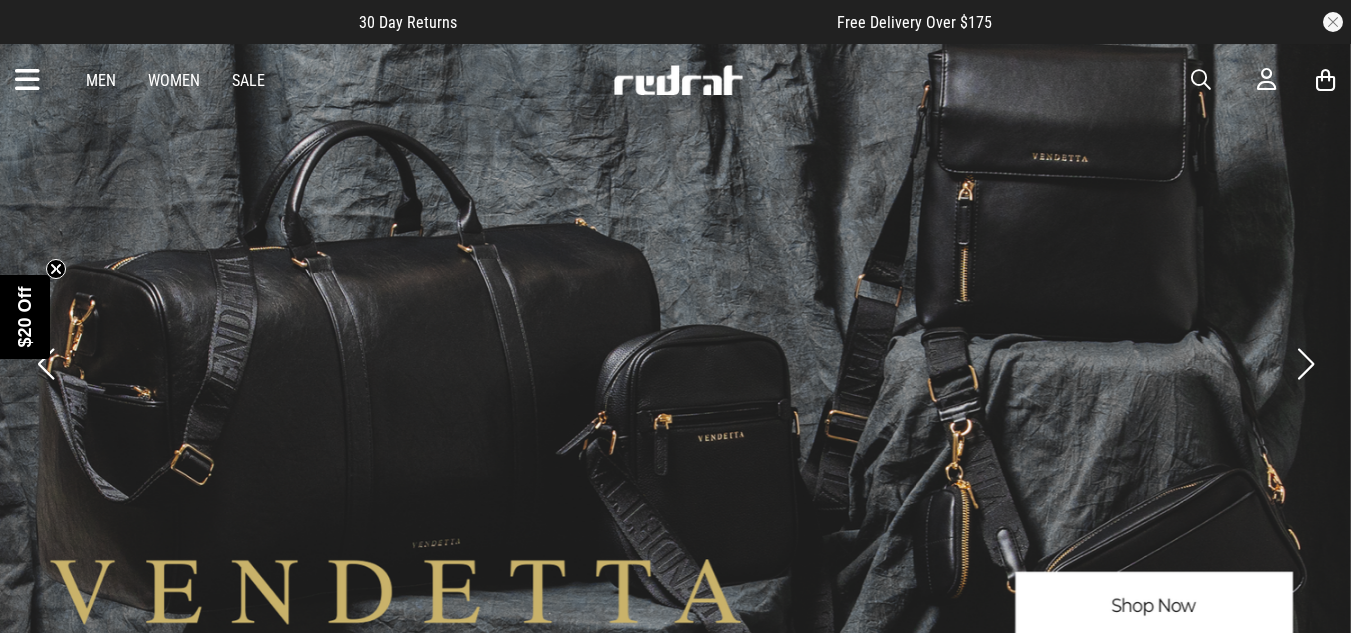 click at bounding box center [27, 80] 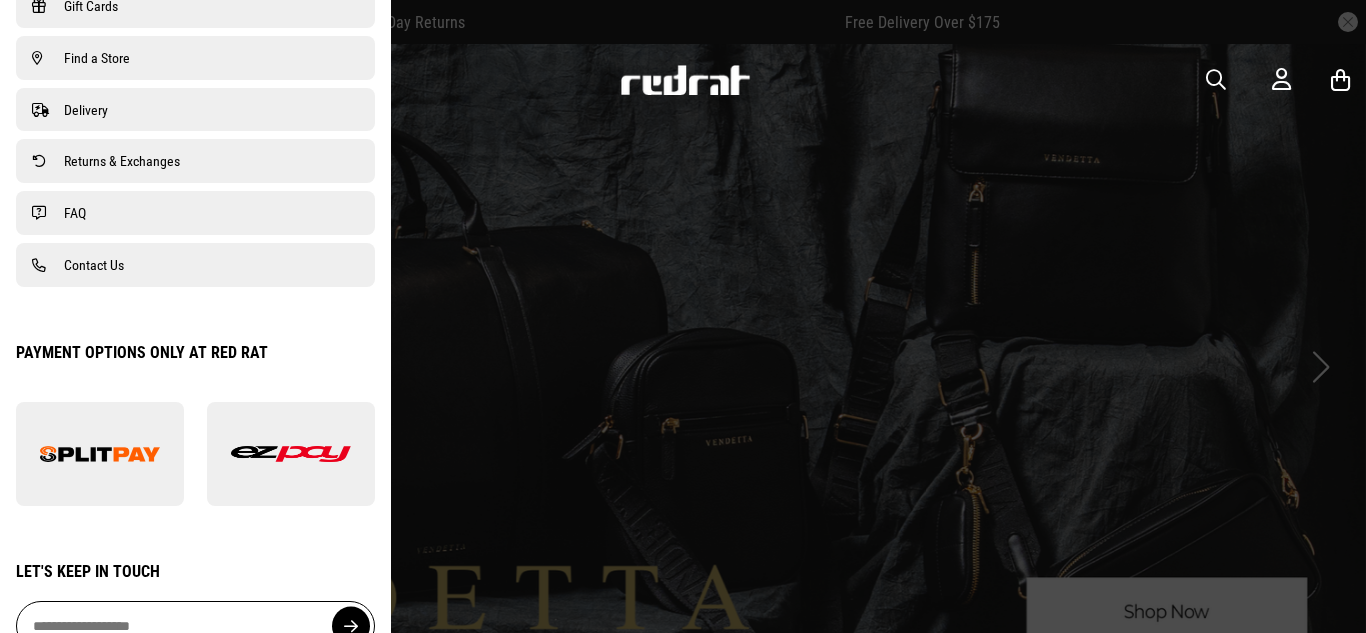 scroll, scrollTop: 1490, scrollLeft: 0, axis: vertical 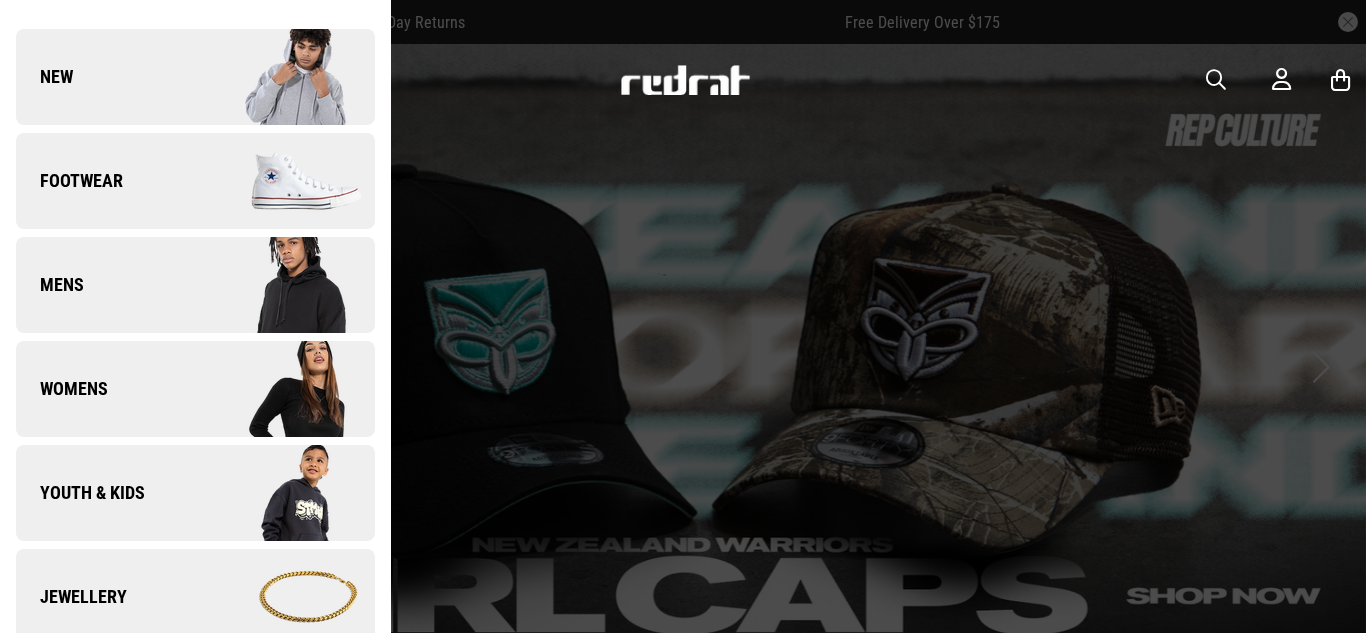 click at bounding box center (284, 181) 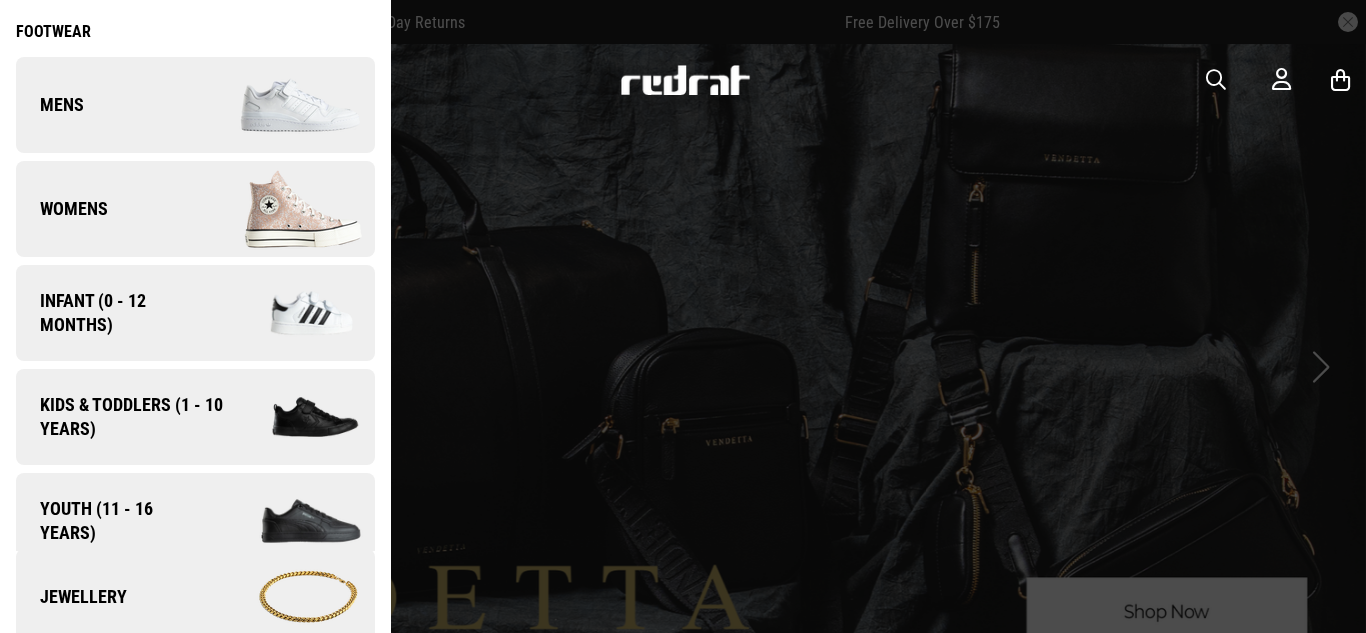 scroll, scrollTop: 0, scrollLeft: 0, axis: both 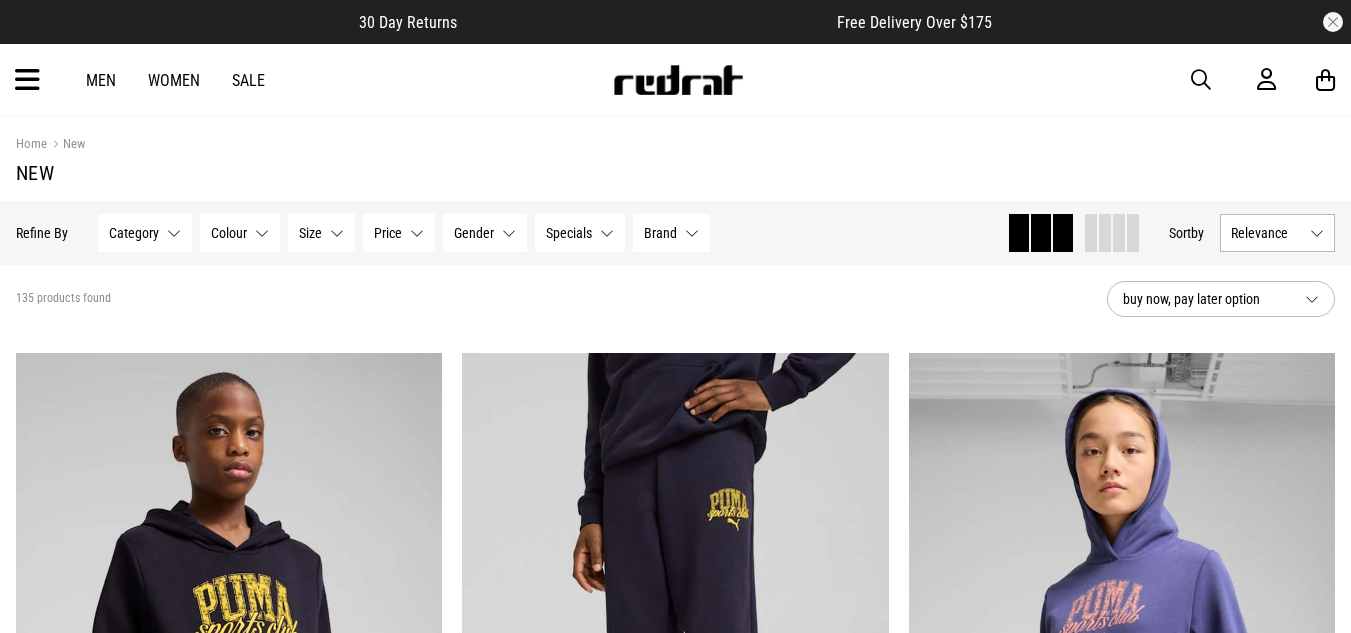click on "Home New" at bounding box center (675, 144) 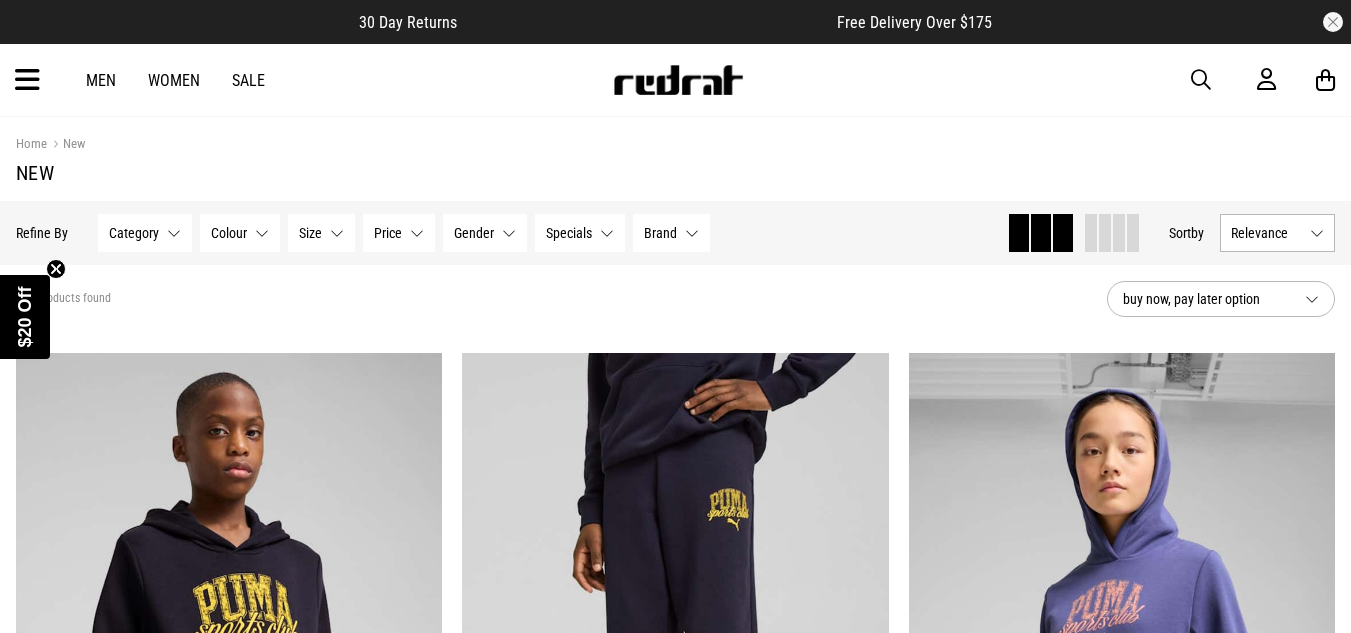 click on "Men" at bounding box center [101, 80] 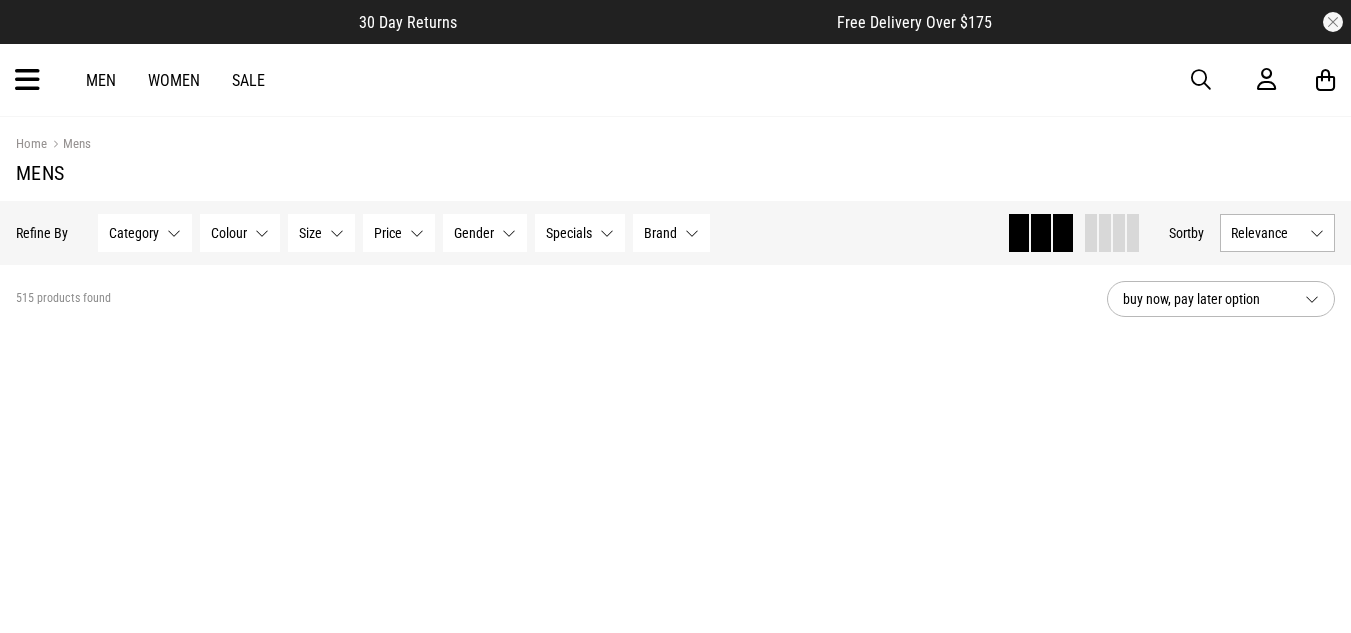 scroll, scrollTop: 0, scrollLeft: 0, axis: both 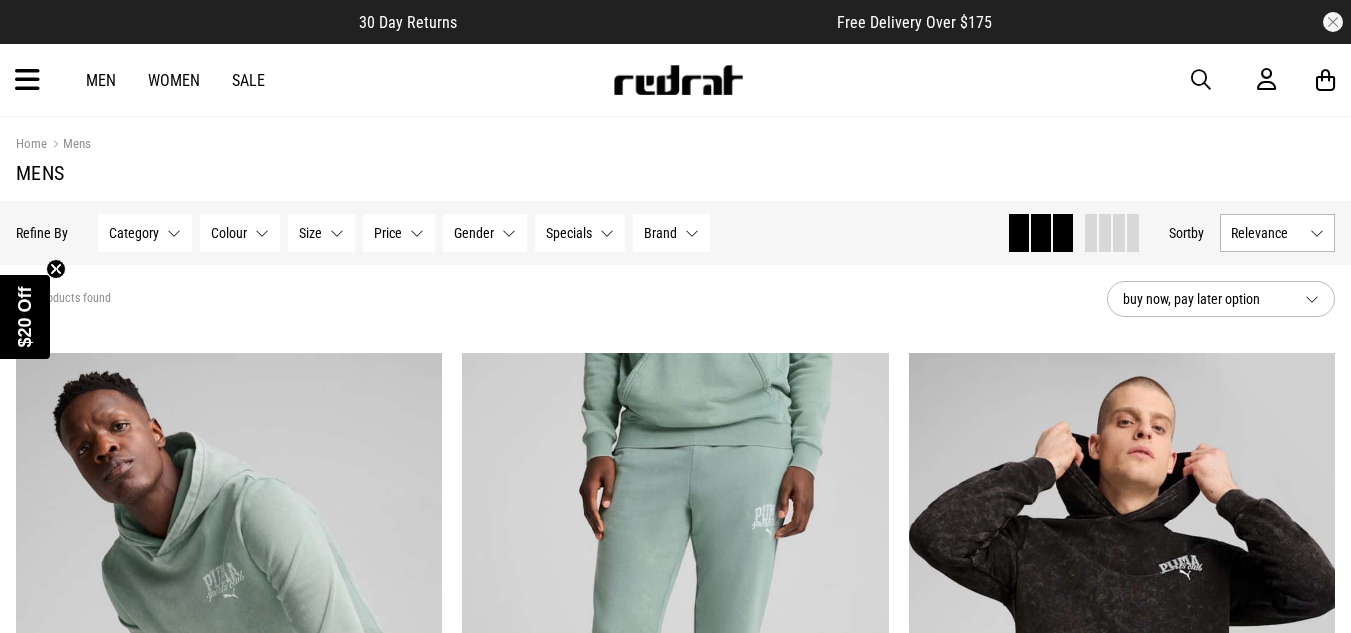 click at bounding box center (27, 80) 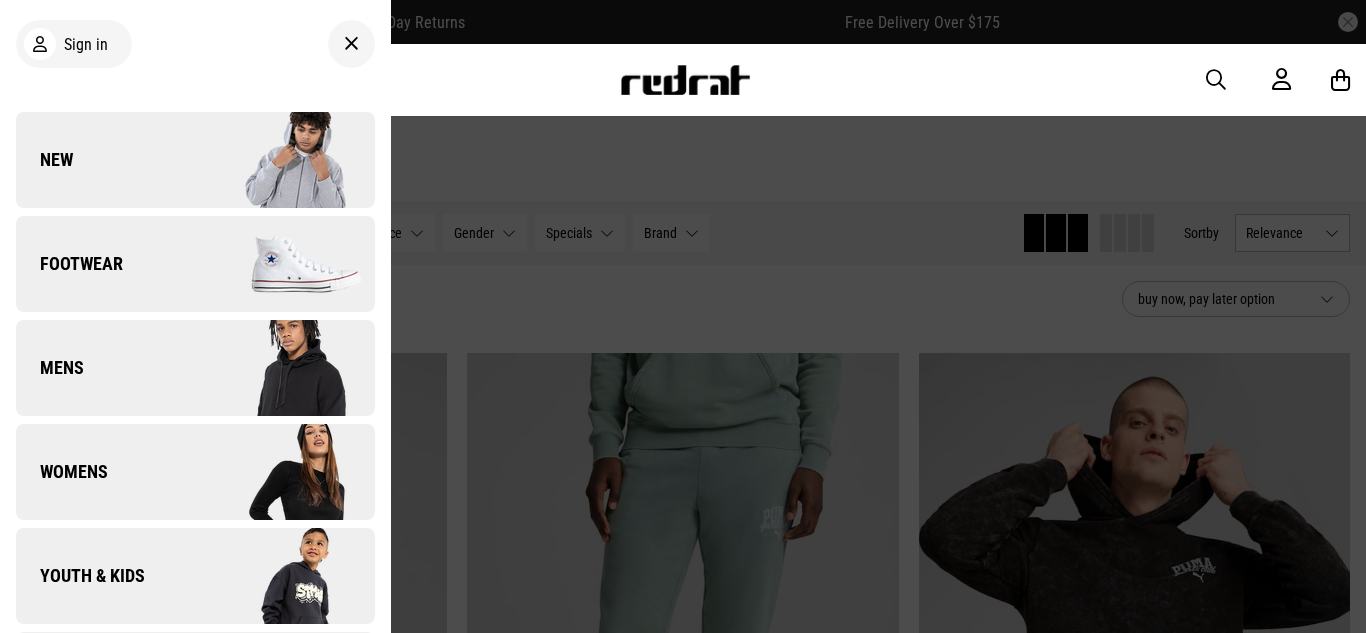 click on "Footwear" at bounding box center (195, 264) 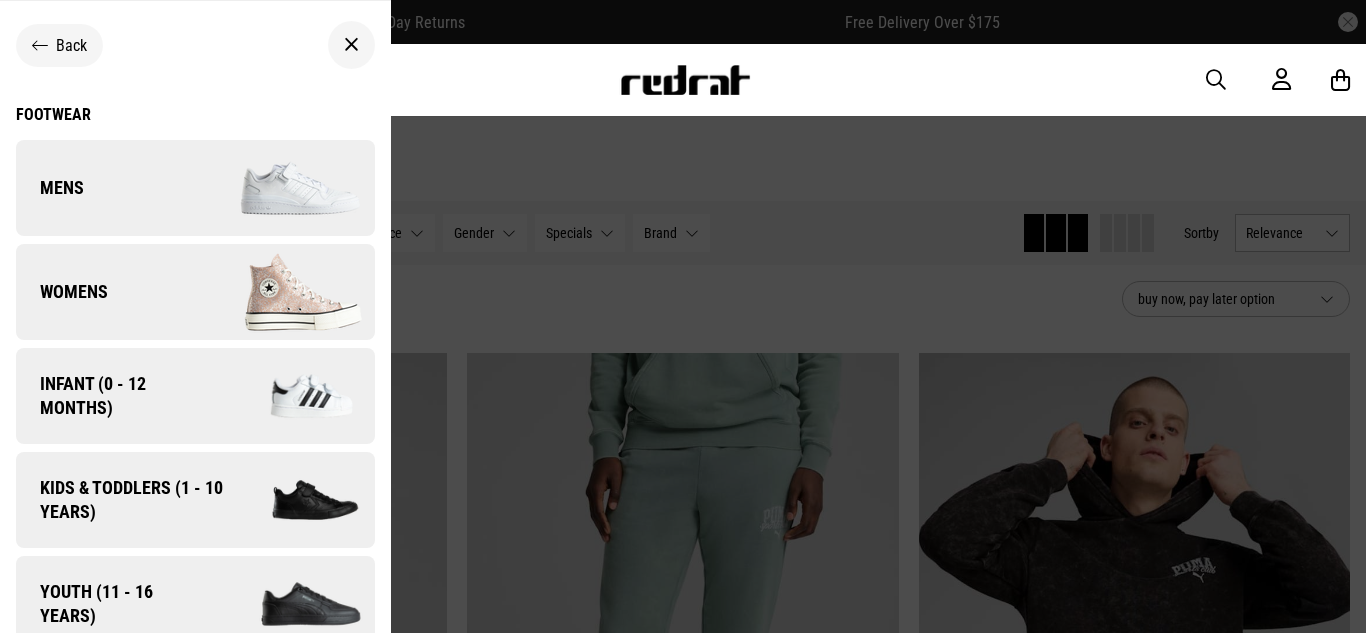 click on "Mens" at bounding box center (195, 188) 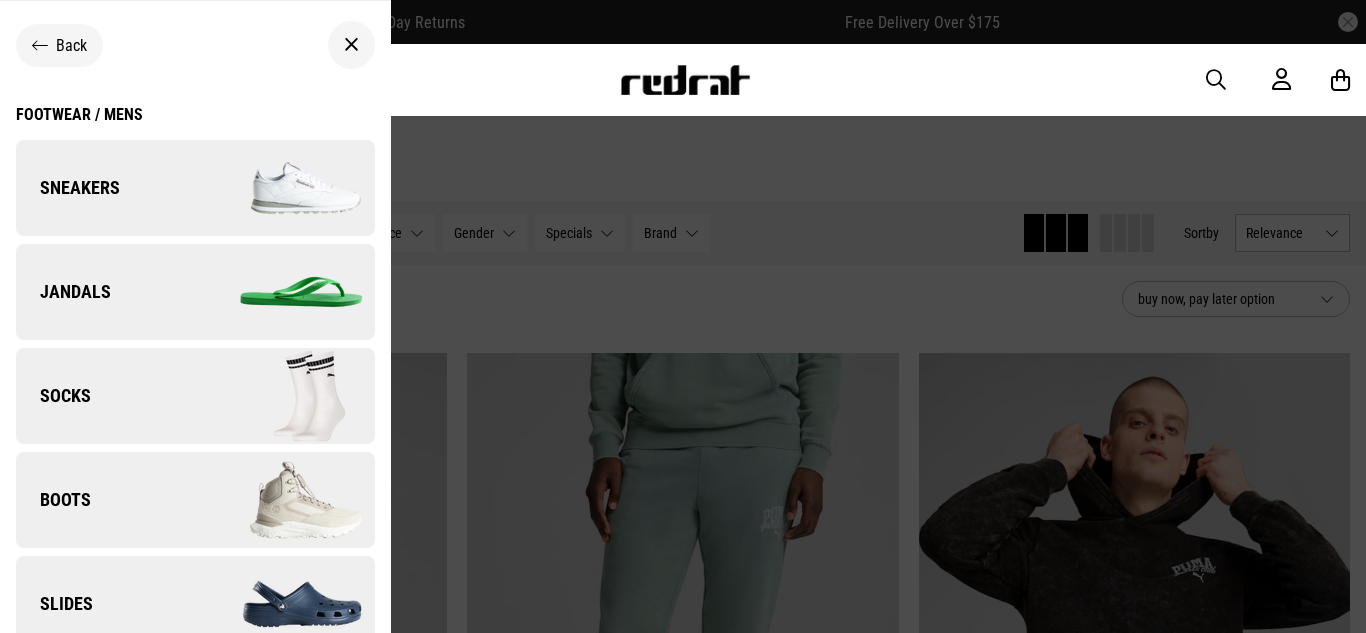 scroll, scrollTop: 0, scrollLeft: 0, axis: both 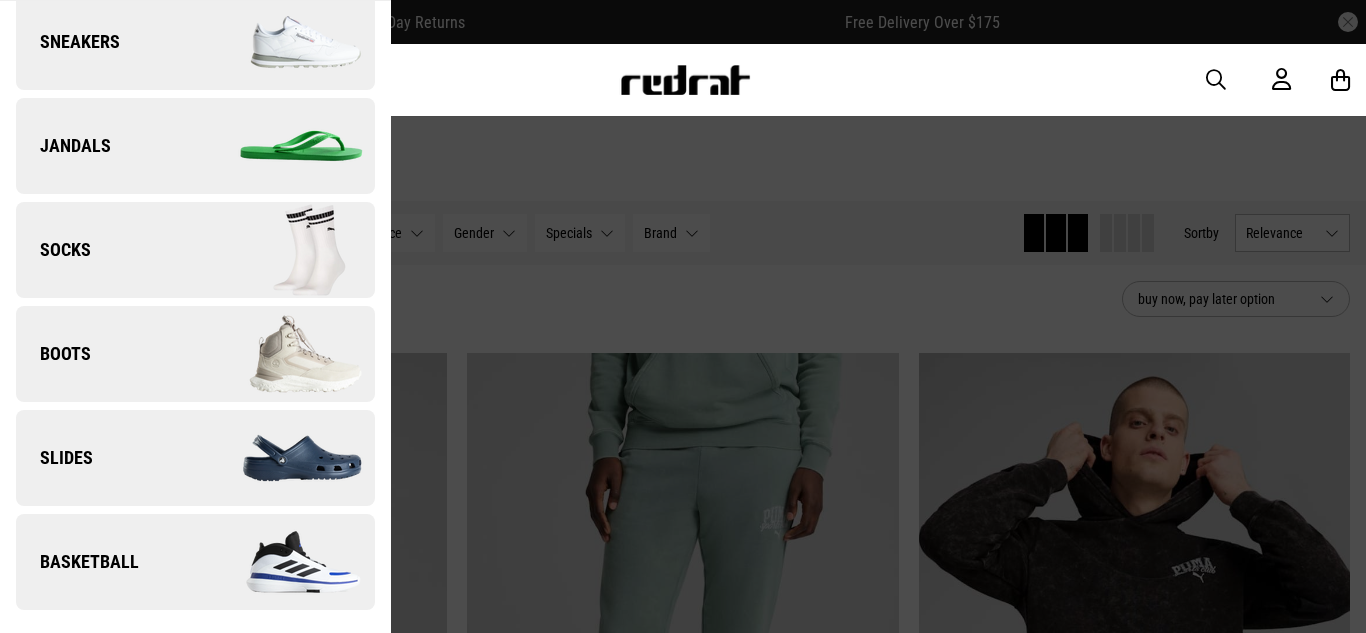 click on "Basketball" at bounding box center [195, 562] 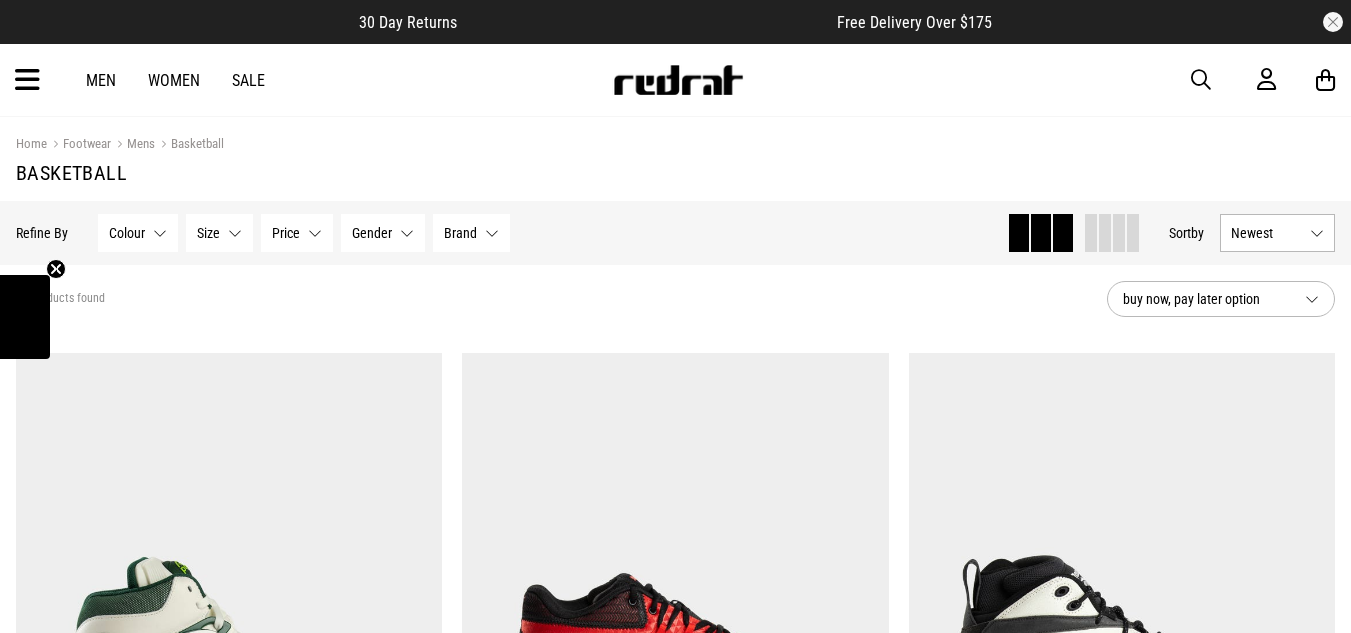 scroll, scrollTop: 0, scrollLeft: 0, axis: both 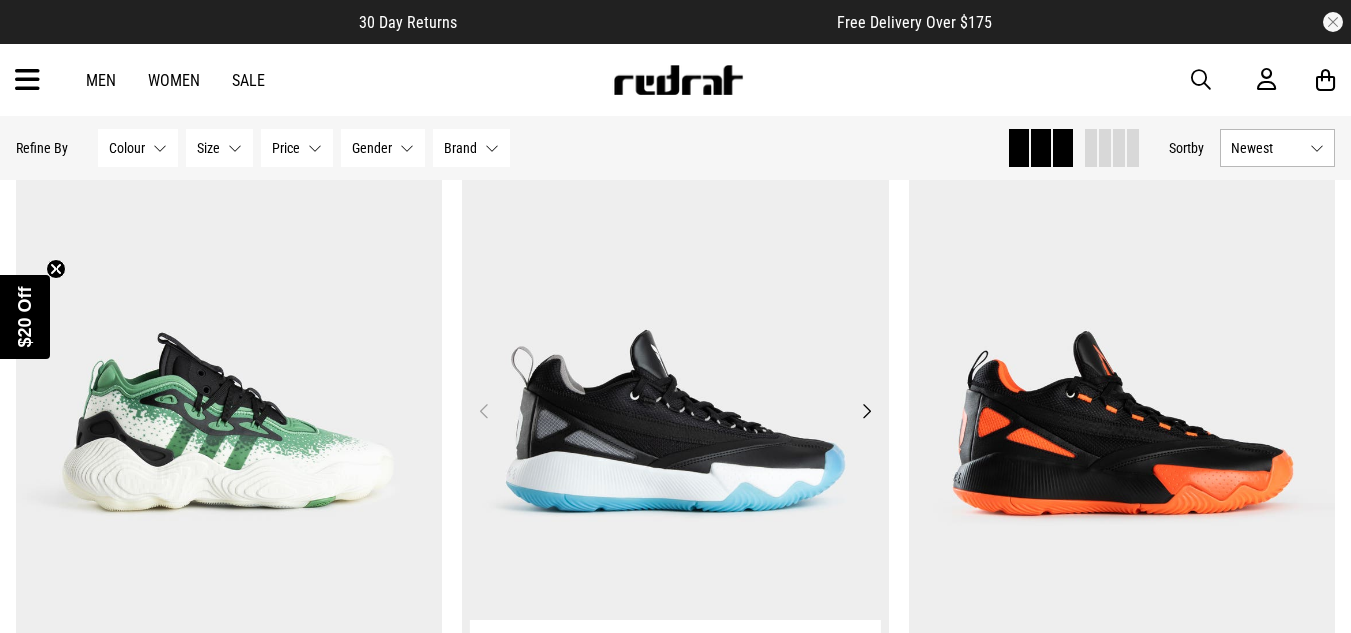 click at bounding box center (675, 423) 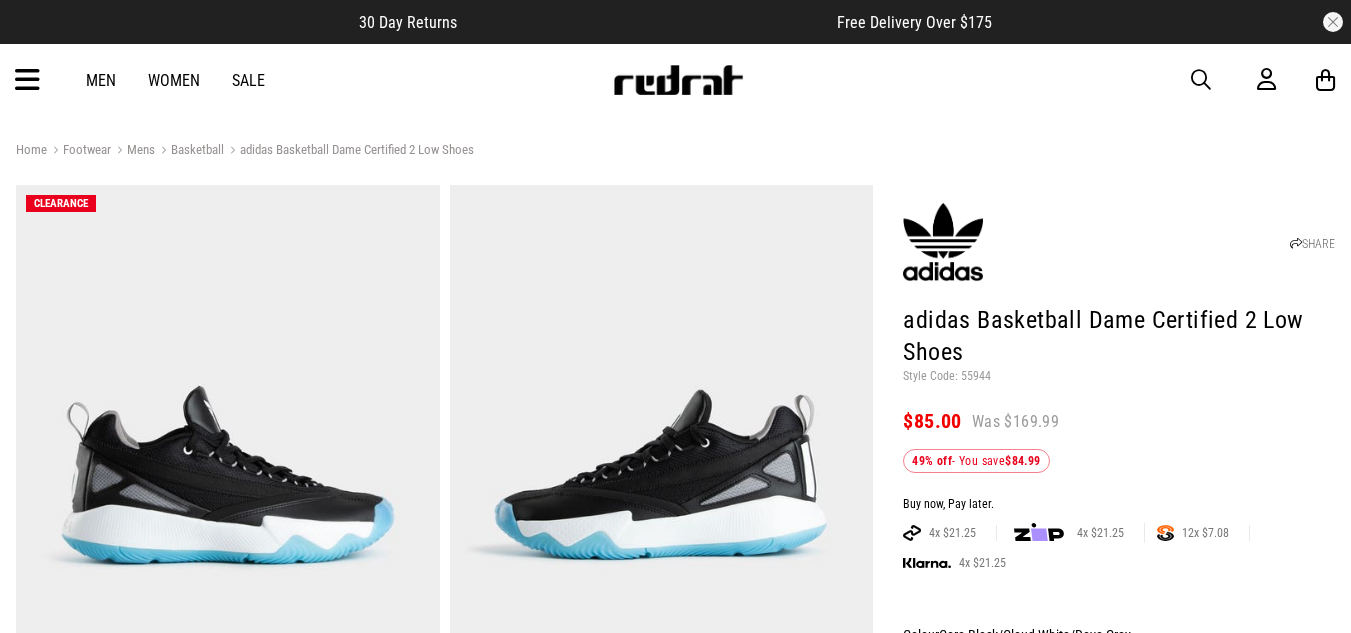 scroll, scrollTop: 0, scrollLeft: 0, axis: both 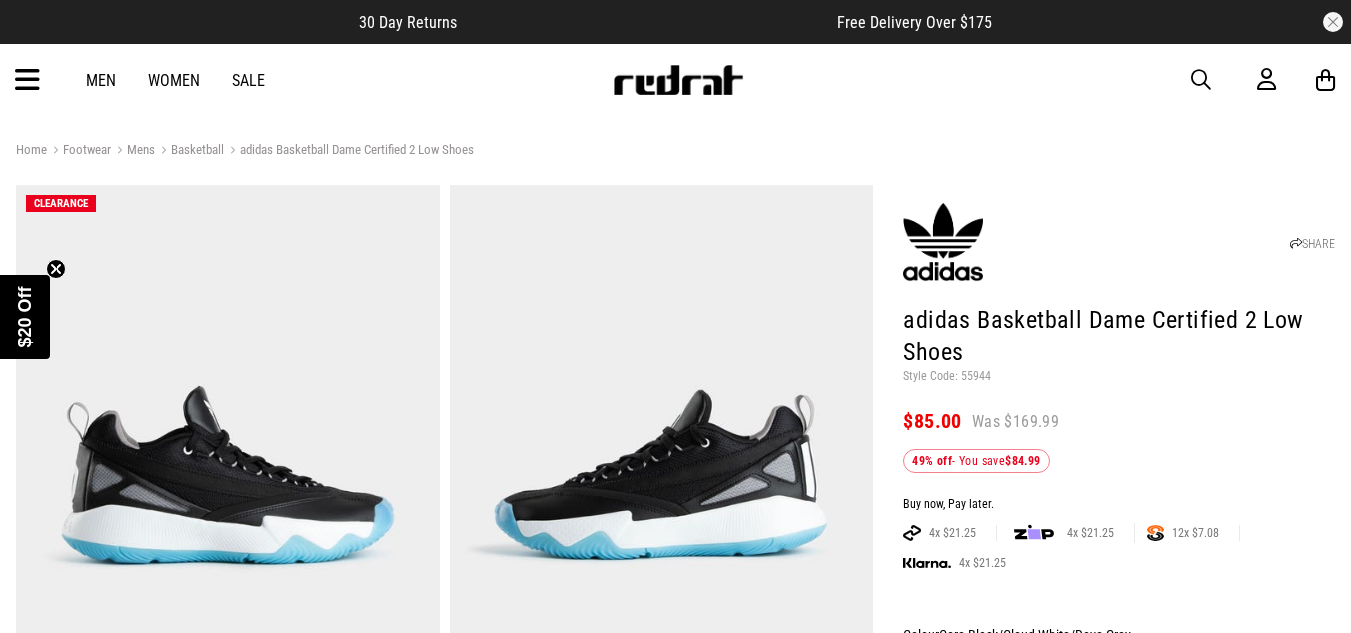 click on "Footwear" at bounding box center (79, 151) 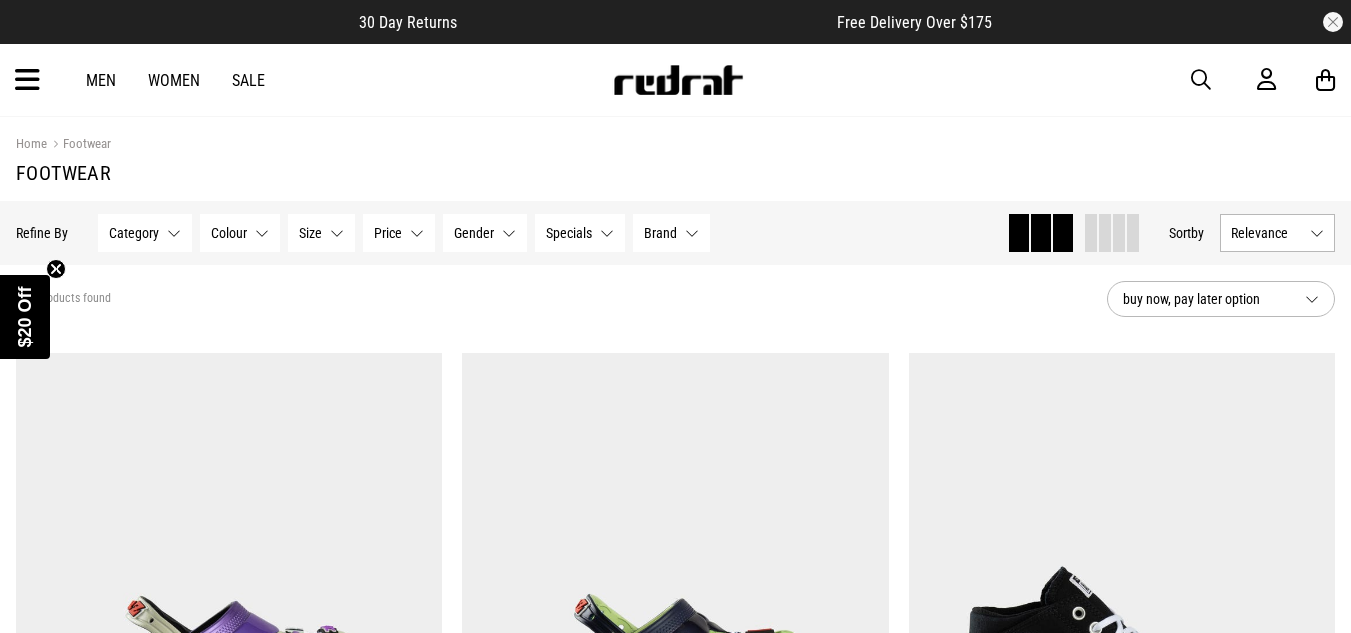 scroll, scrollTop: 0, scrollLeft: 0, axis: both 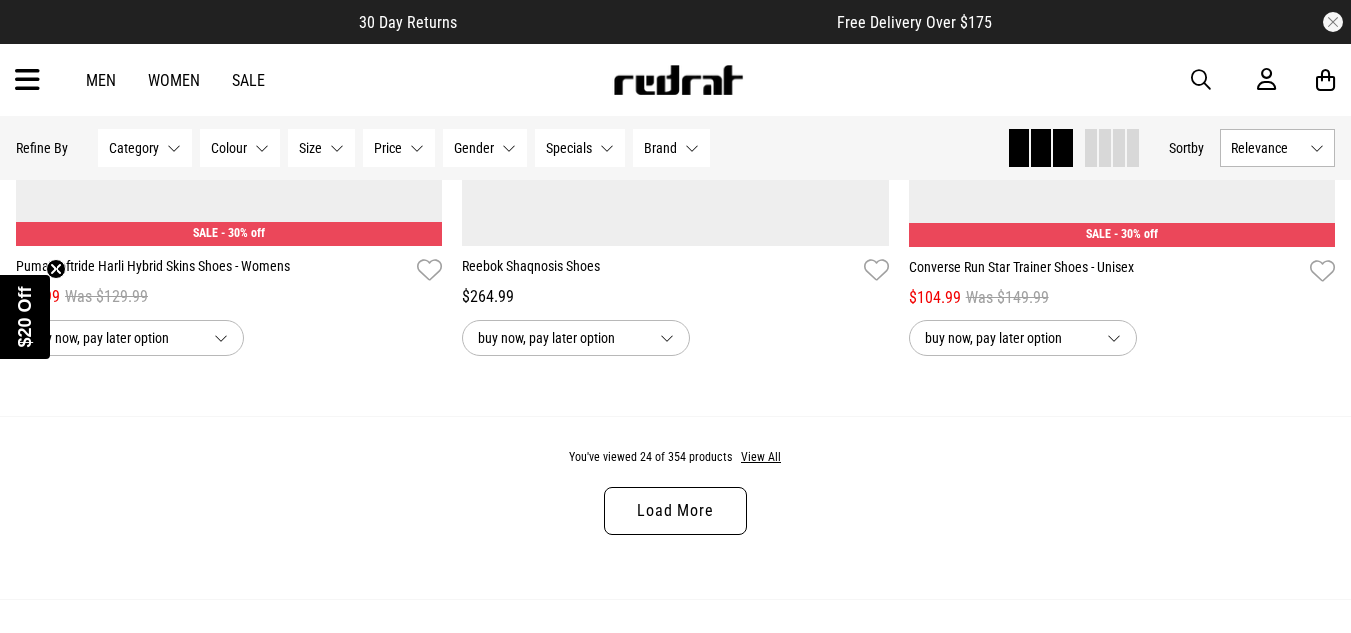 click on "Load More" at bounding box center [675, 511] 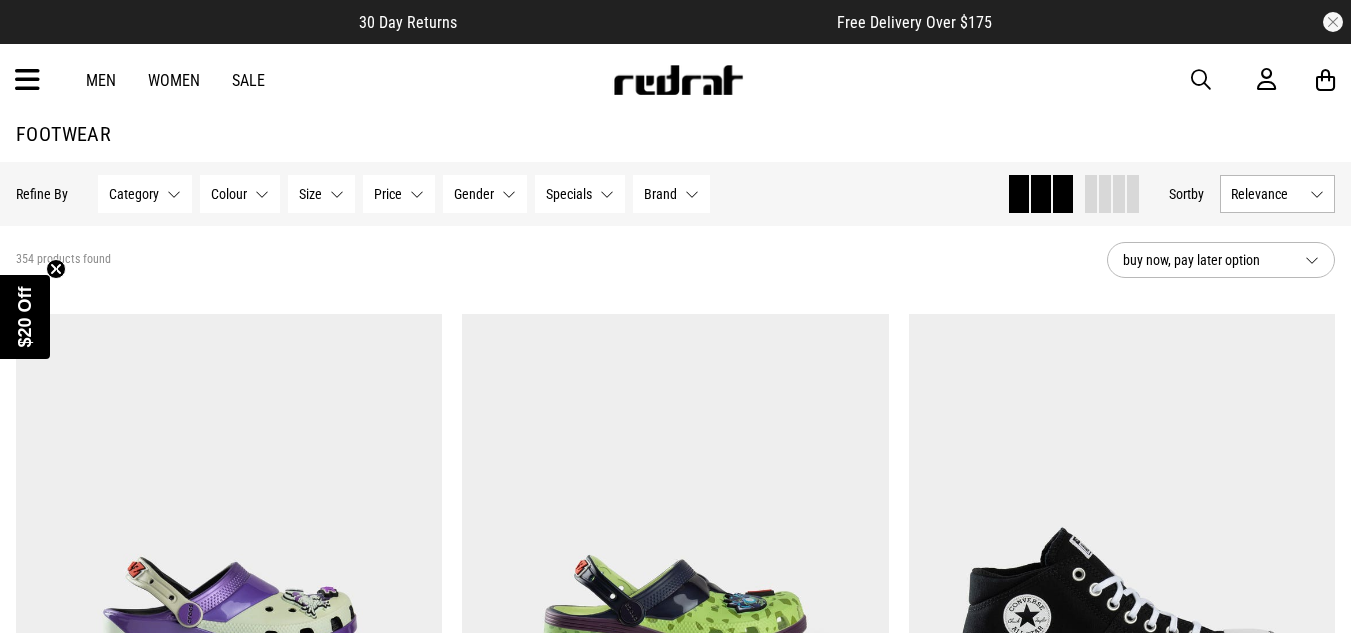 scroll, scrollTop: 0, scrollLeft: 0, axis: both 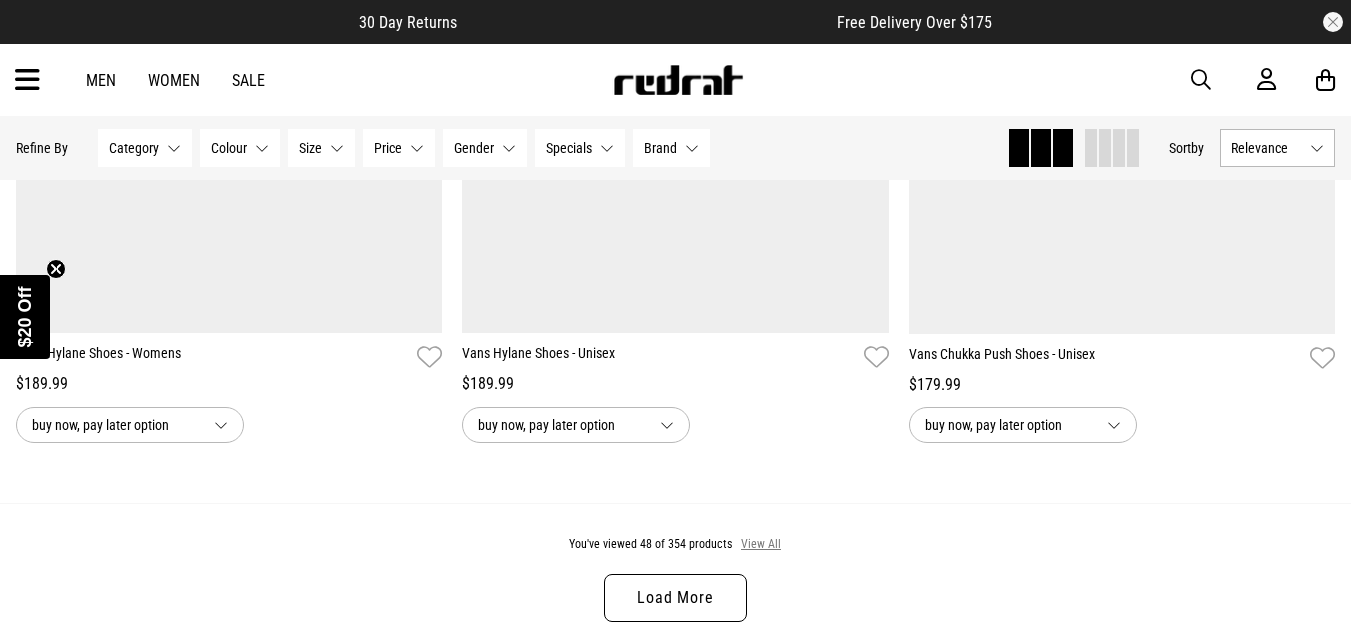 click on "View All" at bounding box center [761, 545] 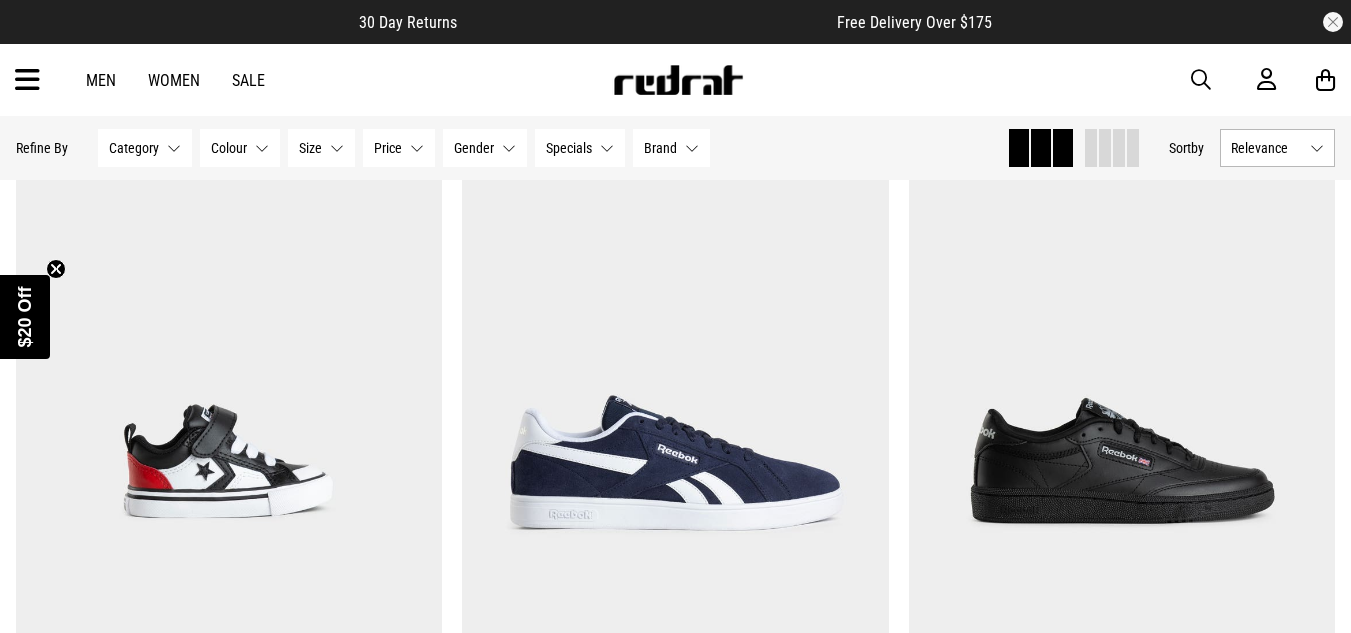 scroll, scrollTop: 12182, scrollLeft: 0, axis: vertical 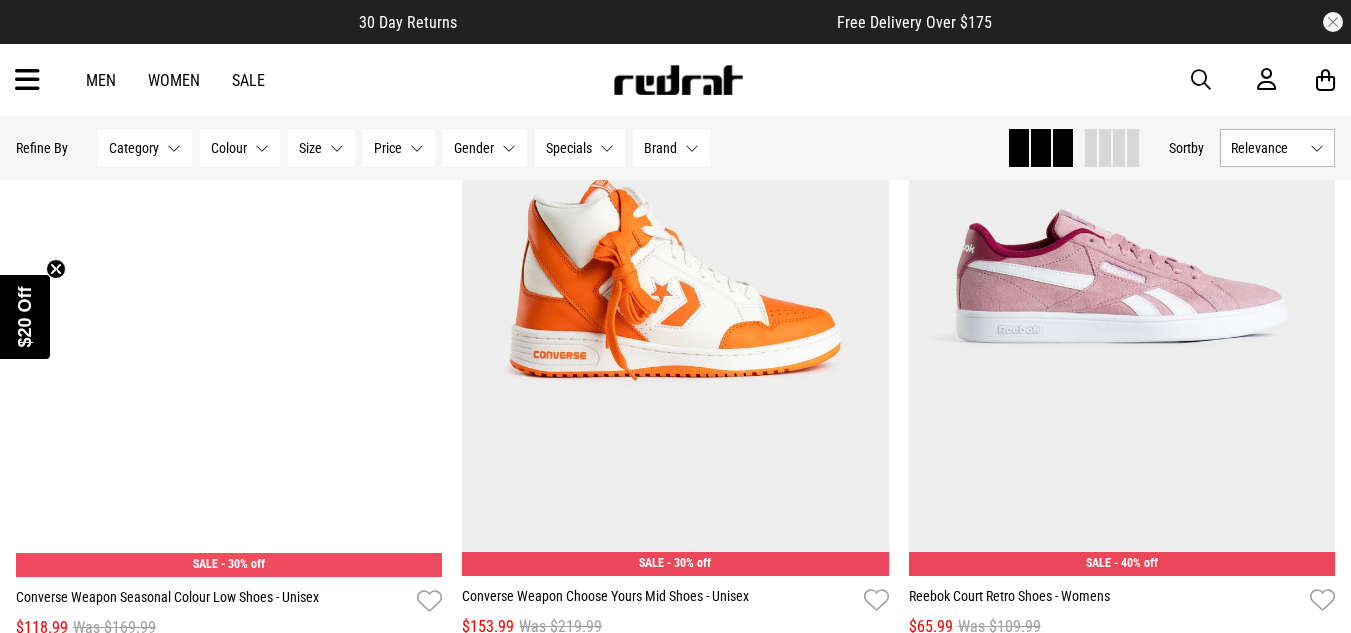 drag, startPoint x: 1334, startPoint y: 624, endPoint x: 325, endPoint y: 498, distance: 1016.8368 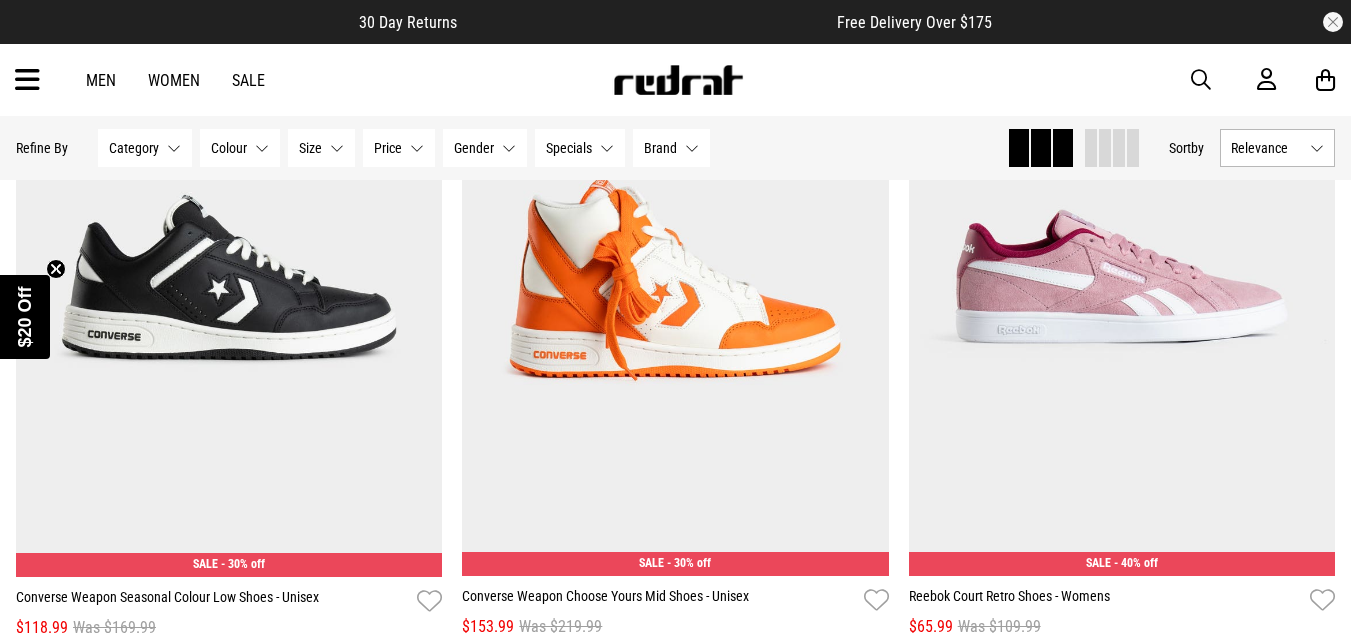 scroll, scrollTop: 14256, scrollLeft: 0, axis: vertical 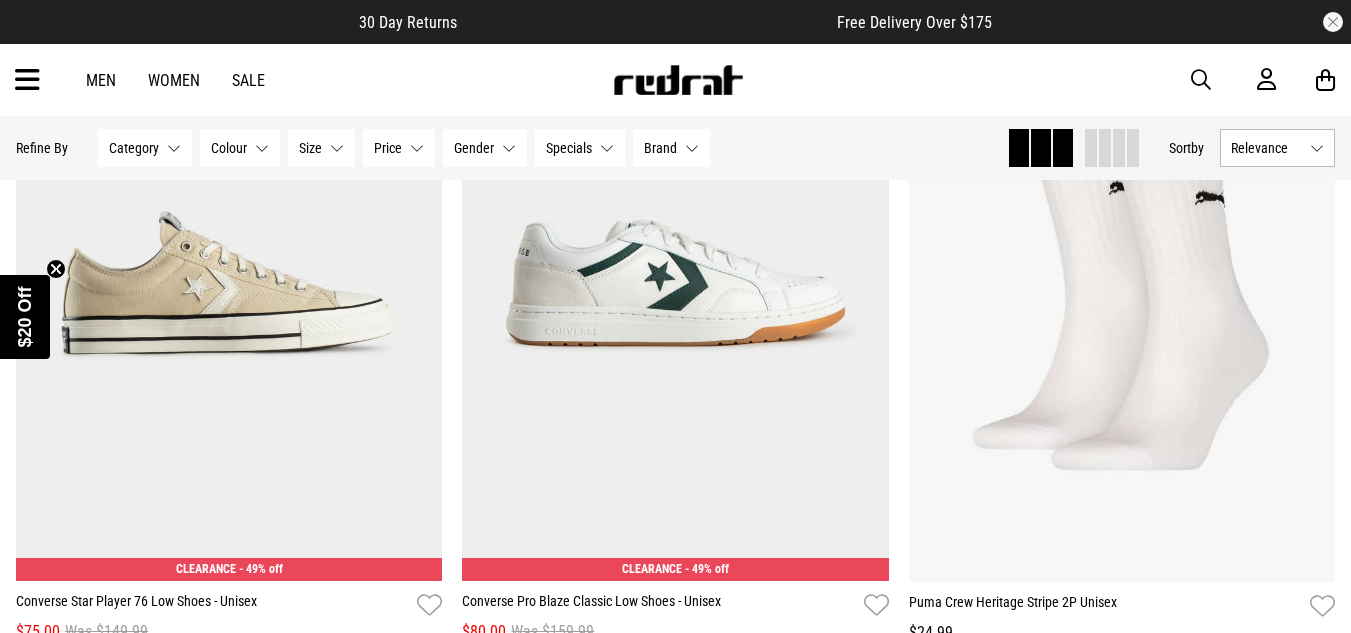 click on "5   6   7   8   9   10   11" at bounding box center (675, 283) 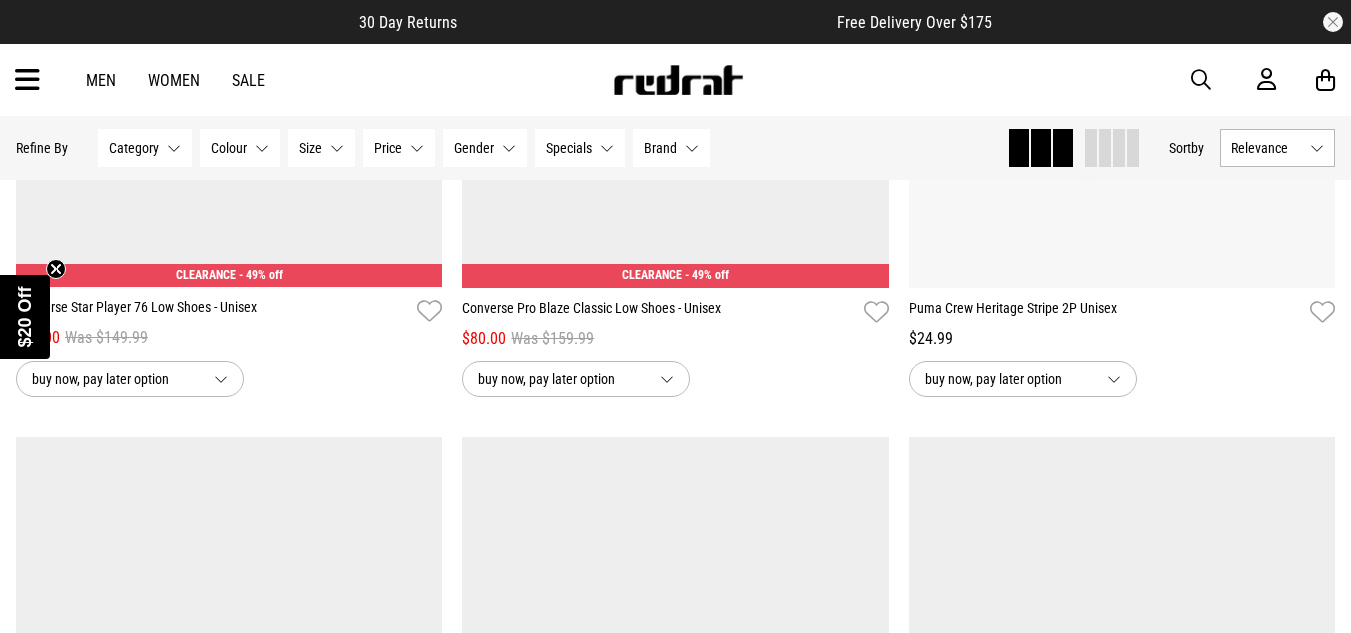 scroll, scrollTop: 30547, scrollLeft: 0, axis: vertical 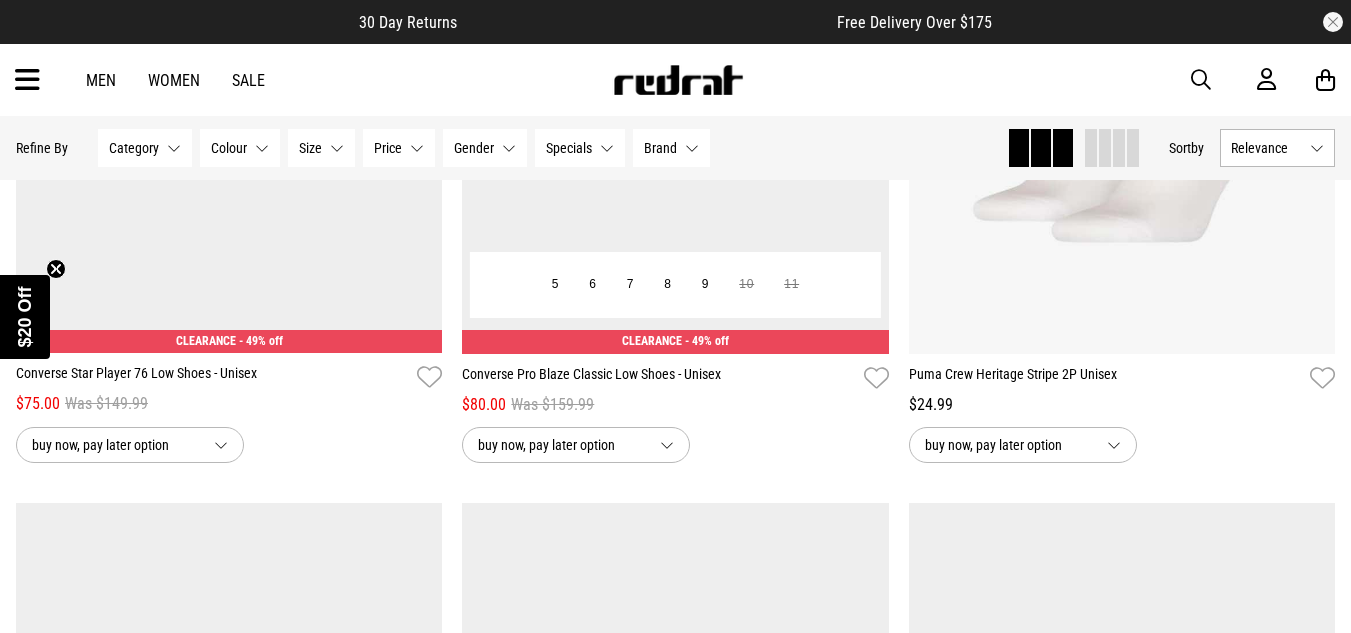 click at bounding box center (675, 56) 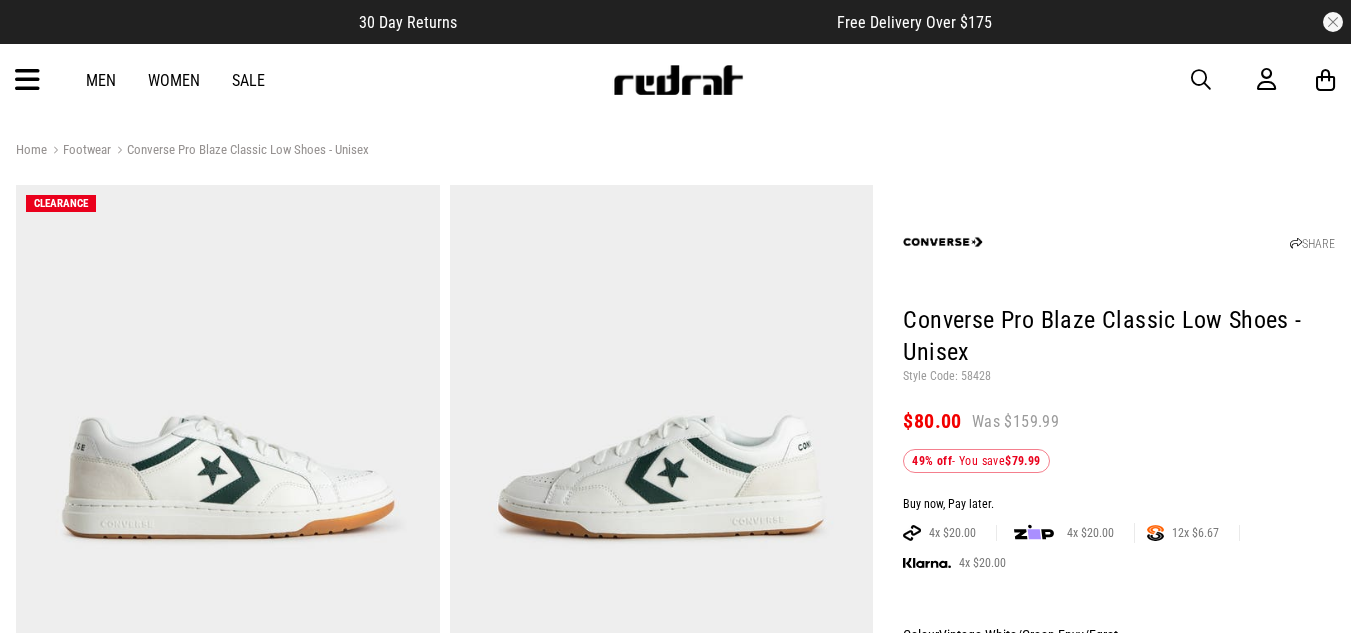 scroll, scrollTop: 0, scrollLeft: 0, axis: both 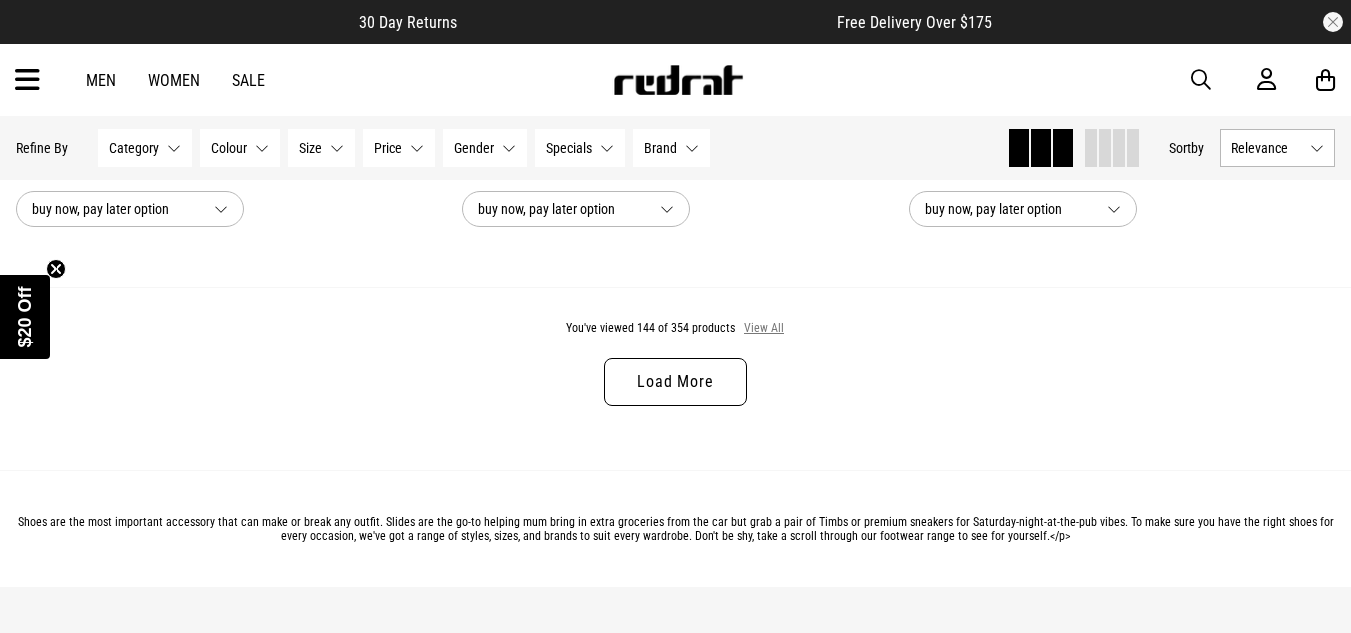 click on "View All" at bounding box center [764, 329] 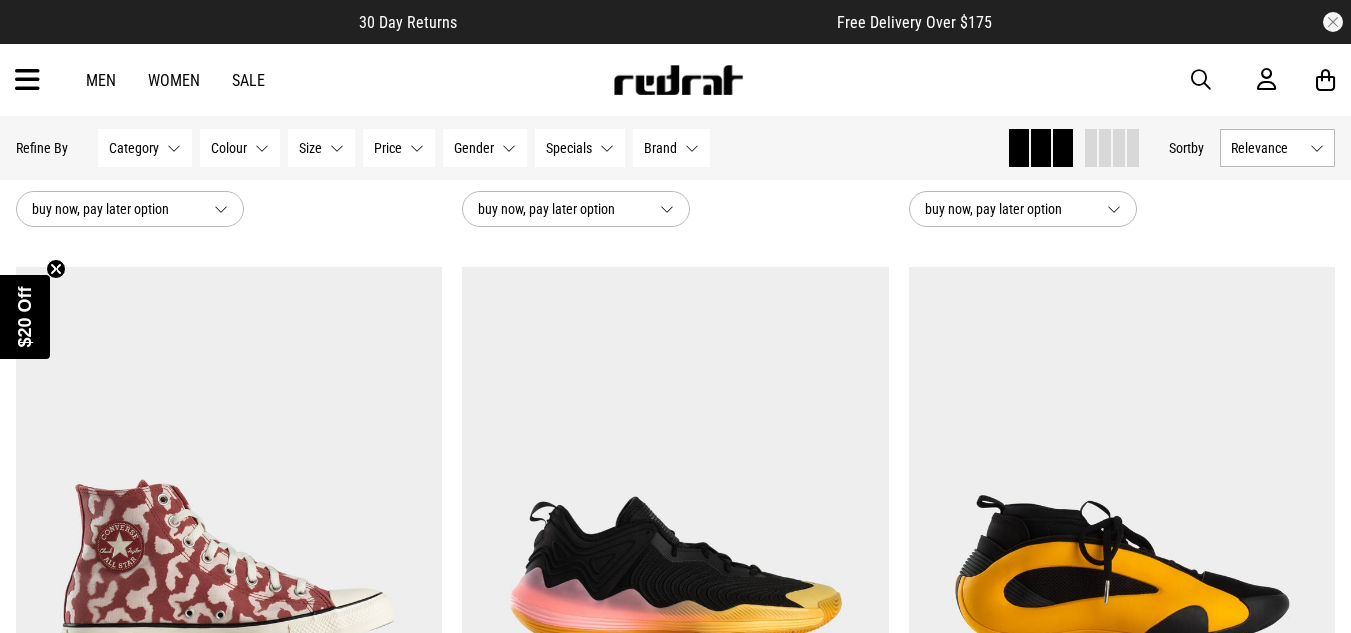 click on "9   10   11   12   13   14" at bounding box center [675, 565] 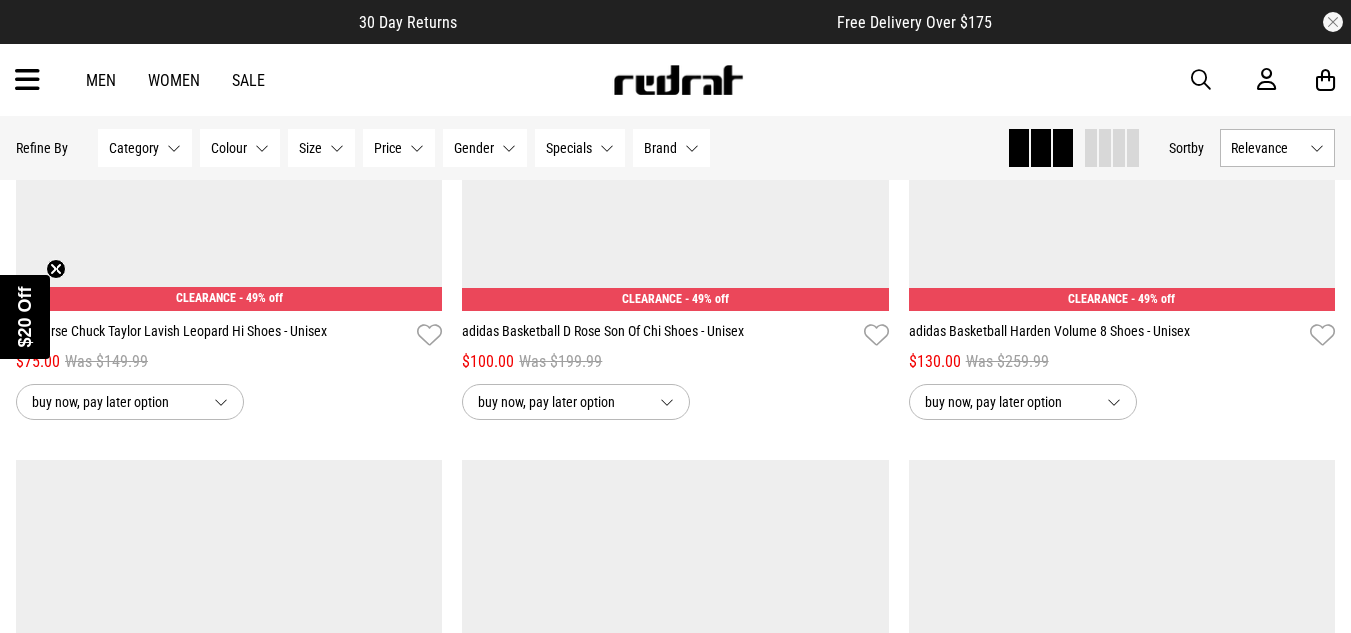 scroll, scrollTop: 8941, scrollLeft: 0, axis: vertical 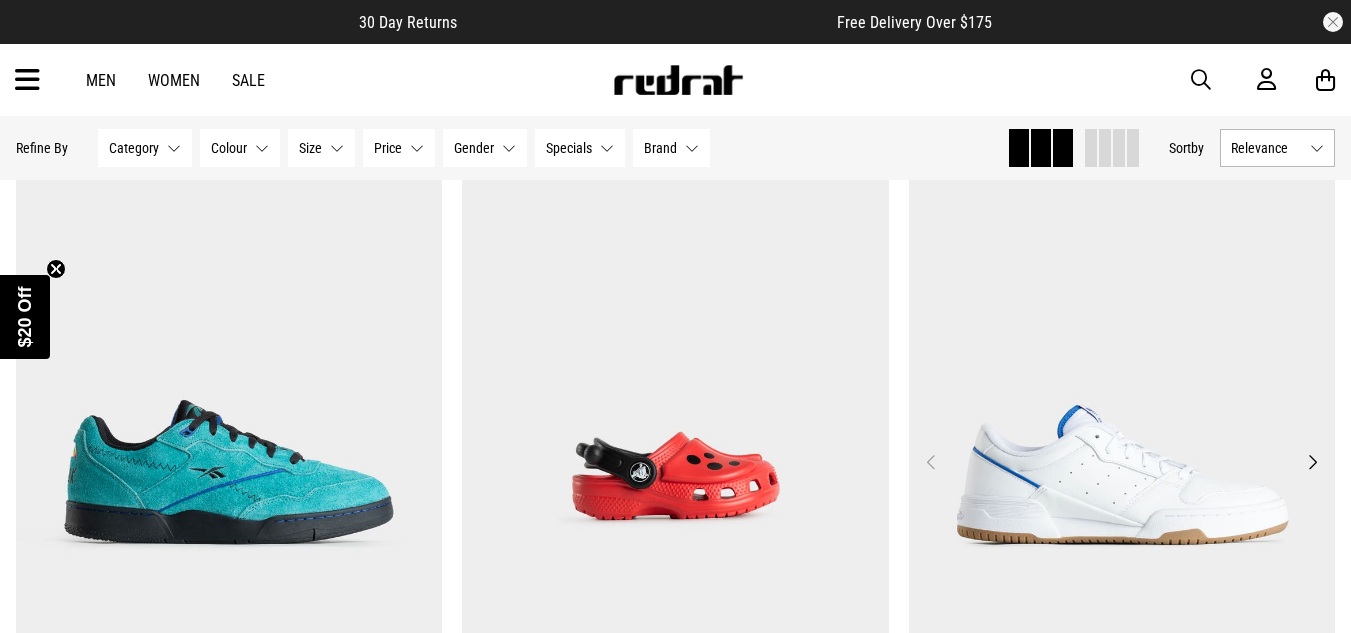 click at bounding box center (1122, 474) 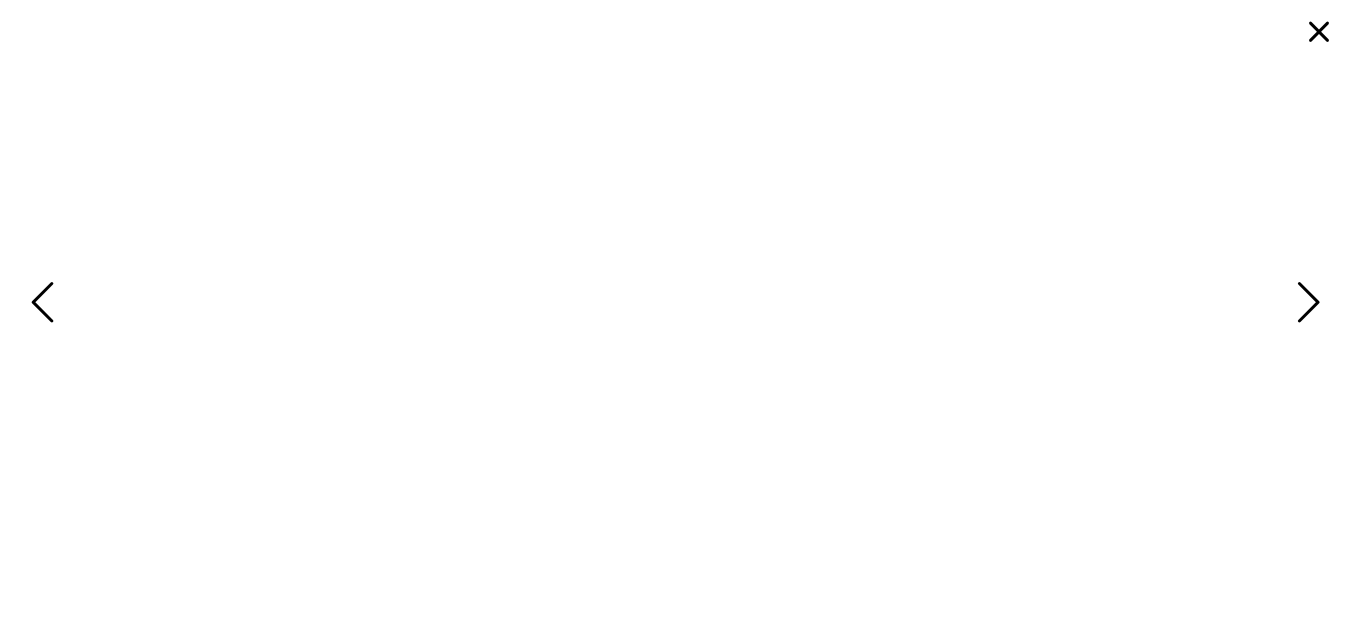 drag, startPoint x: 665, startPoint y: 545, endPoint x: 805, endPoint y: 336, distance: 251.55714 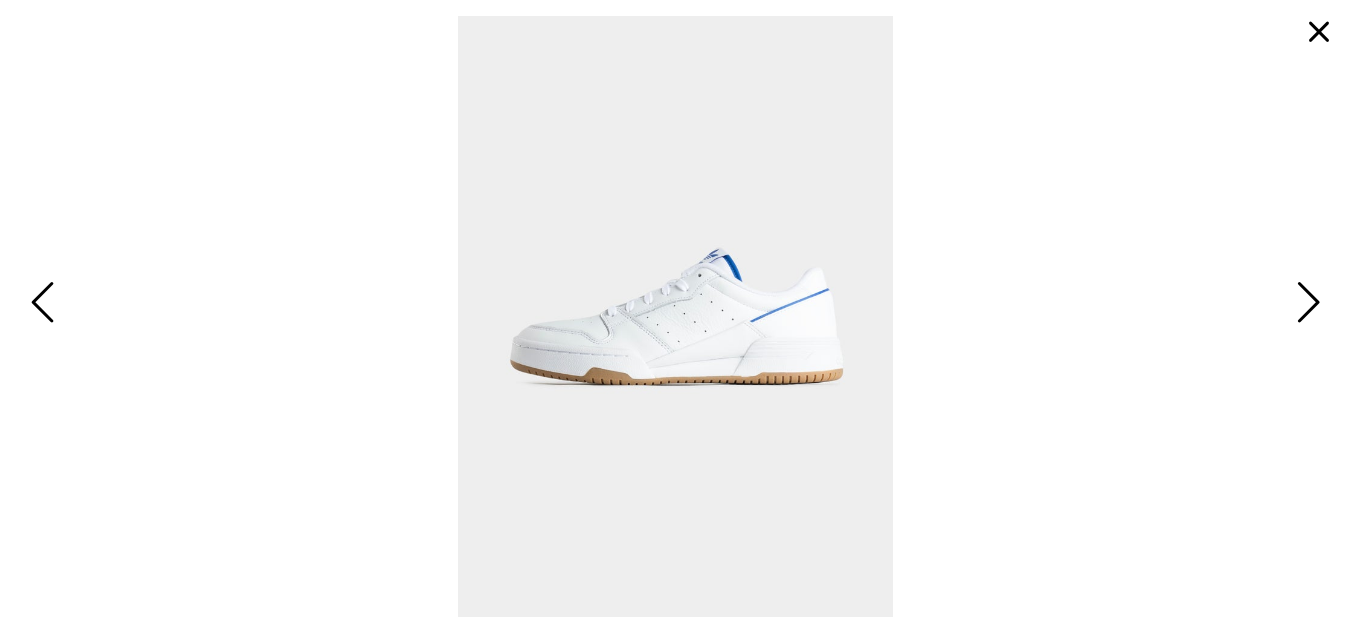 click at bounding box center (1305, 304) 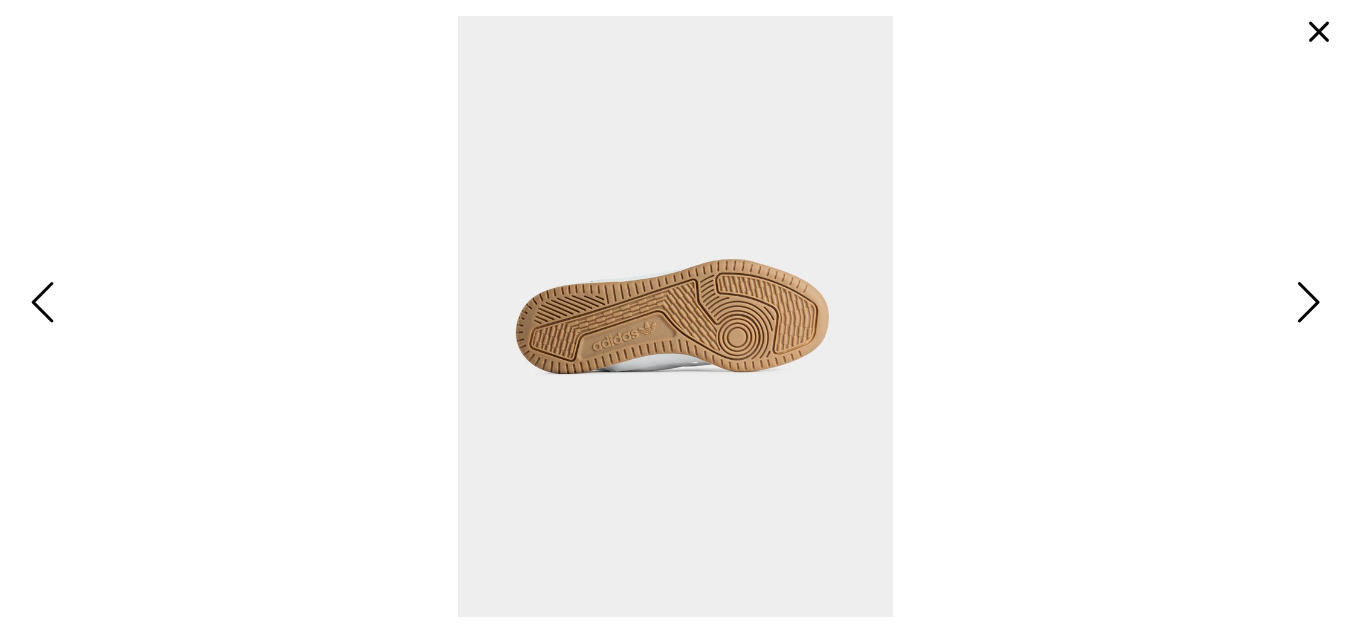 click at bounding box center (1305, 304) 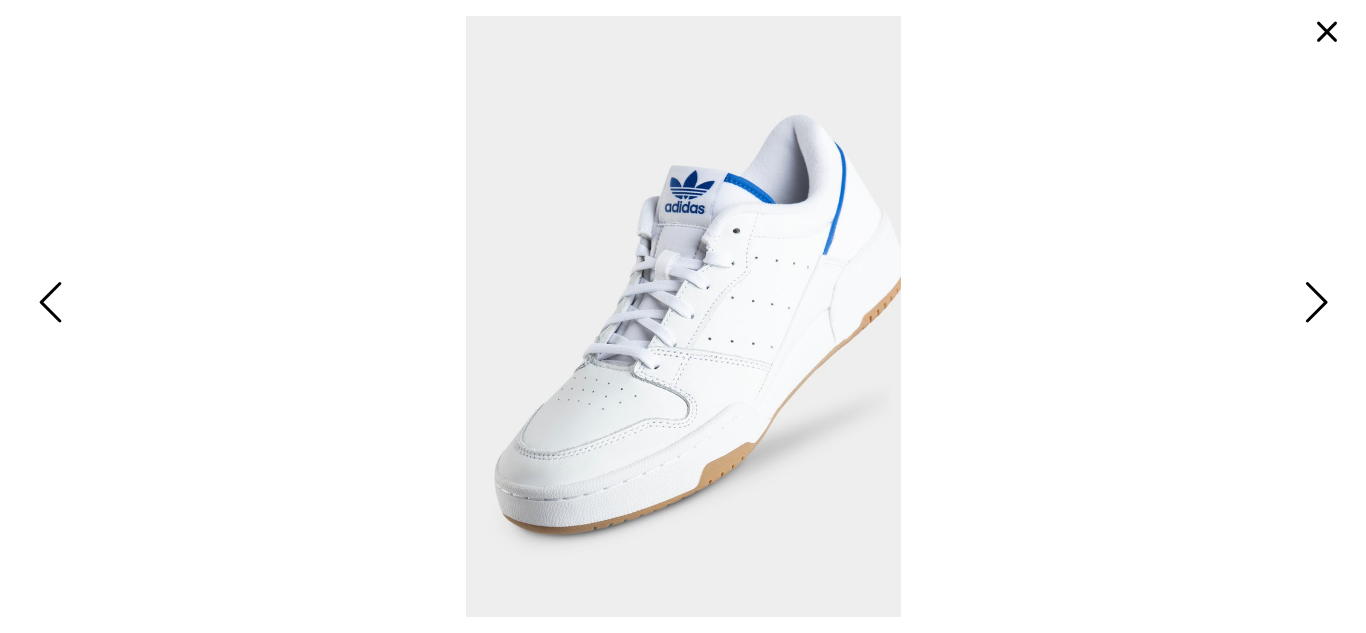 scroll, scrollTop: 0, scrollLeft: 0, axis: both 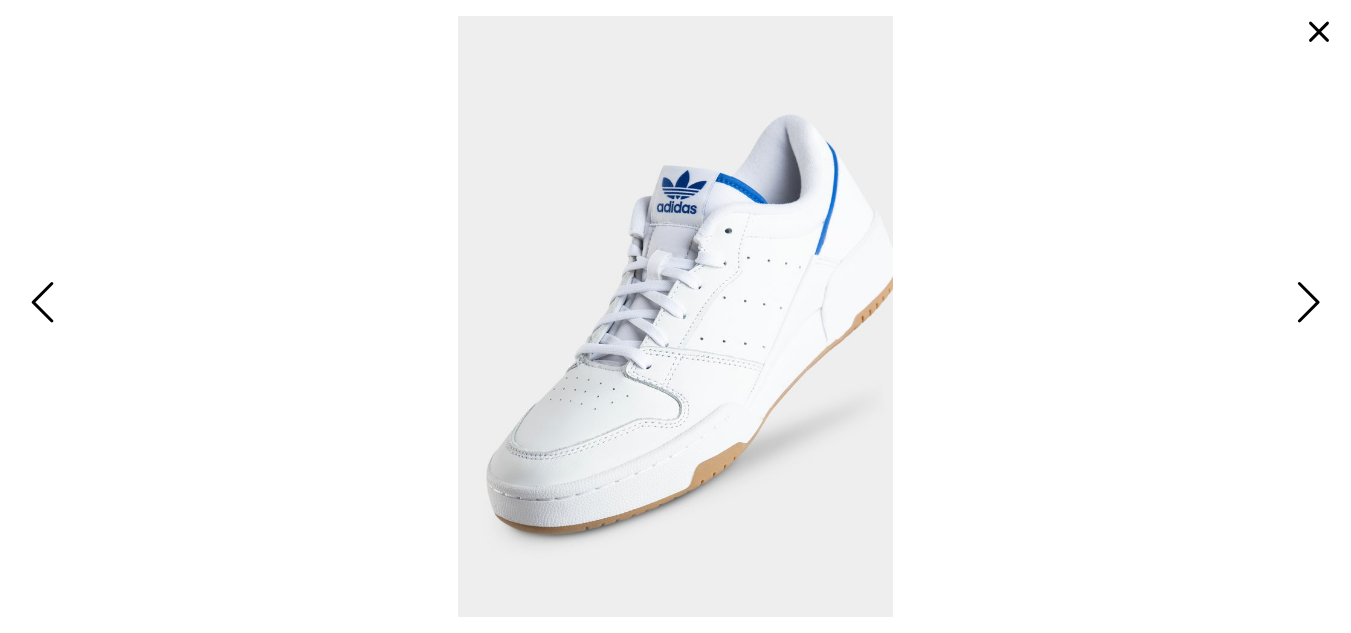click at bounding box center [1305, 304] 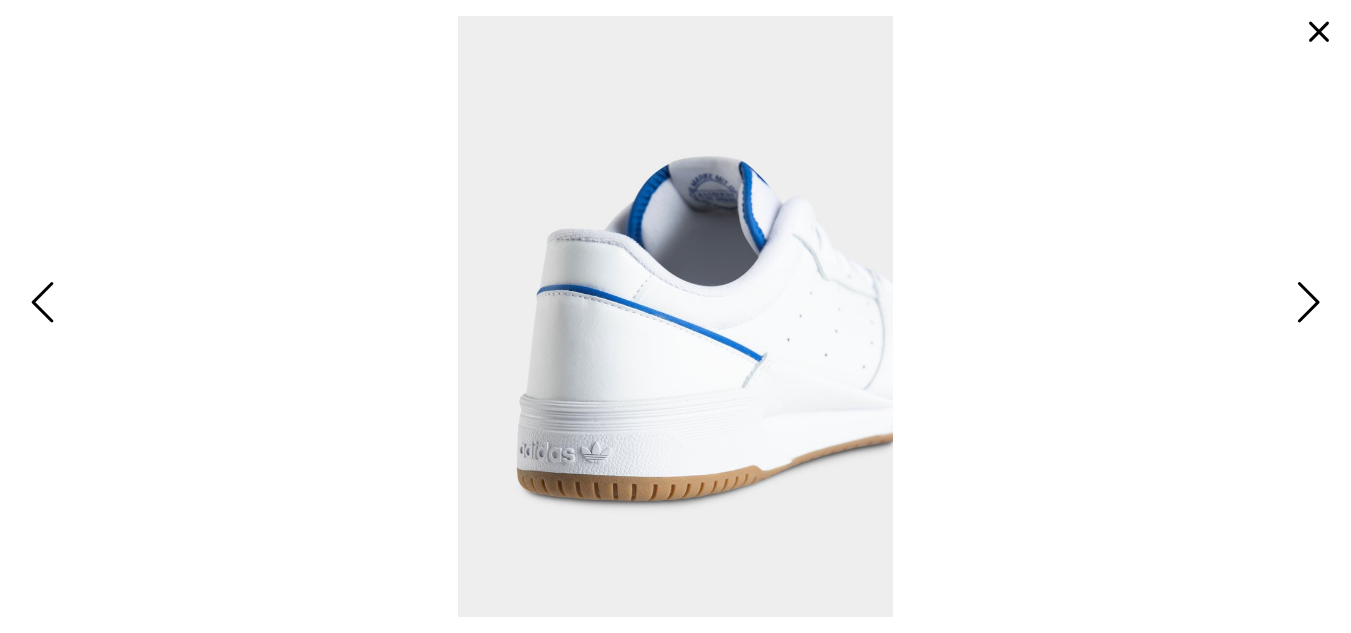 click at bounding box center (1305, 304) 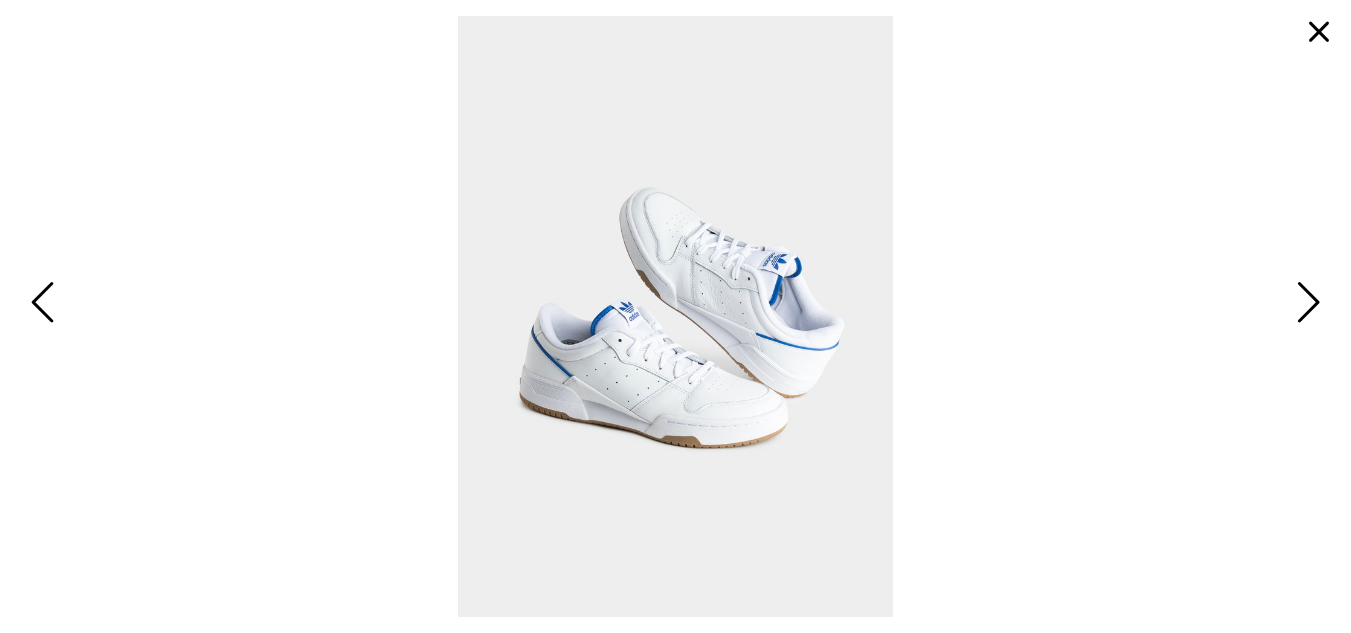 click at bounding box center [1319, 32] 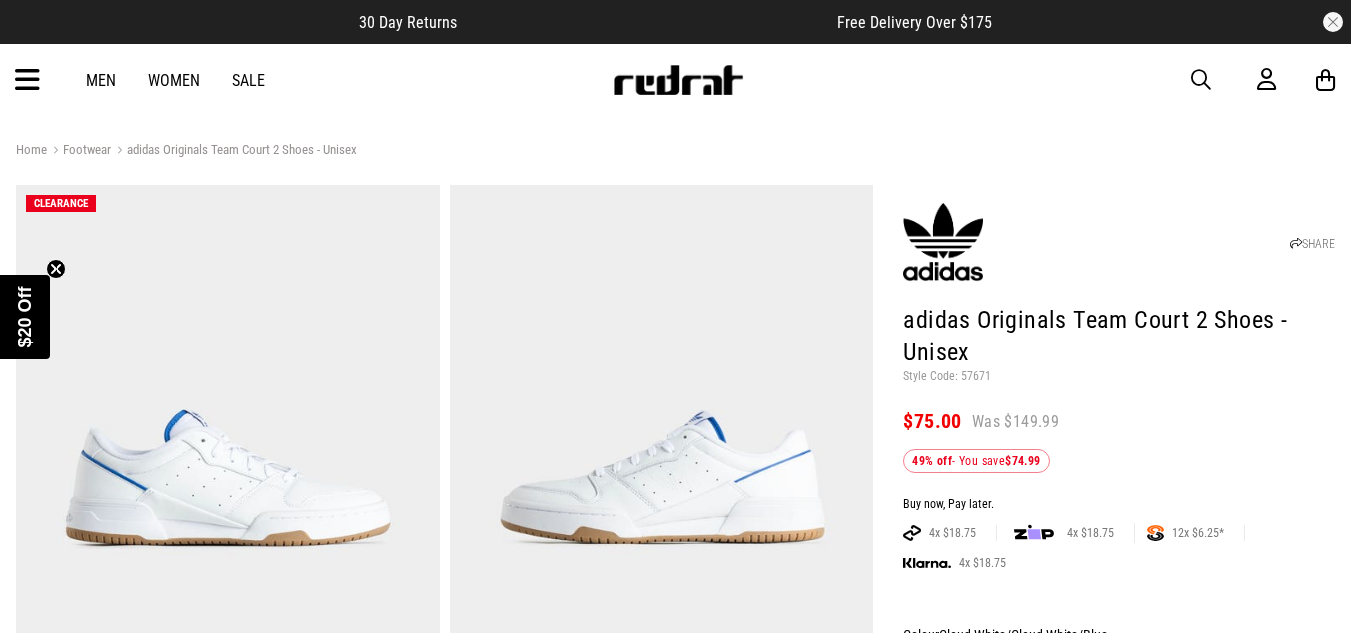 click on "30 Day Returns       Free Delivery Over $175" at bounding box center [675, 22] 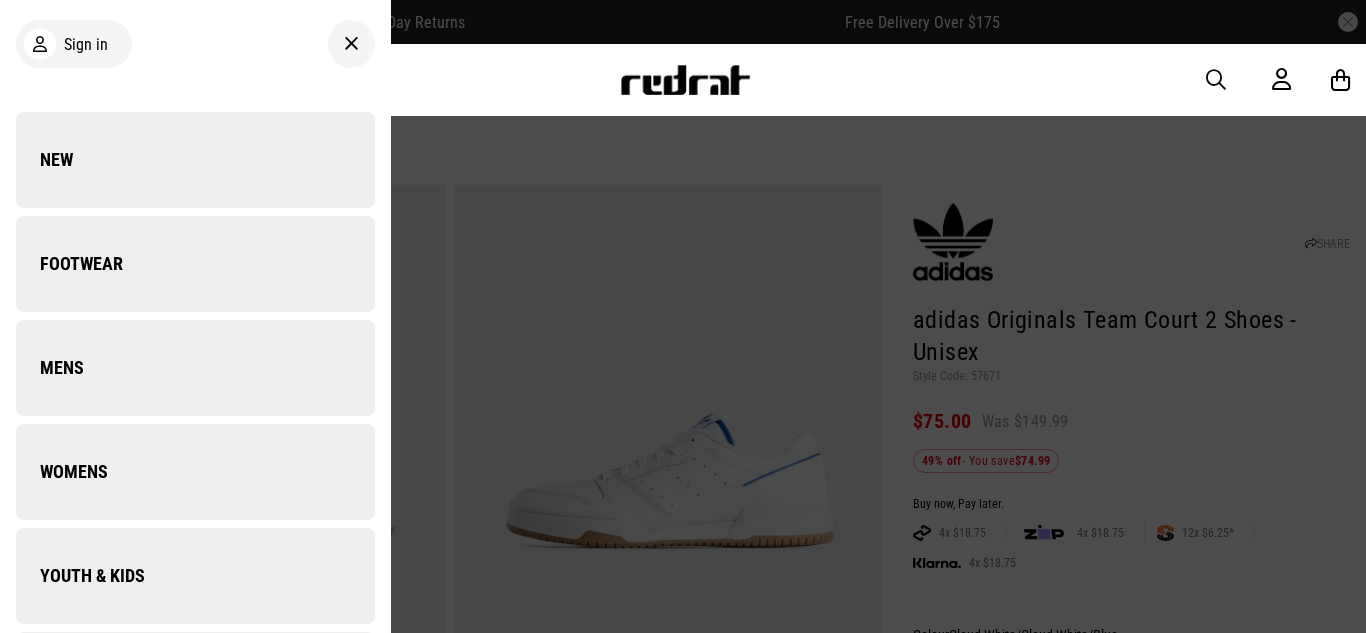 click on "Men   Women   Sale     Sign in     New       Back         Footwear       Back
Footwear											       Mens       Back
Mens											       Womens       Back
Womens											       Youth & Kids       Back
Youth & Kids											       Jewellery       Back
Jewellery											       Headwear       Back
Headwear											       Accessories       Back
Accessories											       Deals       Back         Sale   UP TO 60% OFF
Shop by Brand
adidas
Converse
New Era
See all brands     Gift Cards   Find a Store   Delivery   Returns & Exchanges   FAQ   Contact Us
Payment Options Only at Red Rat
Let's keep in touch
Back" at bounding box center (683, 80) 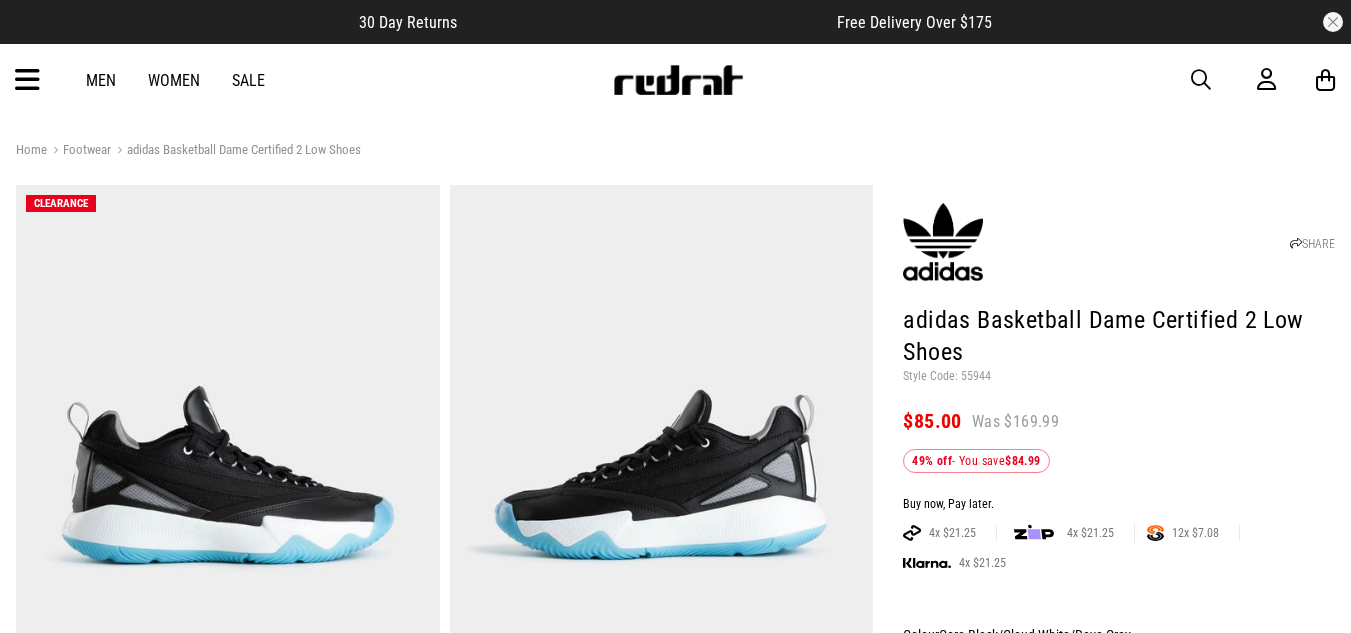 scroll, scrollTop: 0, scrollLeft: 0, axis: both 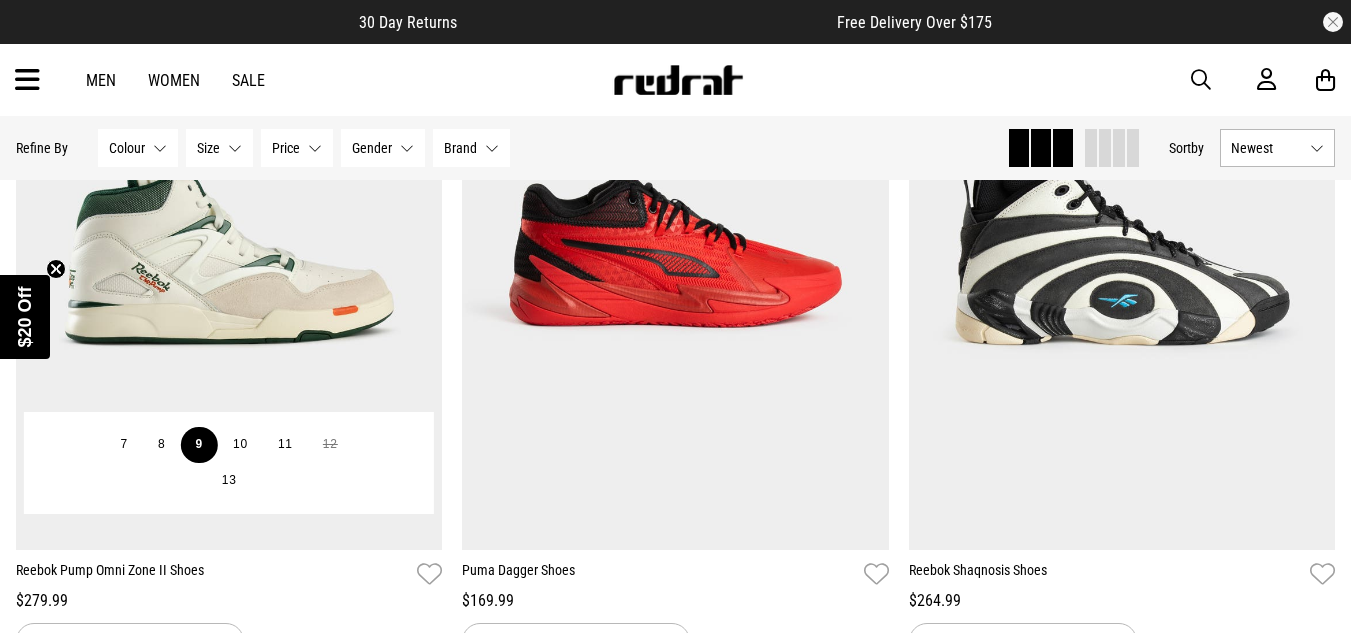click on "9" at bounding box center [198, 445] 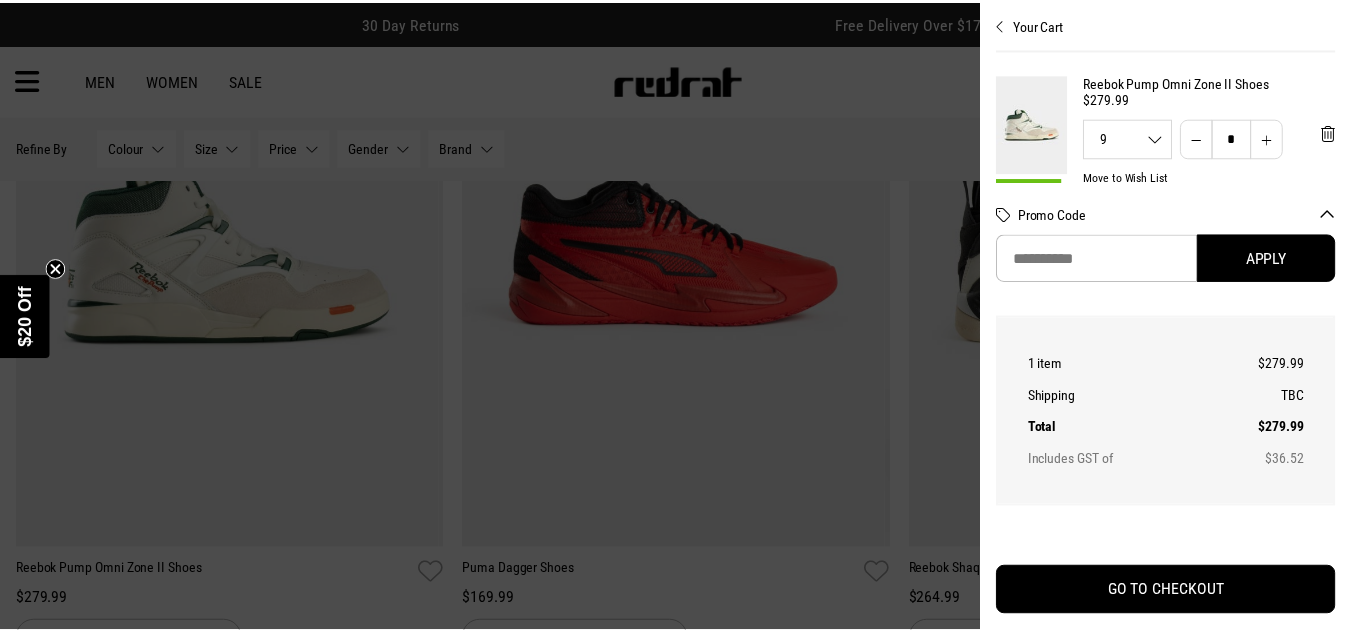 scroll, scrollTop: 100, scrollLeft: 0, axis: vertical 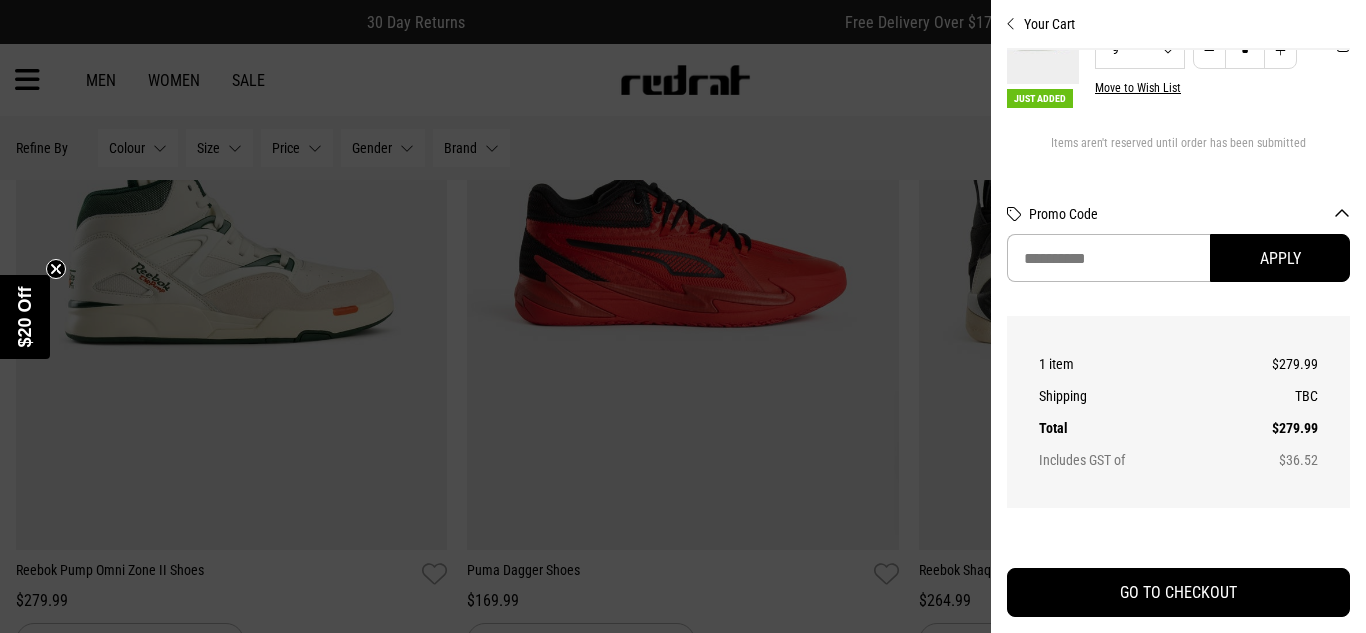click at bounding box center (683, 316) 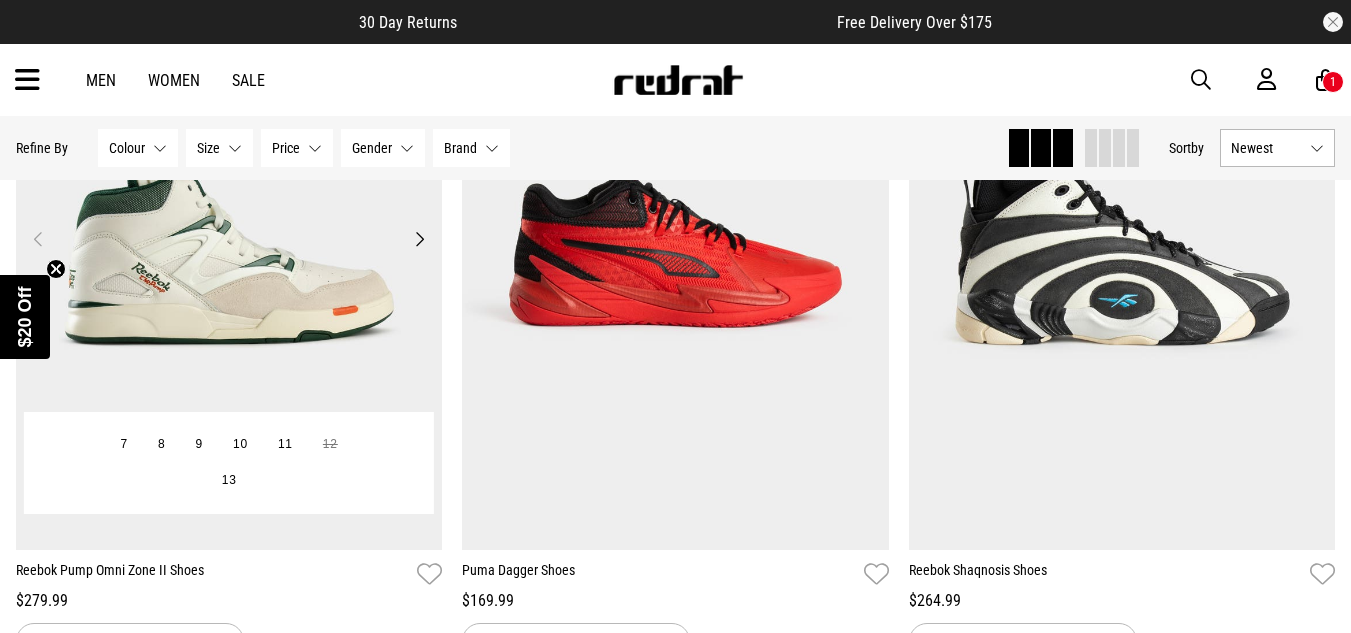 click at bounding box center (229, 251) 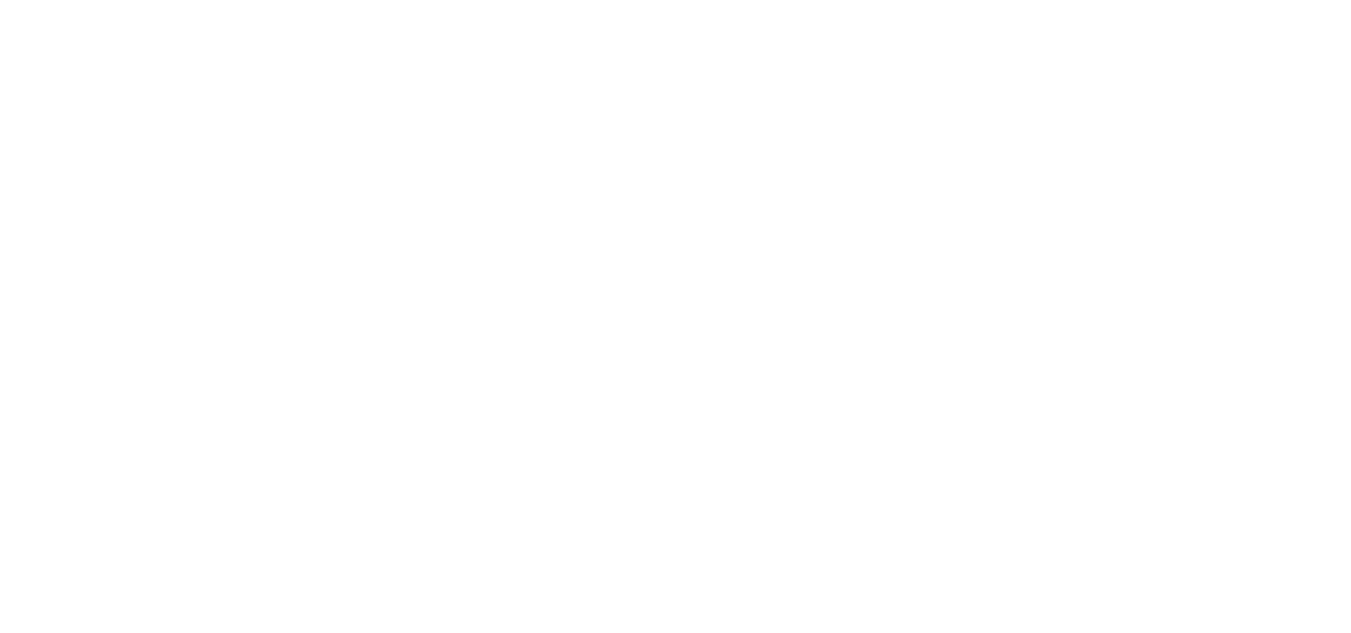 scroll, scrollTop: 0, scrollLeft: 0, axis: both 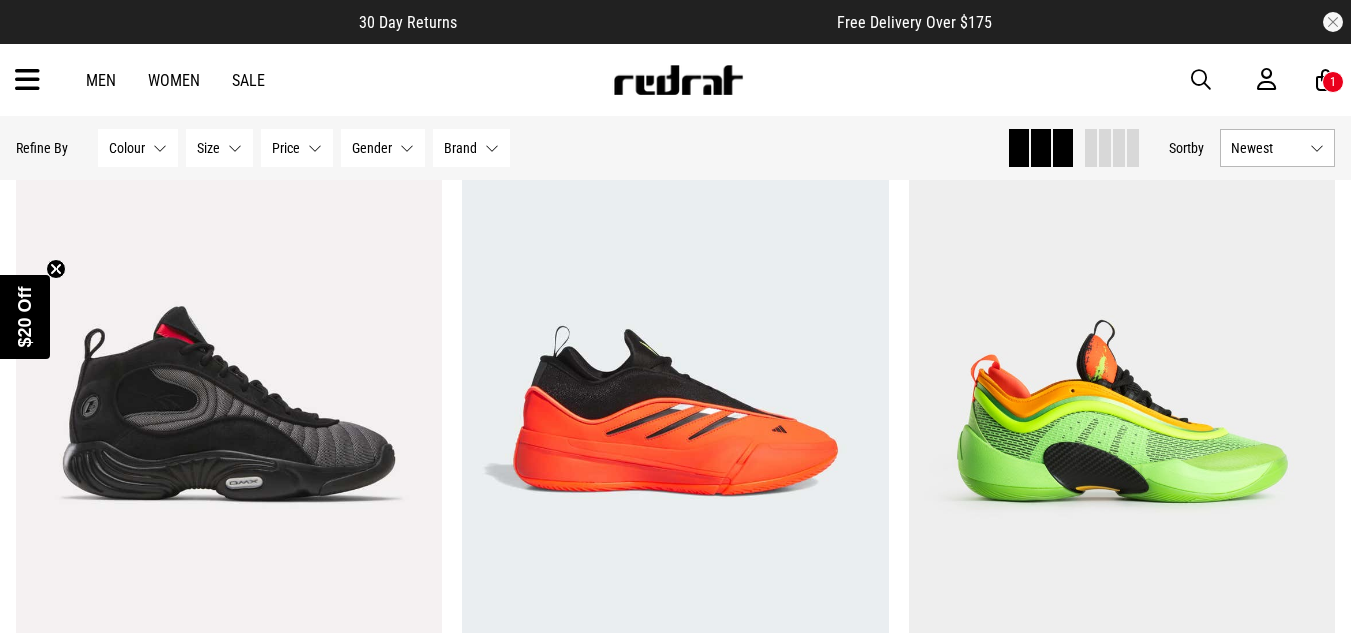 click at bounding box center [1325, 80] 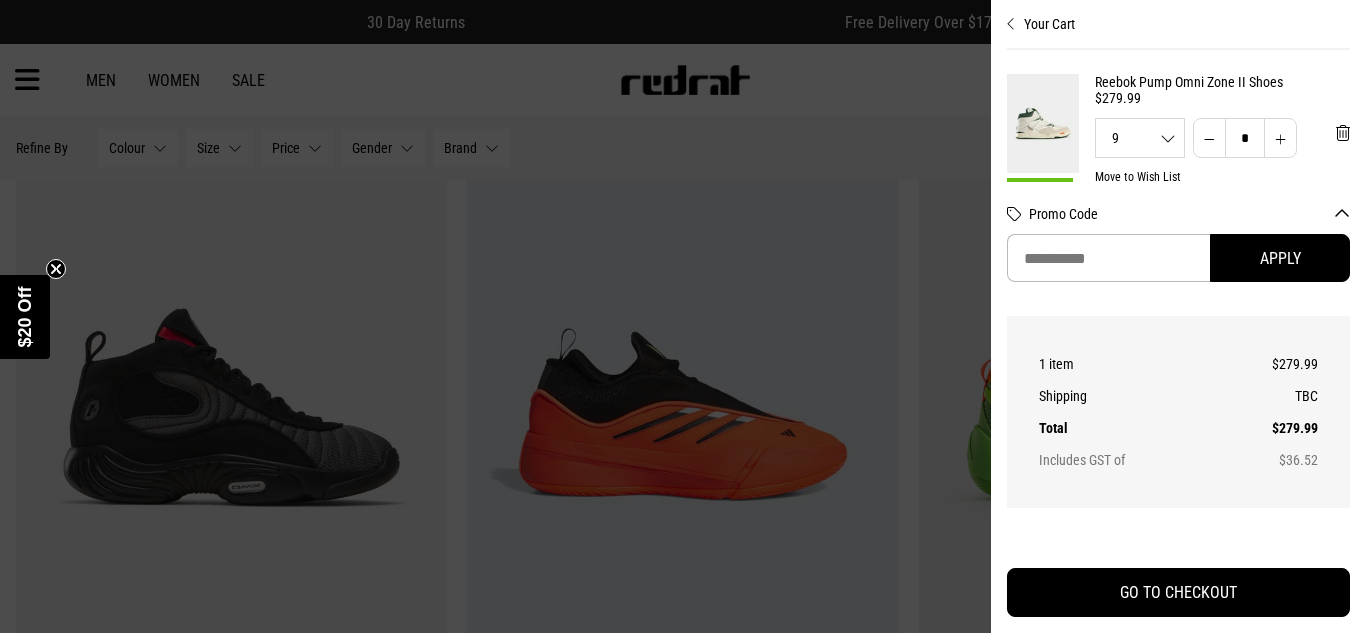 click at bounding box center [683, 316] 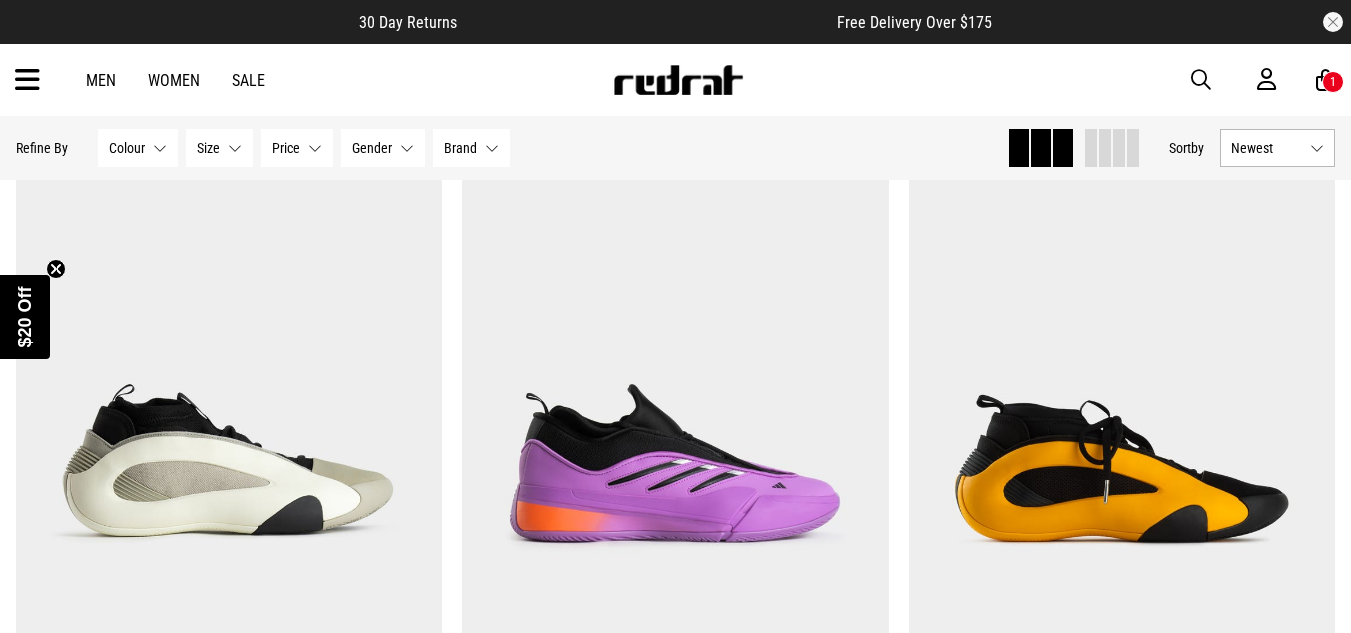 scroll, scrollTop: 1762, scrollLeft: 0, axis: vertical 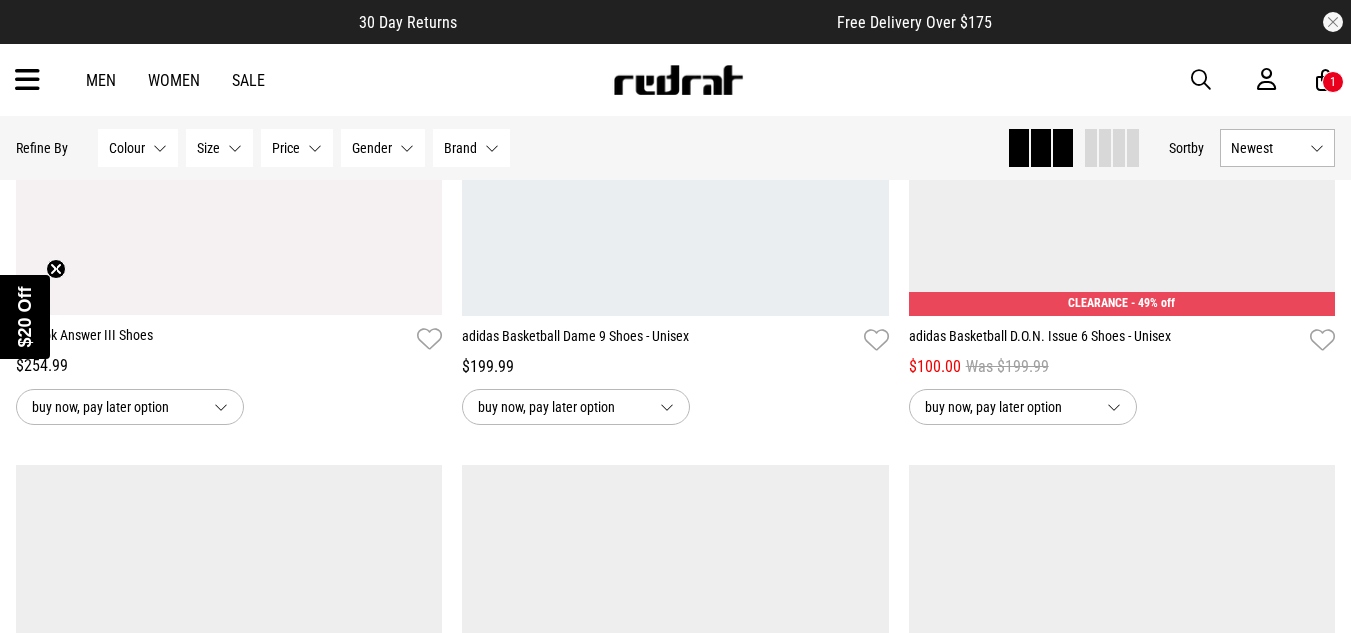 click on "Previous Next    9   10   11   12   13   14" at bounding box center (675, 764) 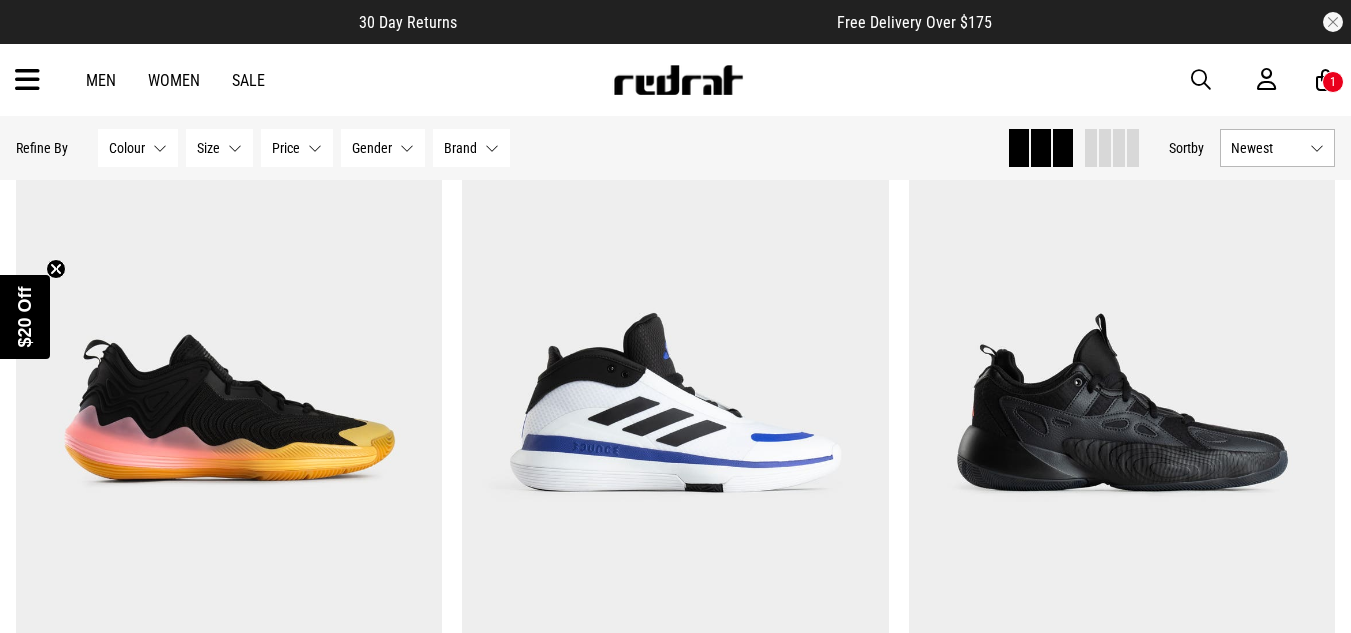 scroll, scrollTop: 2540, scrollLeft: 0, axis: vertical 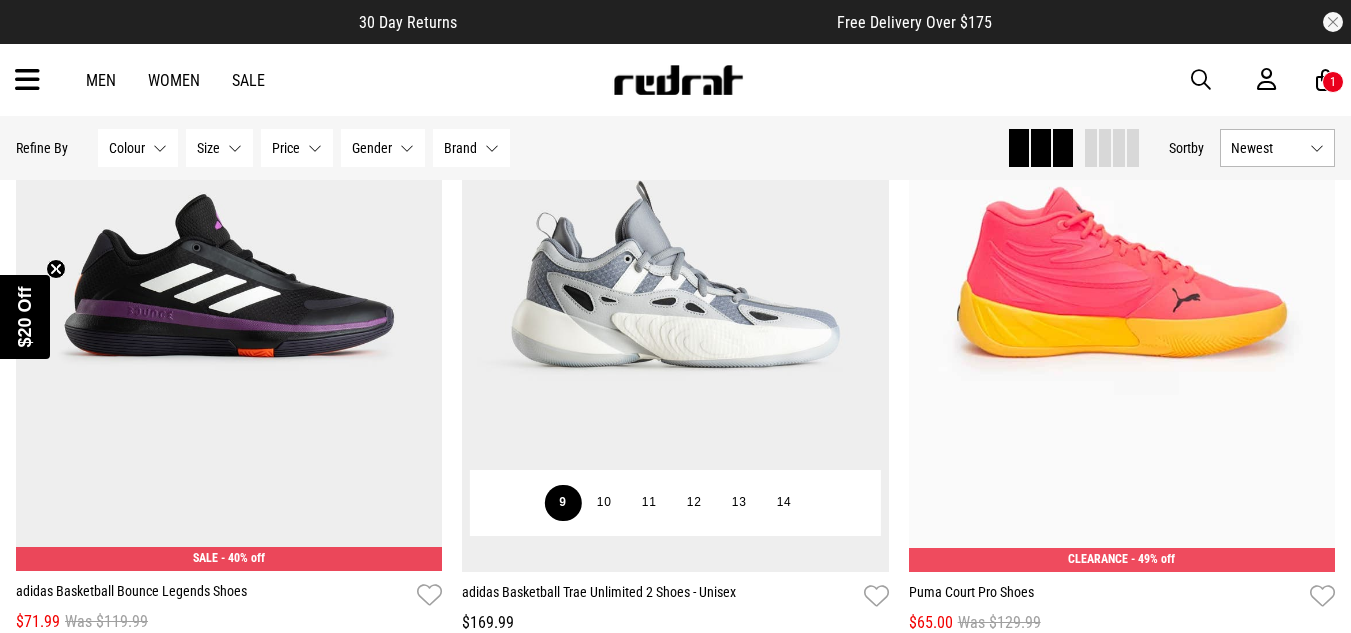 click on "9" at bounding box center (562, 503) 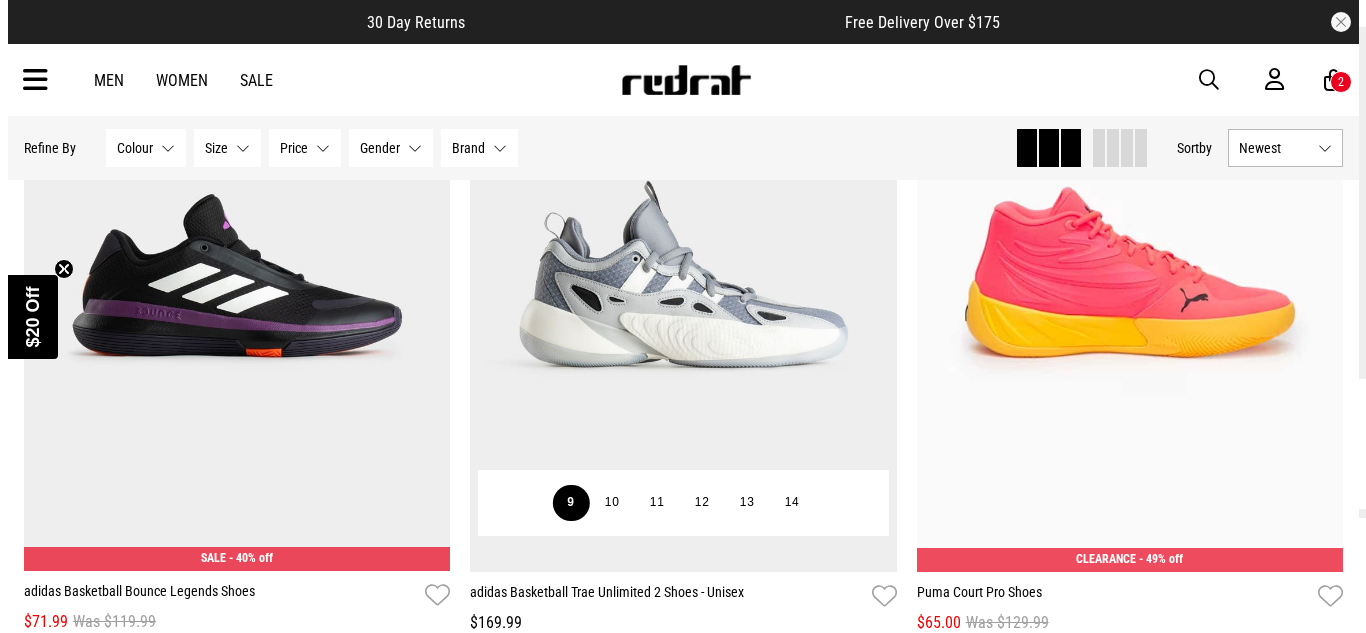 scroll, scrollTop: 4144, scrollLeft: 0, axis: vertical 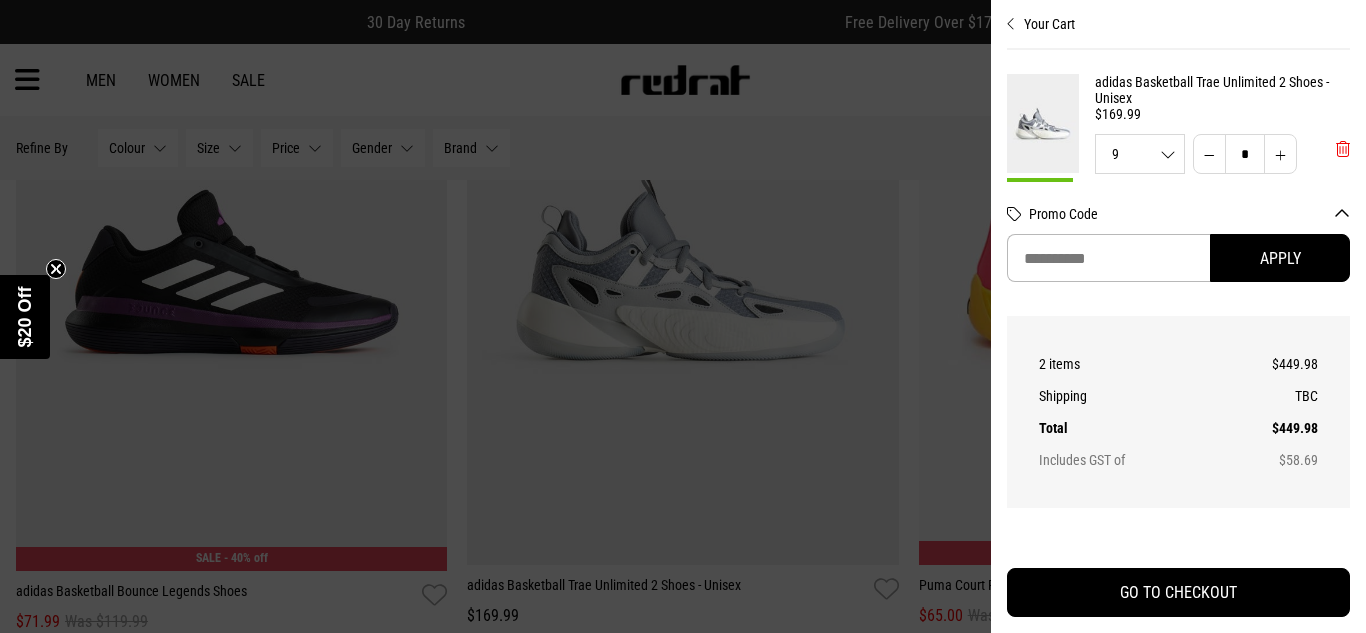 click at bounding box center (1343, 149) 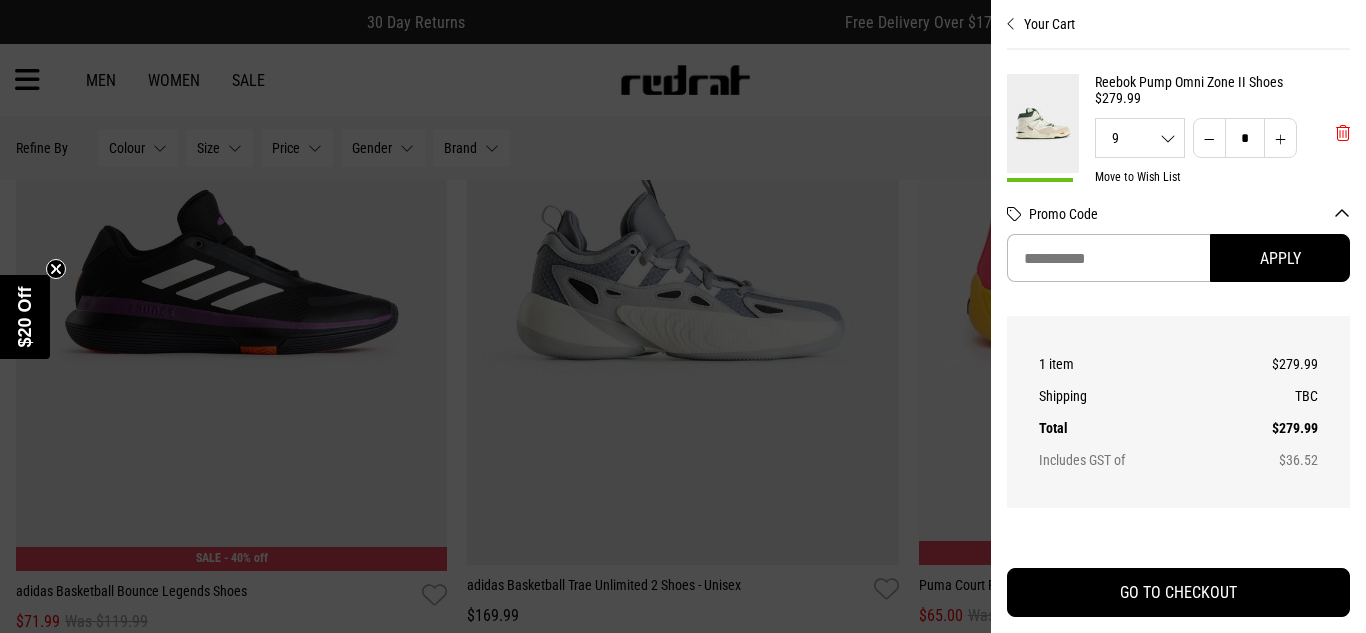 click at bounding box center (1343, 133) 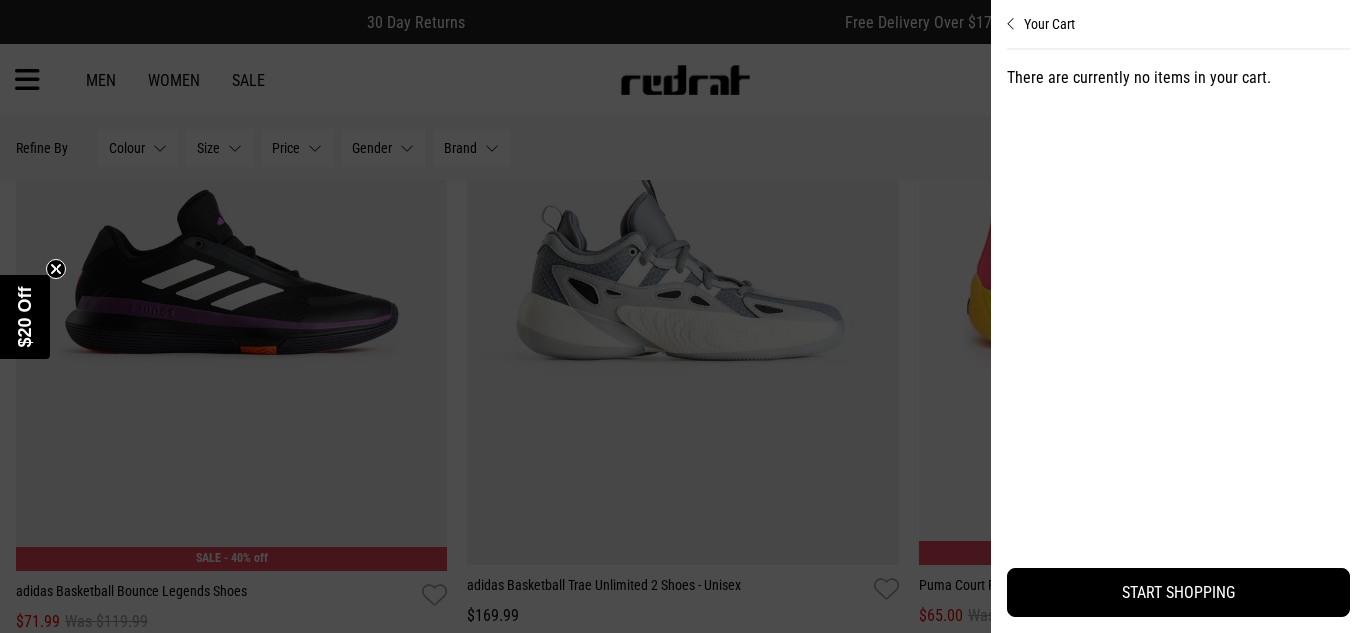 click at bounding box center (683, 316) 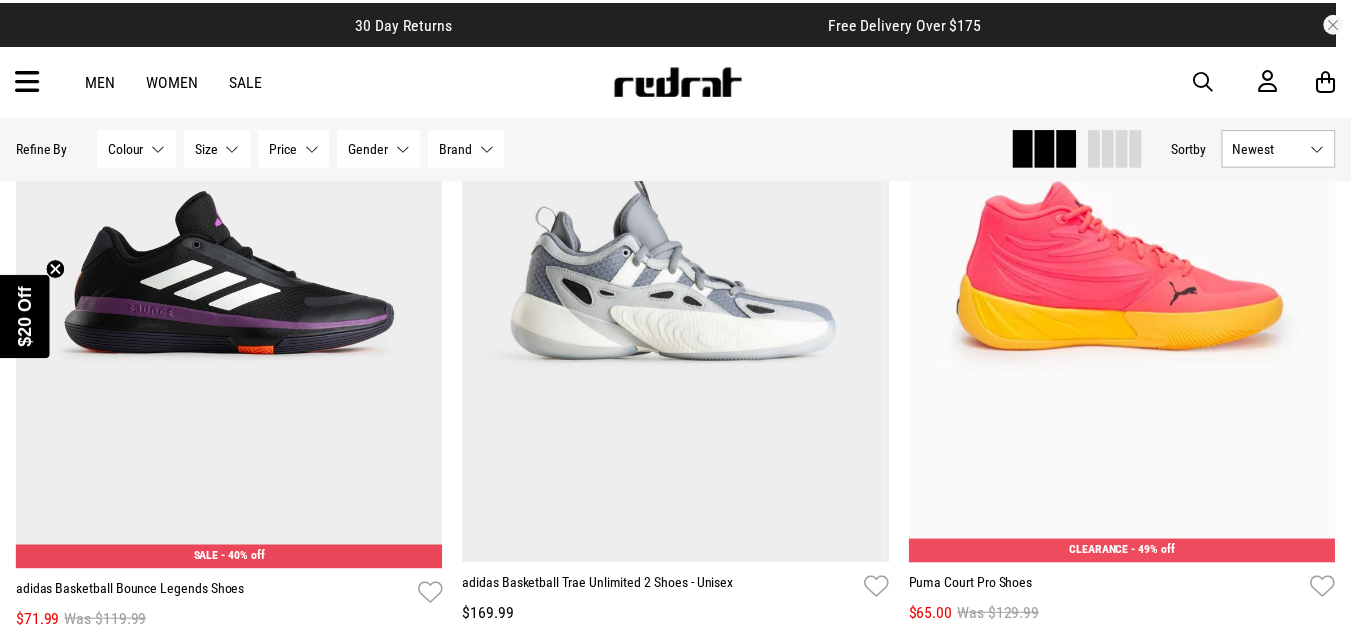 scroll, scrollTop: 4113, scrollLeft: 0, axis: vertical 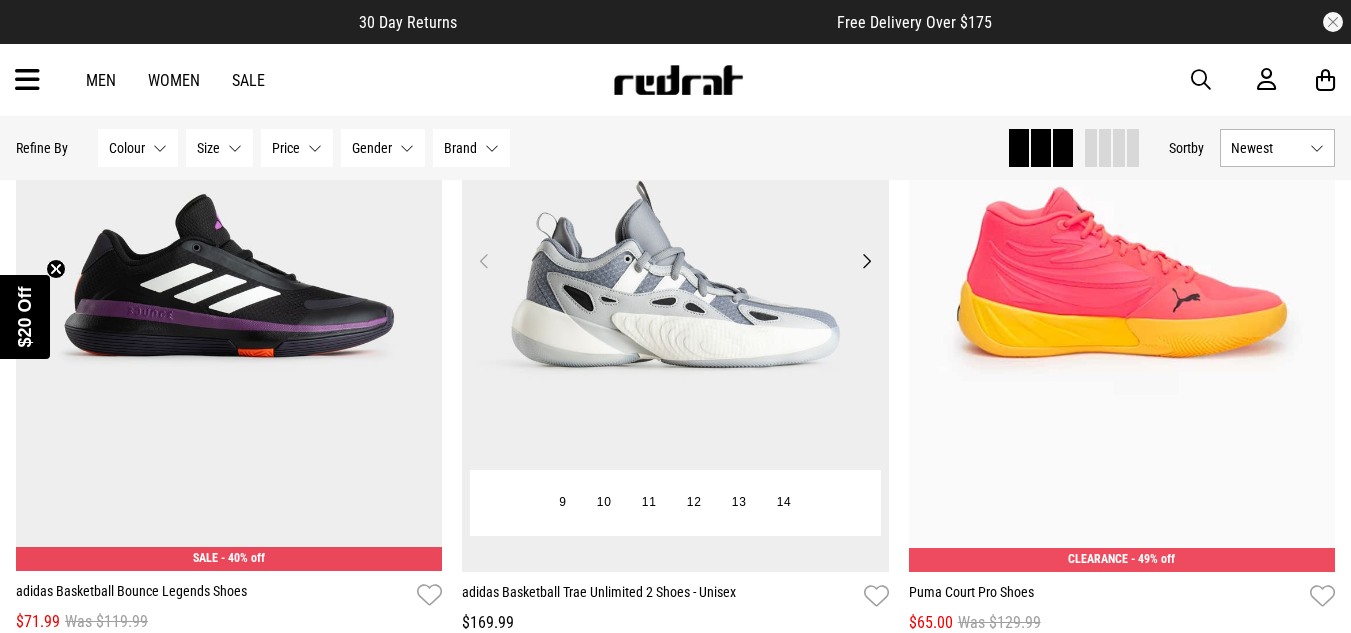 click at bounding box center (675, 273) 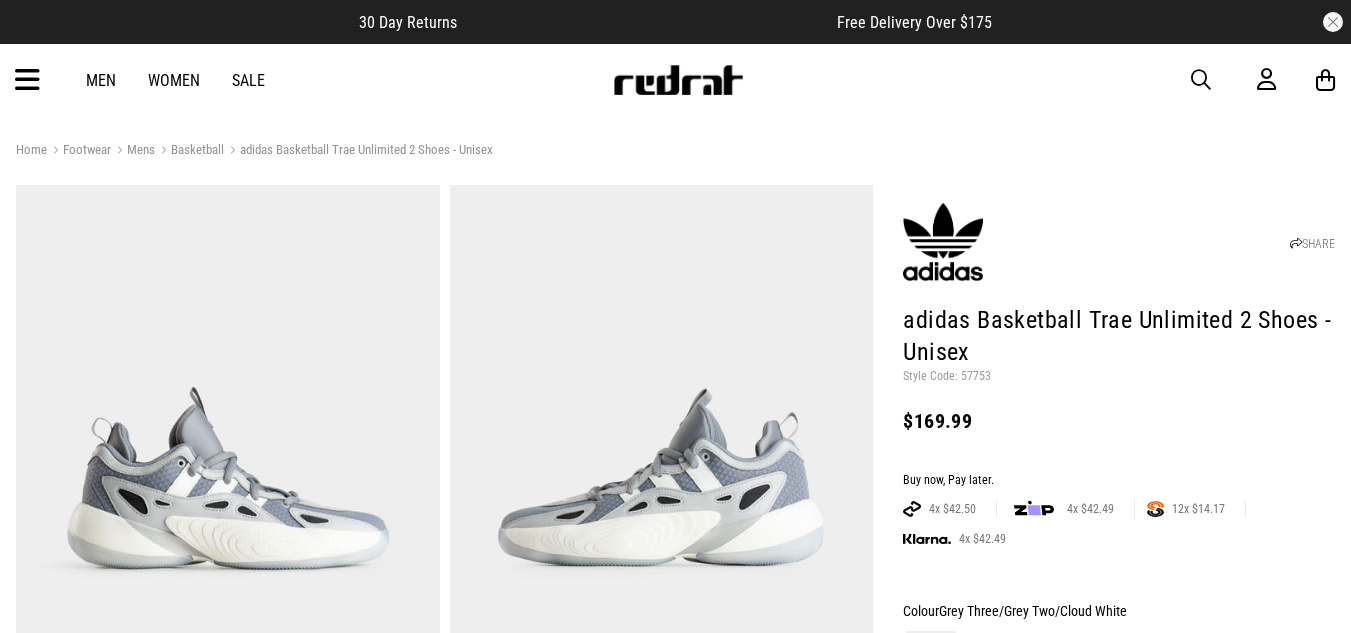 scroll, scrollTop: 0, scrollLeft: 0, axis: both 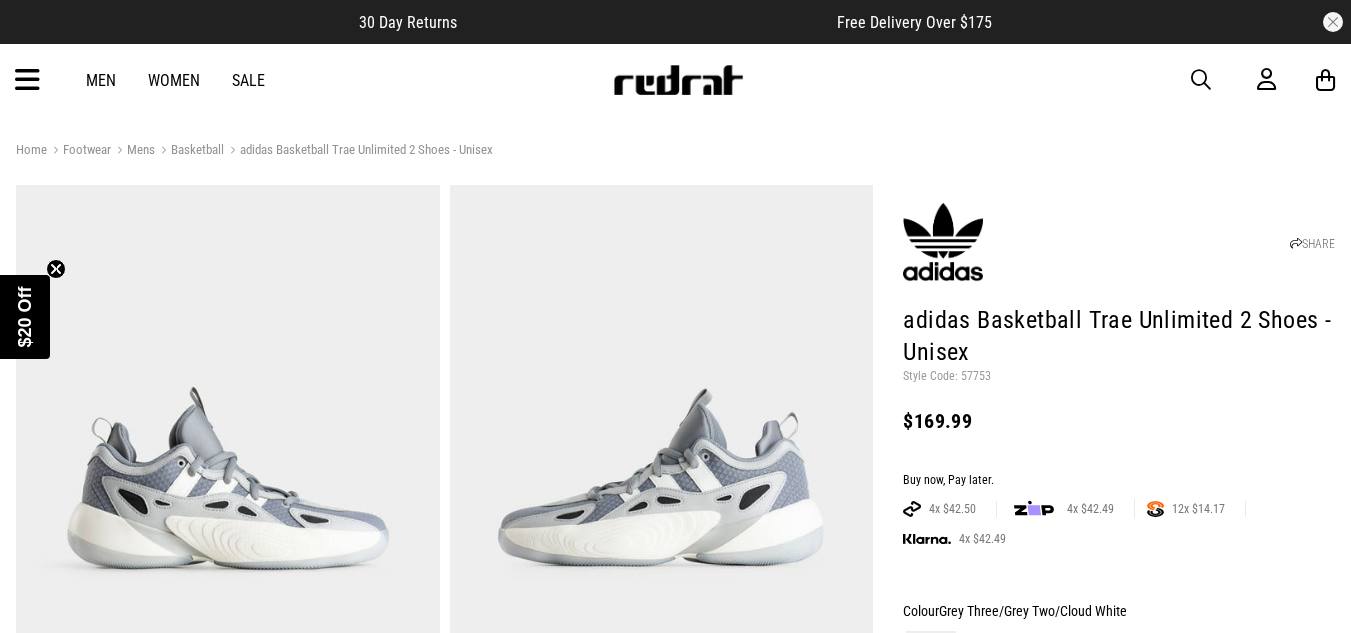 click at bounding box center [27, 80] 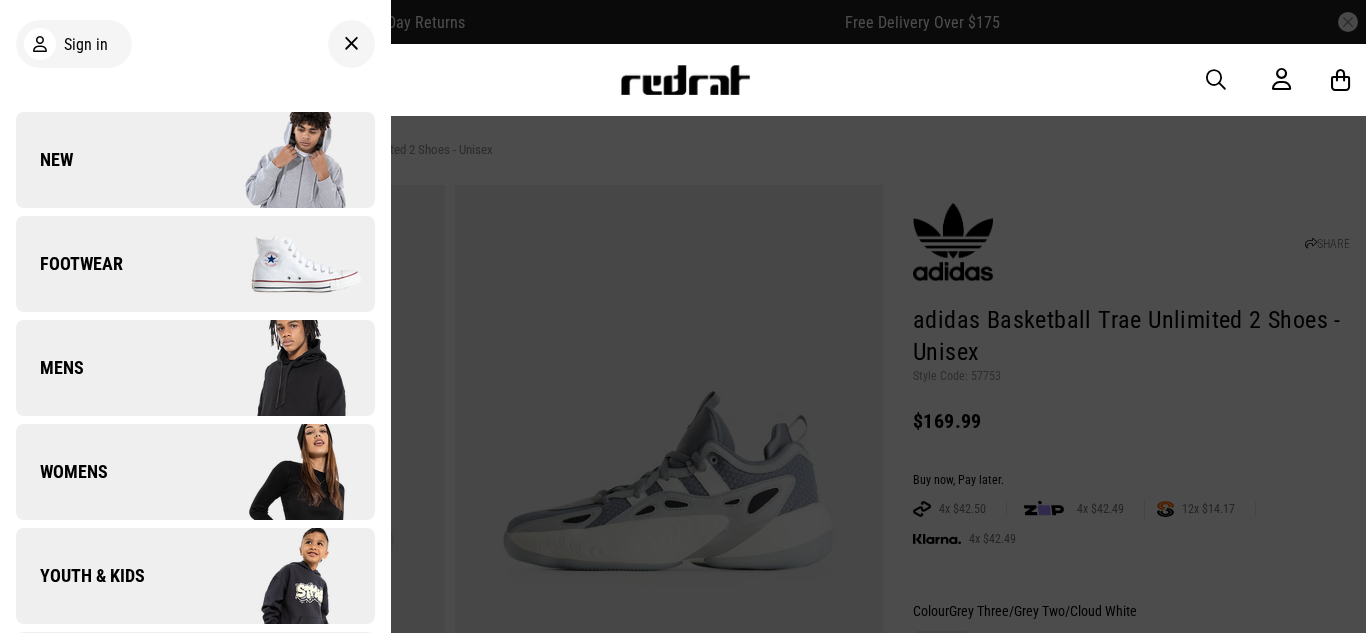 click on "Footwear" at bounding box center [195, 264] 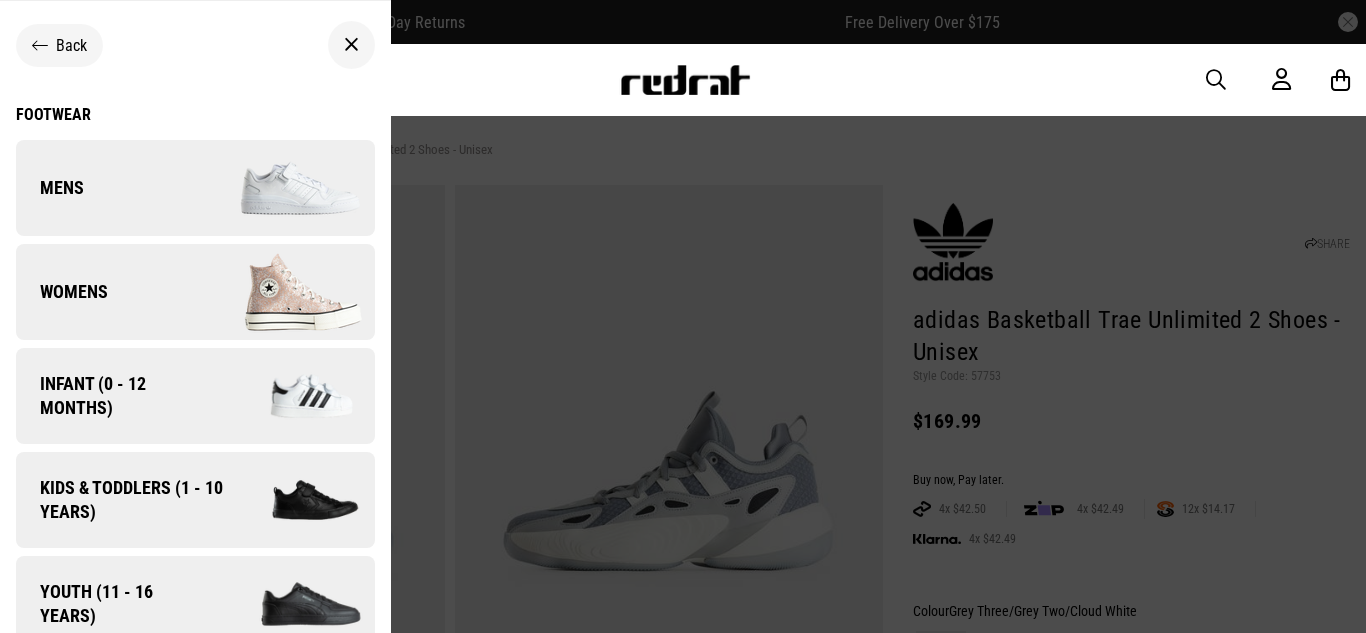 click on "Mens" at bounding box center [195, 188] 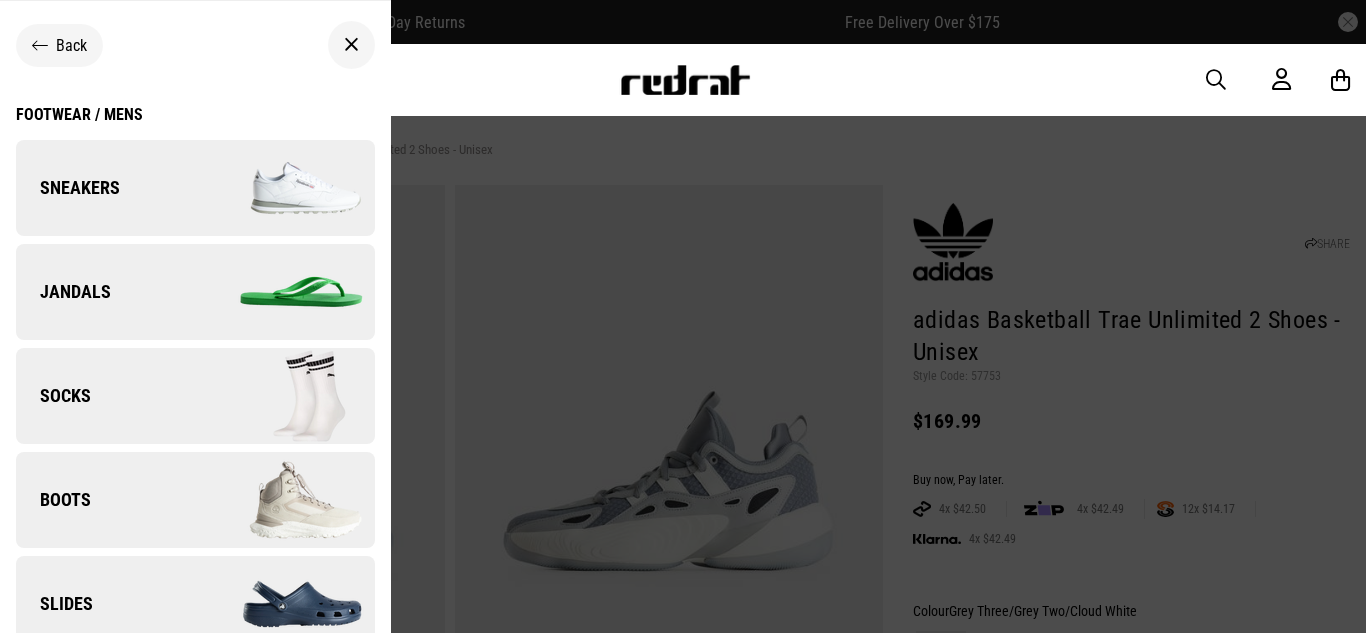 click on "Sneakers" at bounding box center [195, 188] 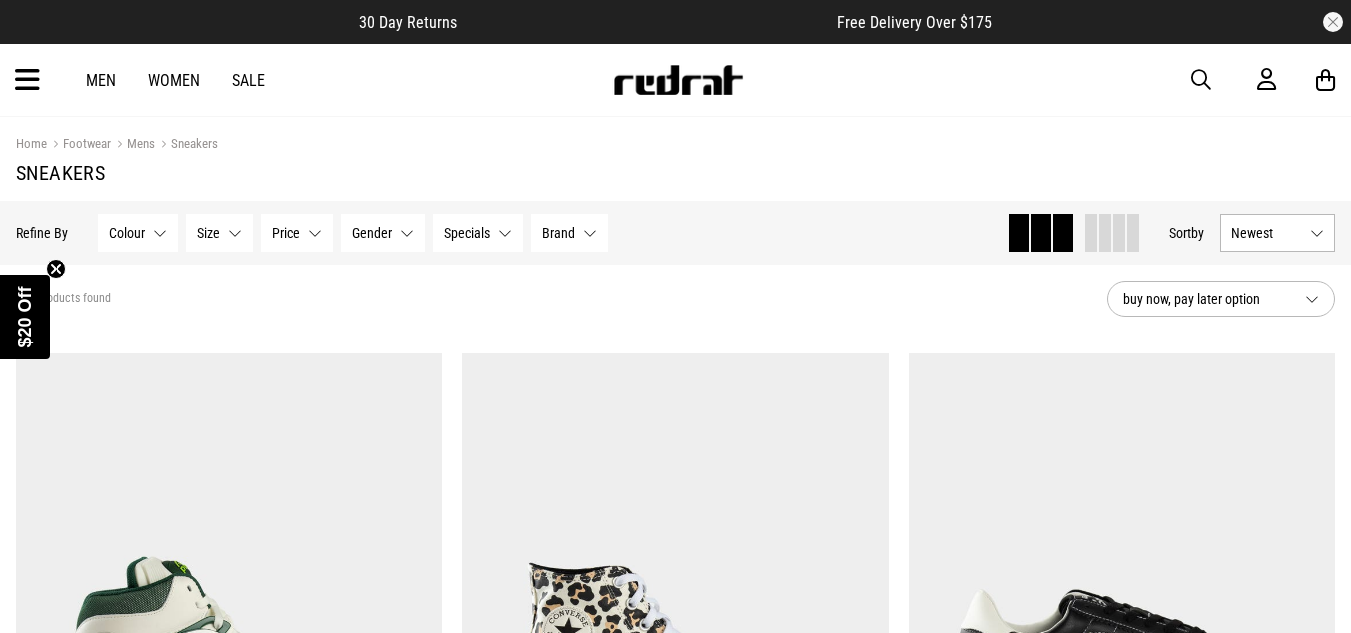 scroll, scrollTop: 0, scrollLeft: 0, axis: both 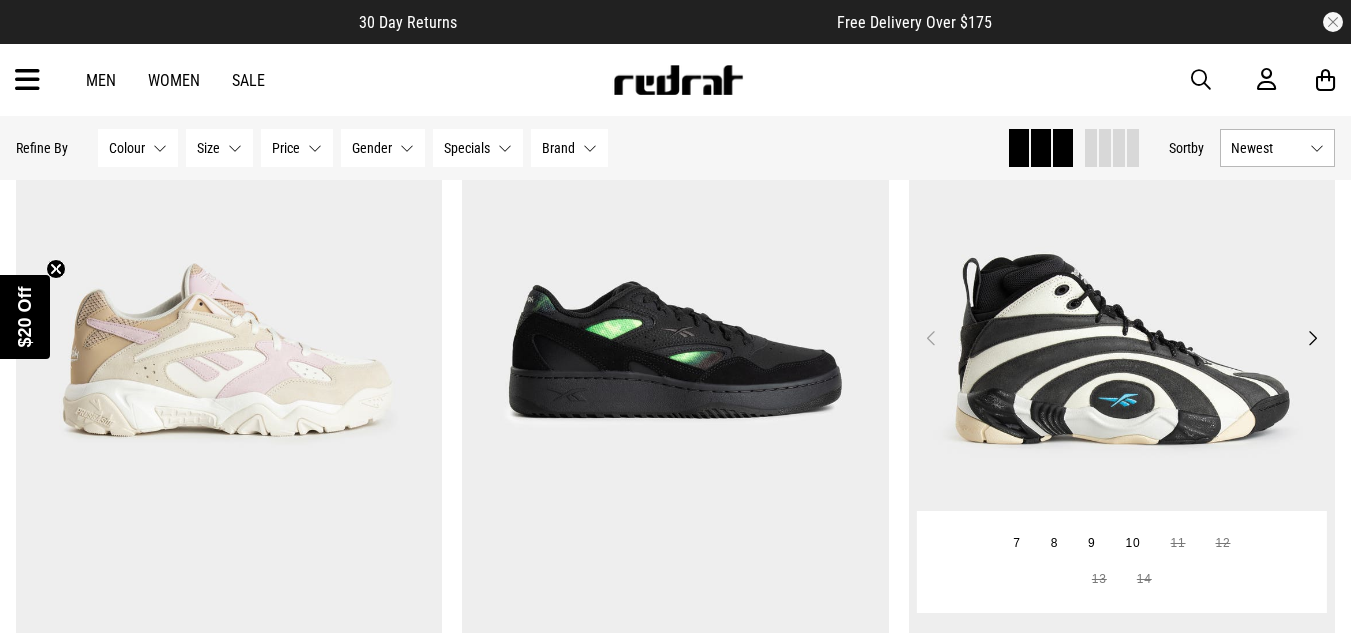 click at bounding box center [1122, 351] 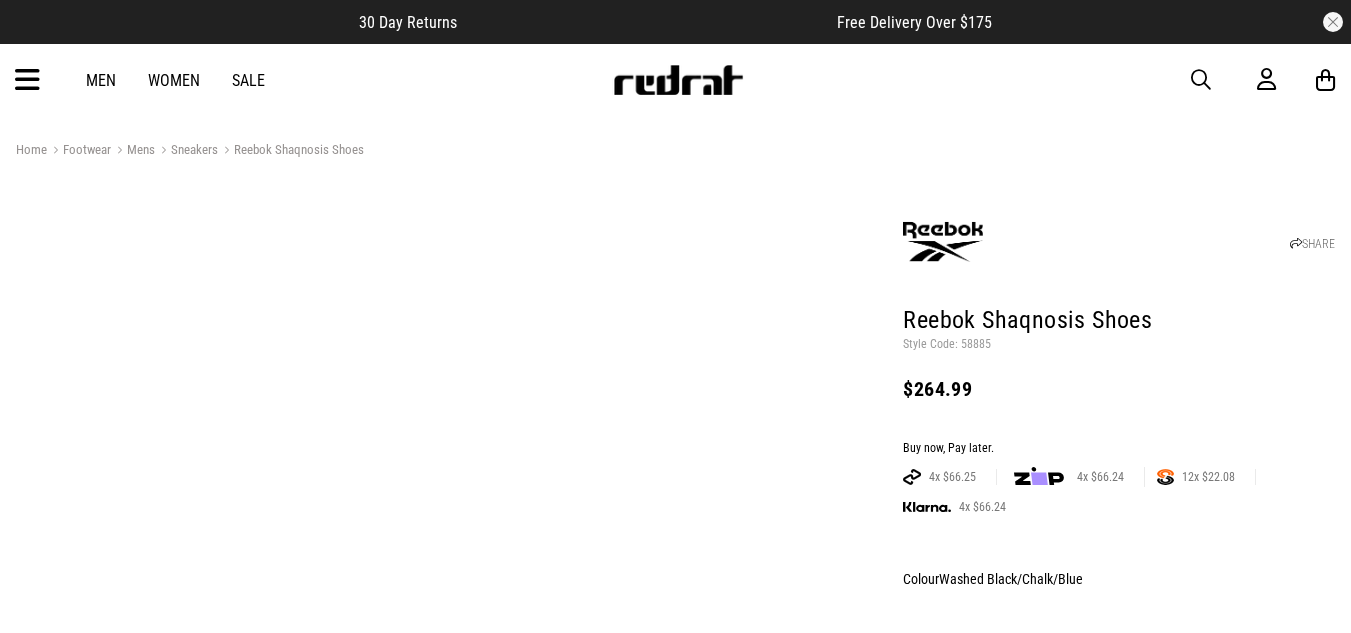 scroll, scrollTop: 0, scrollLeft: 0, axis: both 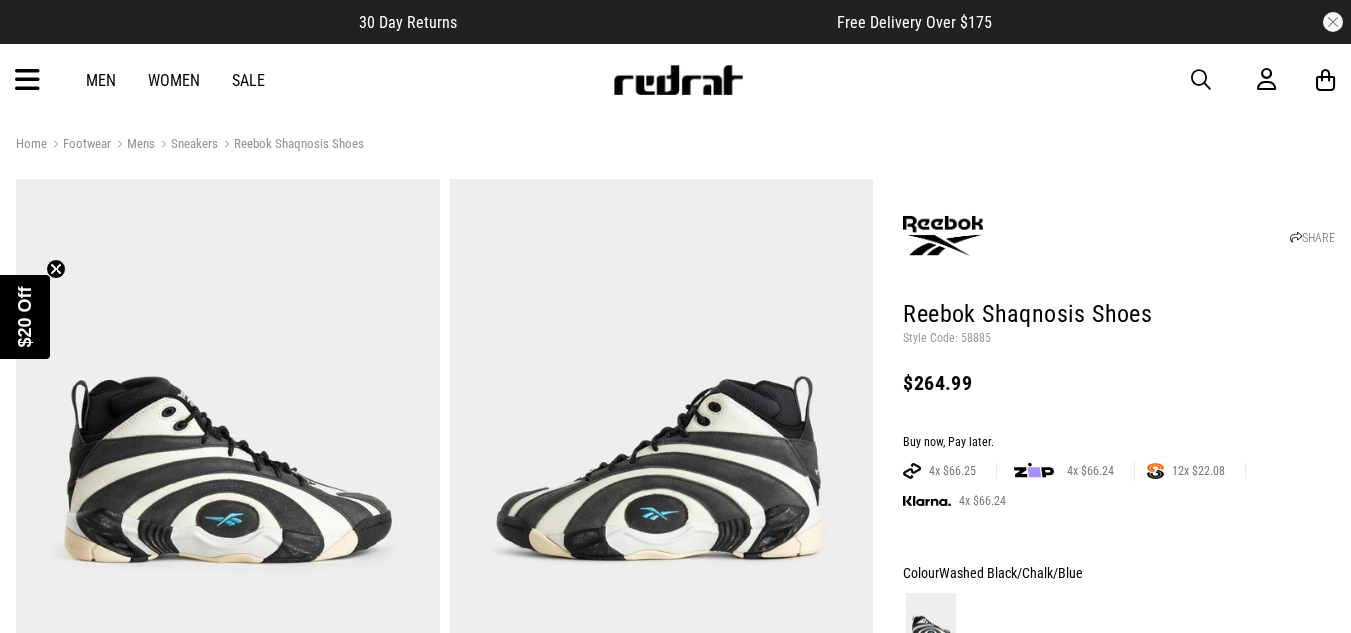 click at bounding box center [662, 471] 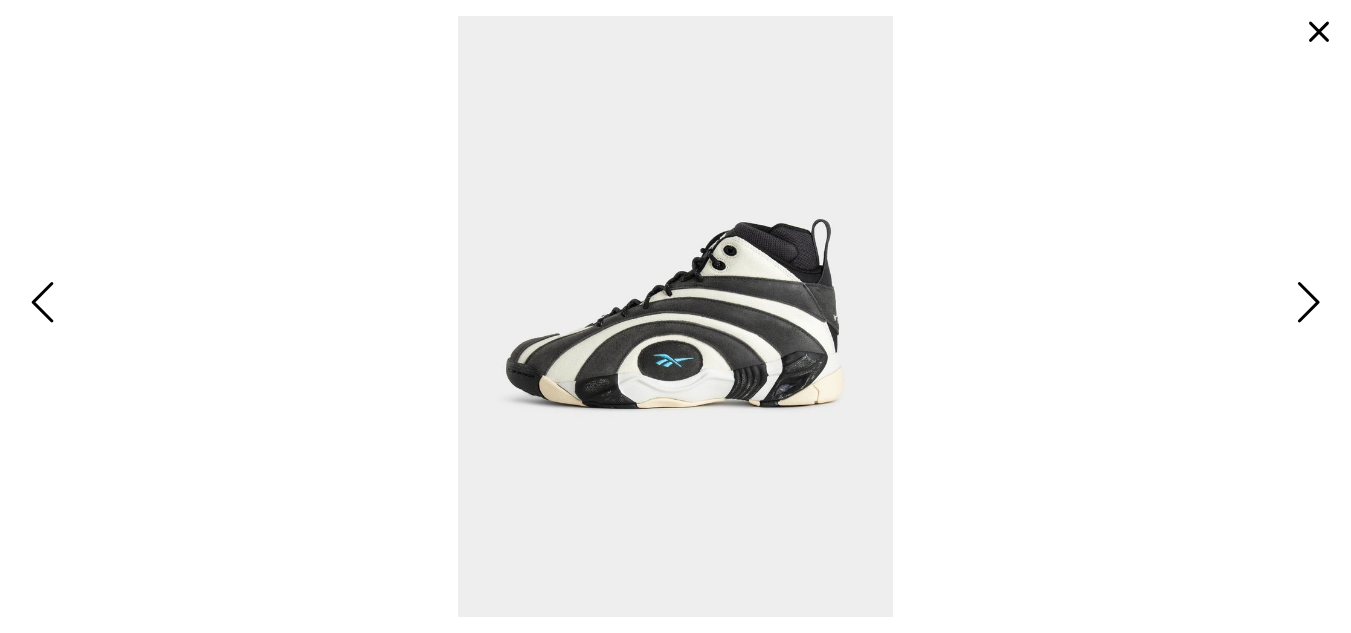 click at bounding box center [1305, 304] 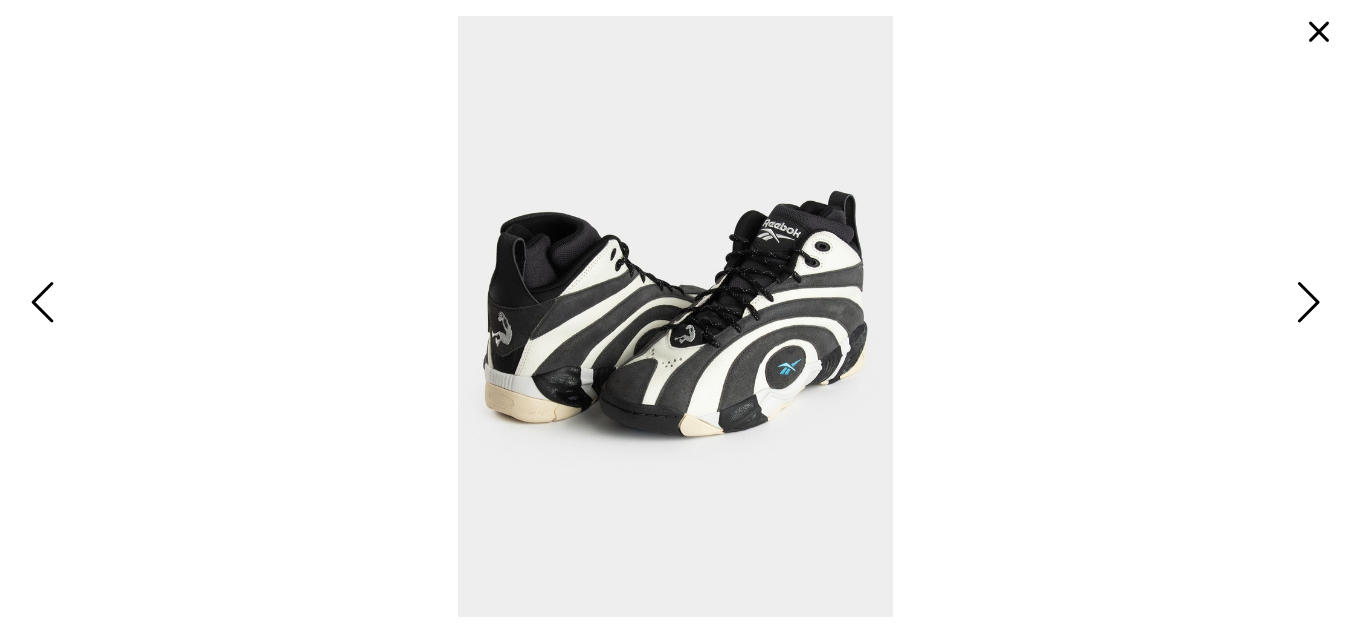 click at bounding box center (1305, 304) 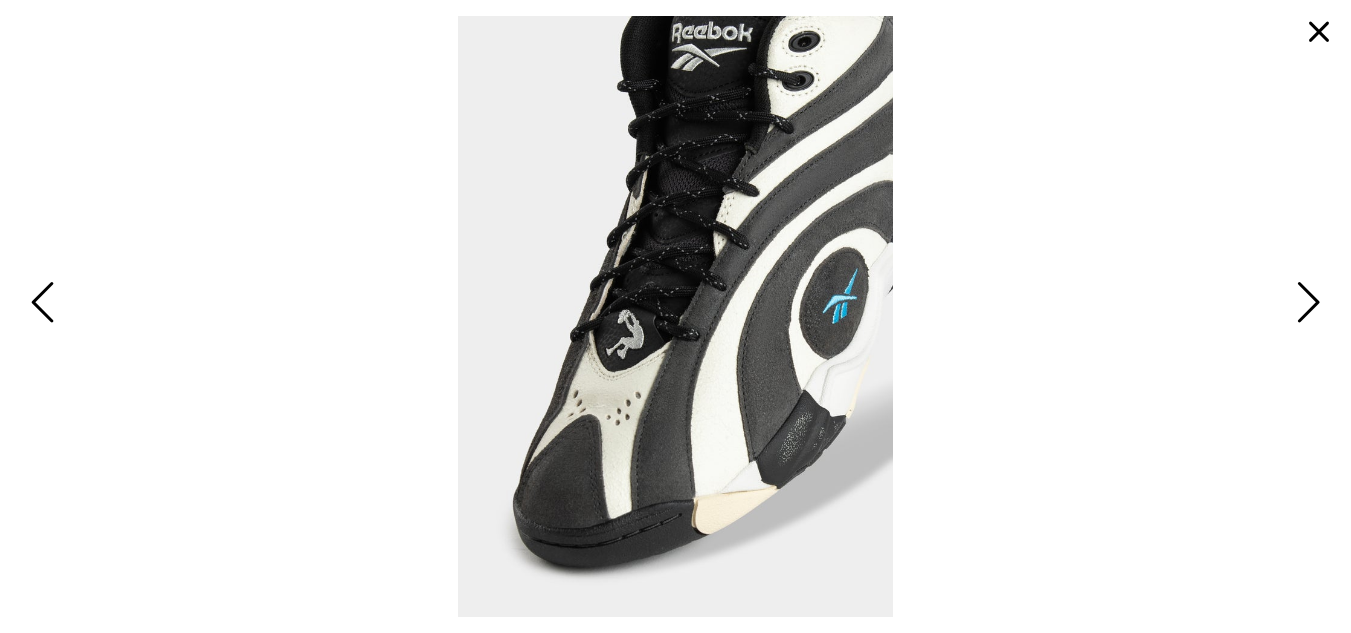 click at bounding box center (1305, 304) 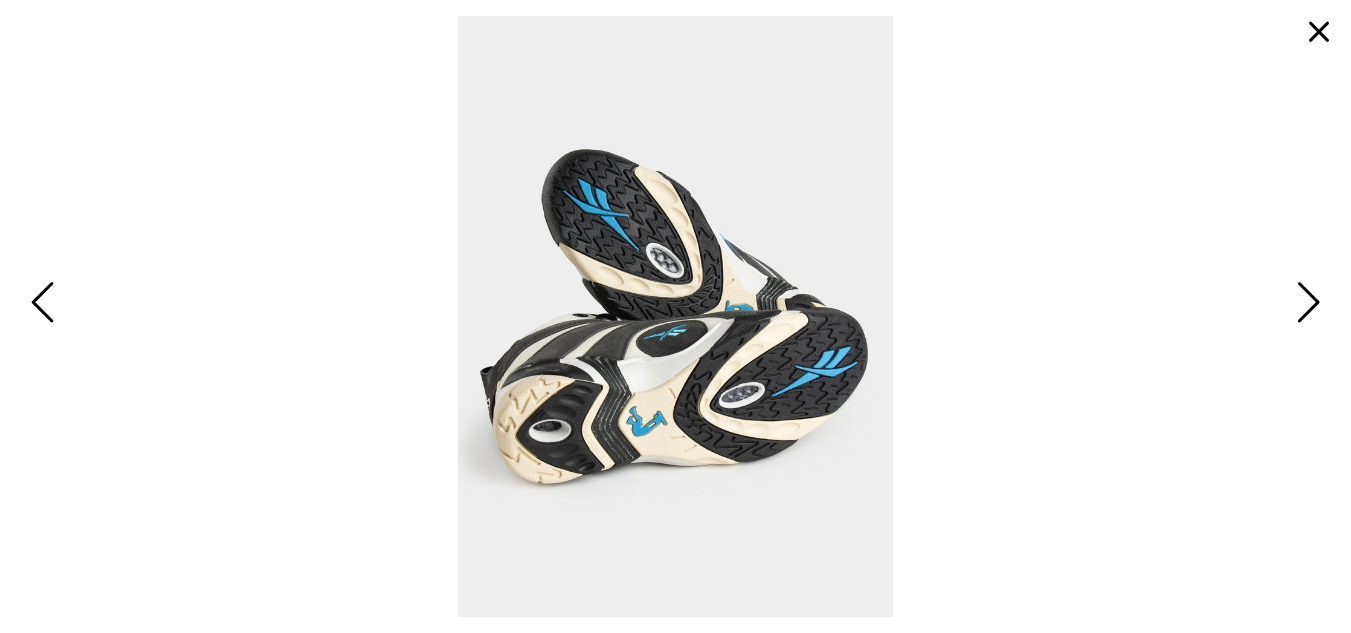 click at bounding box center (1305, 304) 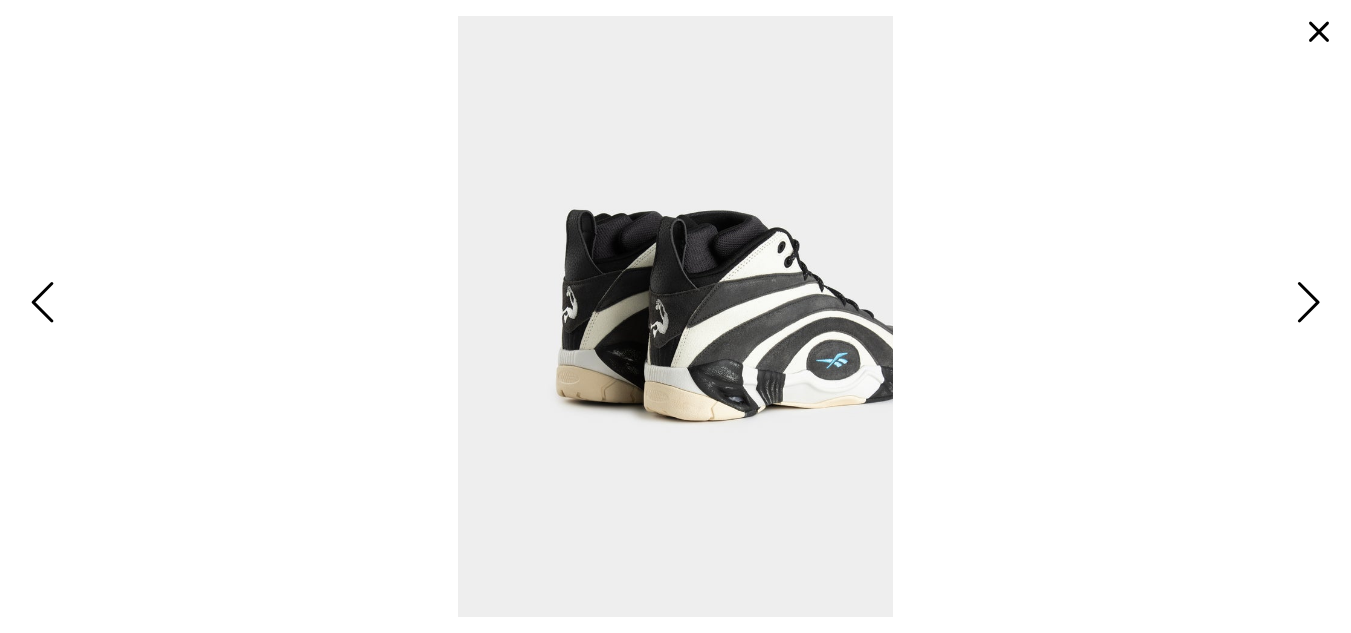 click at bounding box center [1305, 304] 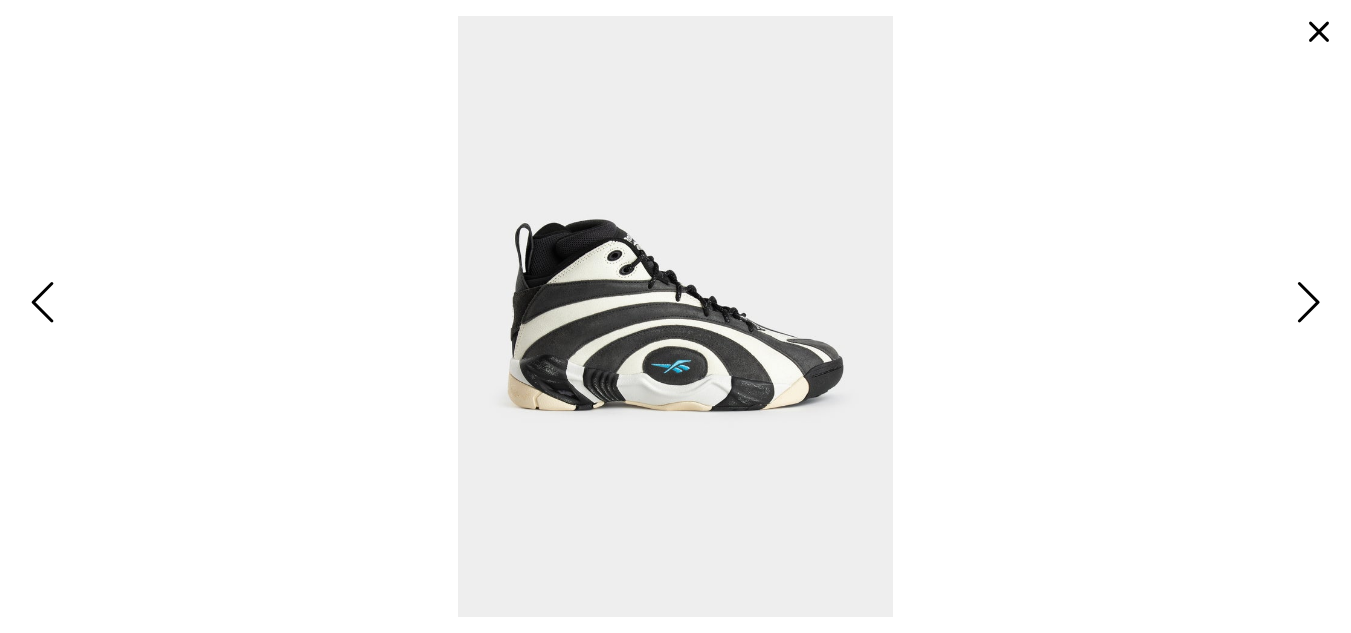 click at bounding box center (1319, 32) 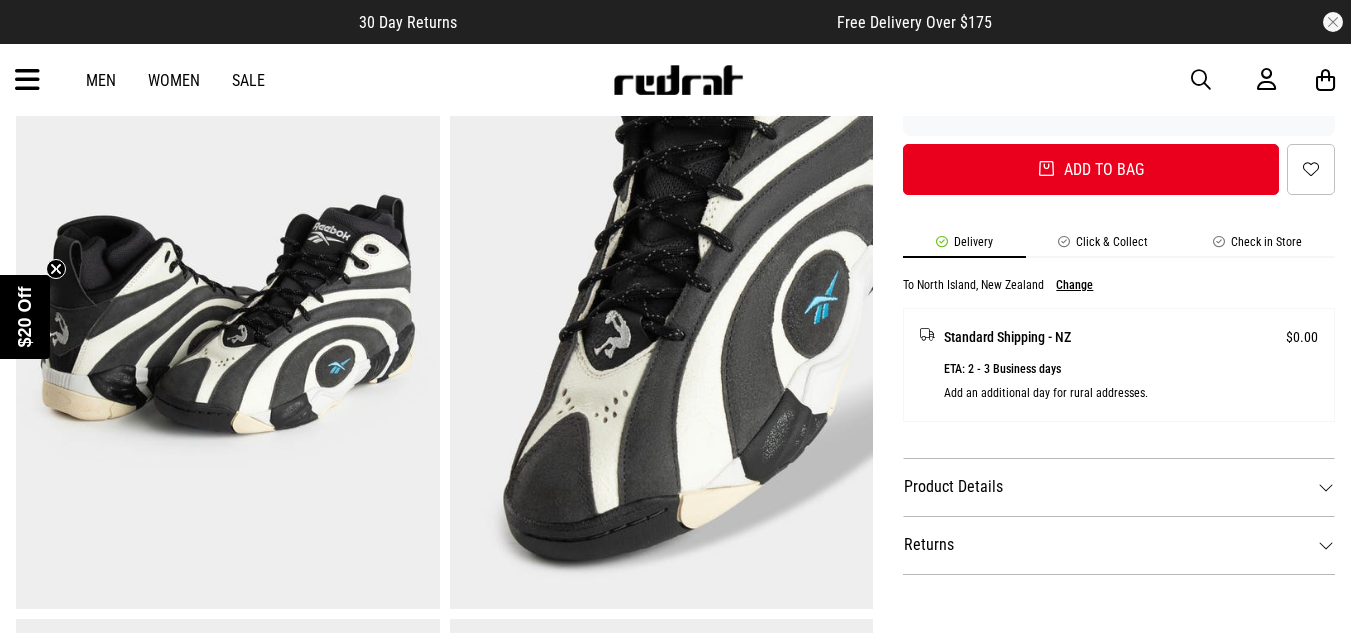 scroll, scrollTop: 779, scrollLeft: 0, axis: vertical 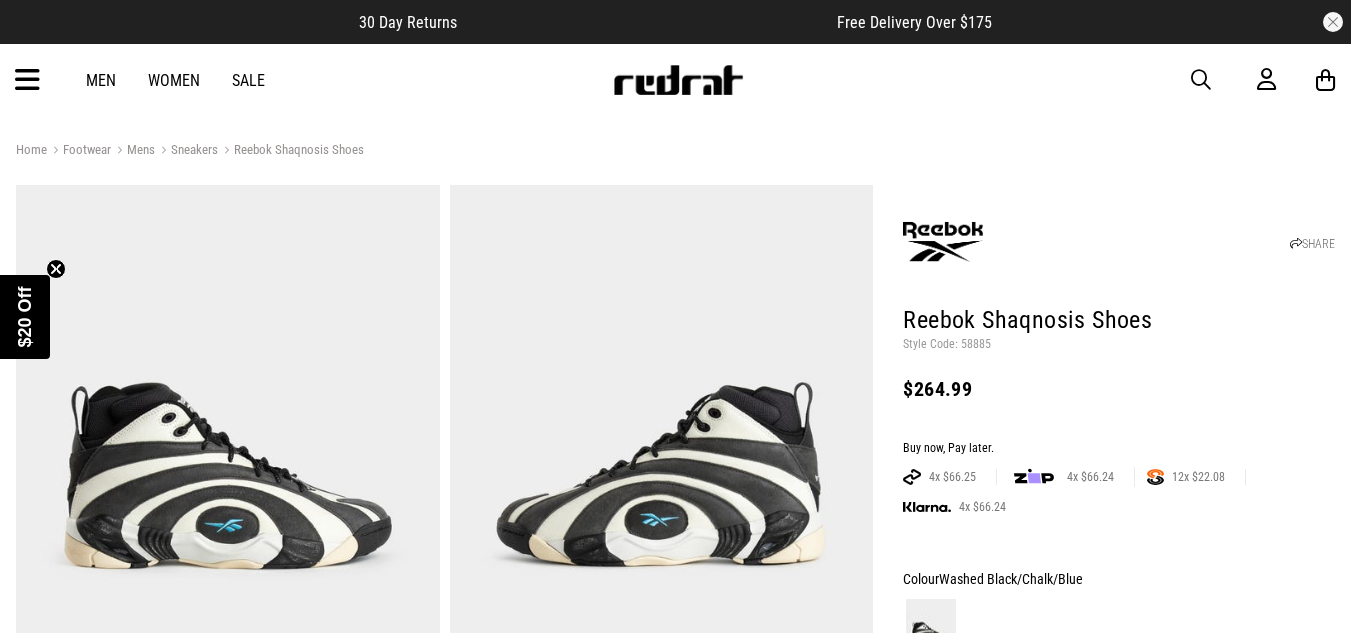 click at bounding box center (27, 80) 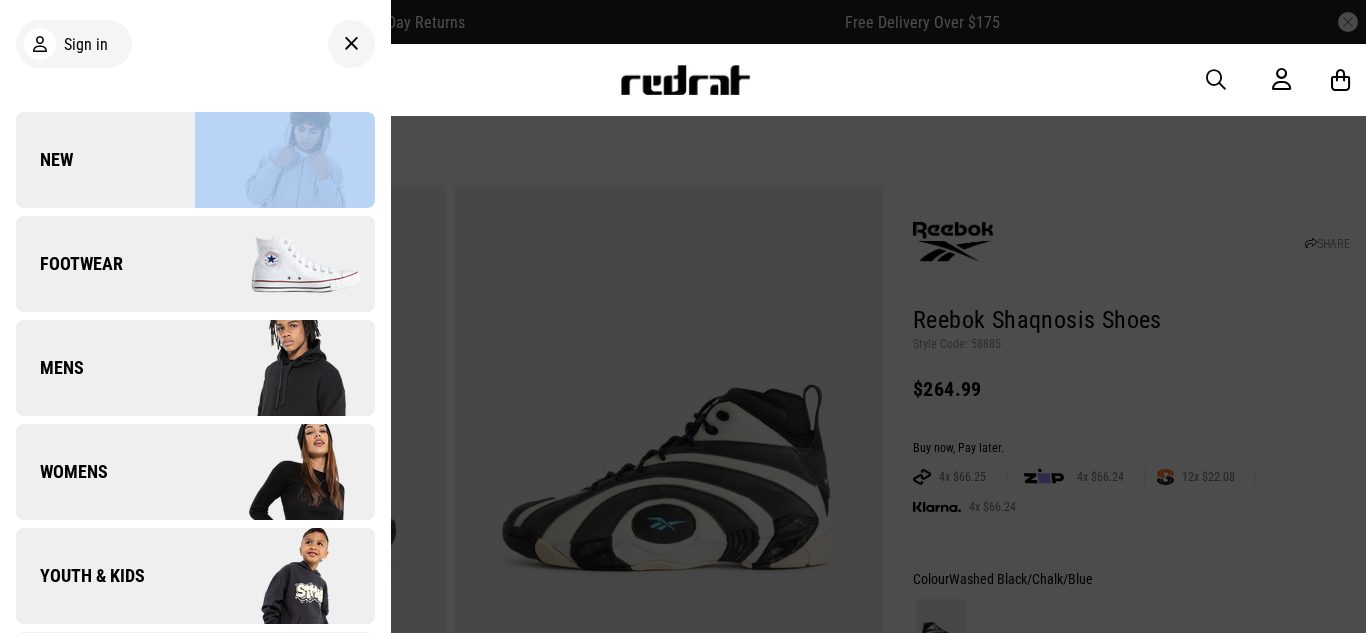 click on "Sign in     New       Back         Footwear       Back
Footwear											       Mens       Back
Mens											       Womens       Back
Womens											       Youth & Kids       Back
Youth & Kids											       Jewellery       Back
Jewellery											       Headwear       Back
Headwear											       Accessories       Back
Accessories											       Deals       Back         Sale   UP TO 60% OFF
Shop by Brand
adidas
Converse
New Era
See all brands     Gift Cards   Find a Store   Delivery   Returns & Exchanges   FAQ   Contact Us
Payment Options Only at Red Rat
Let's keep in touch
Back" at bounding box center (195, 316) 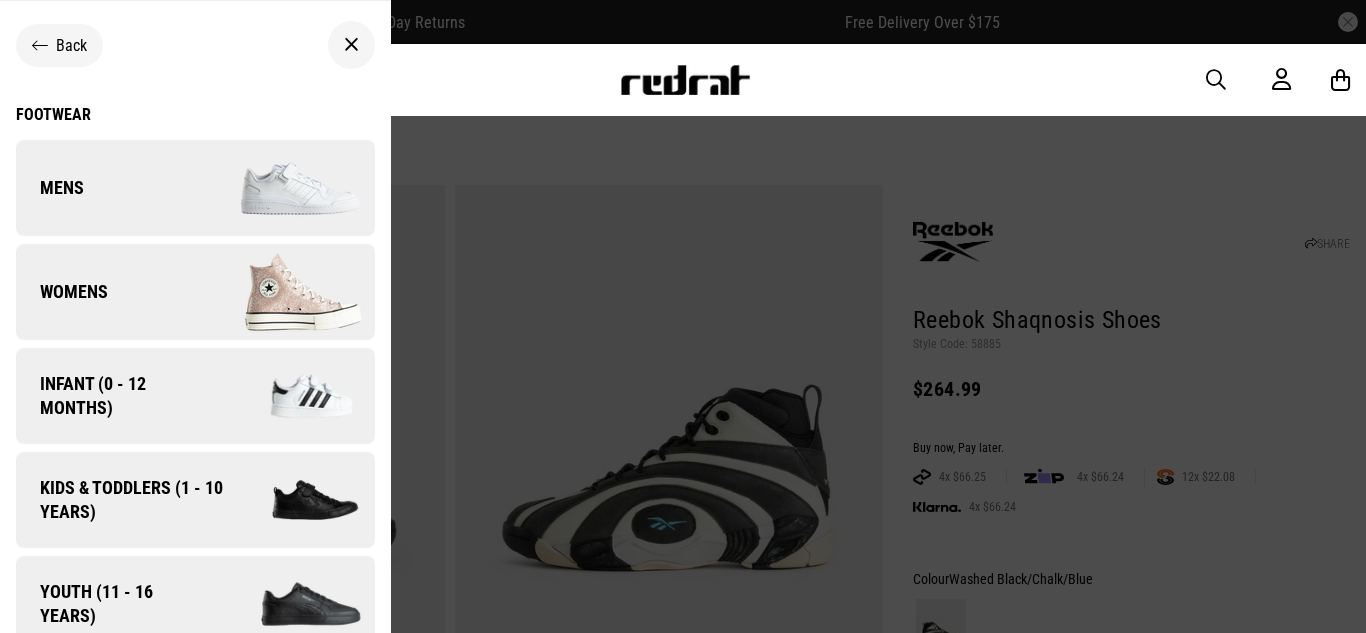 click on "Mens" at bounding box center [195, 188] 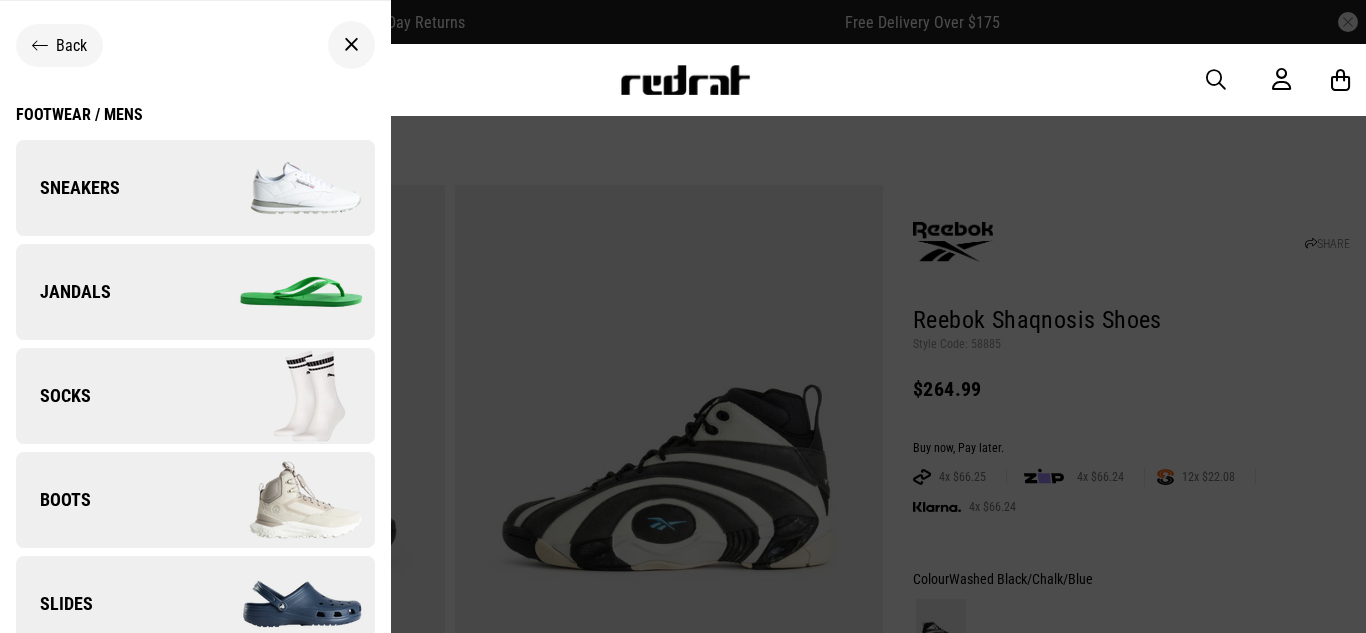 click on "Sneakers" at bounding box center [195, 188] 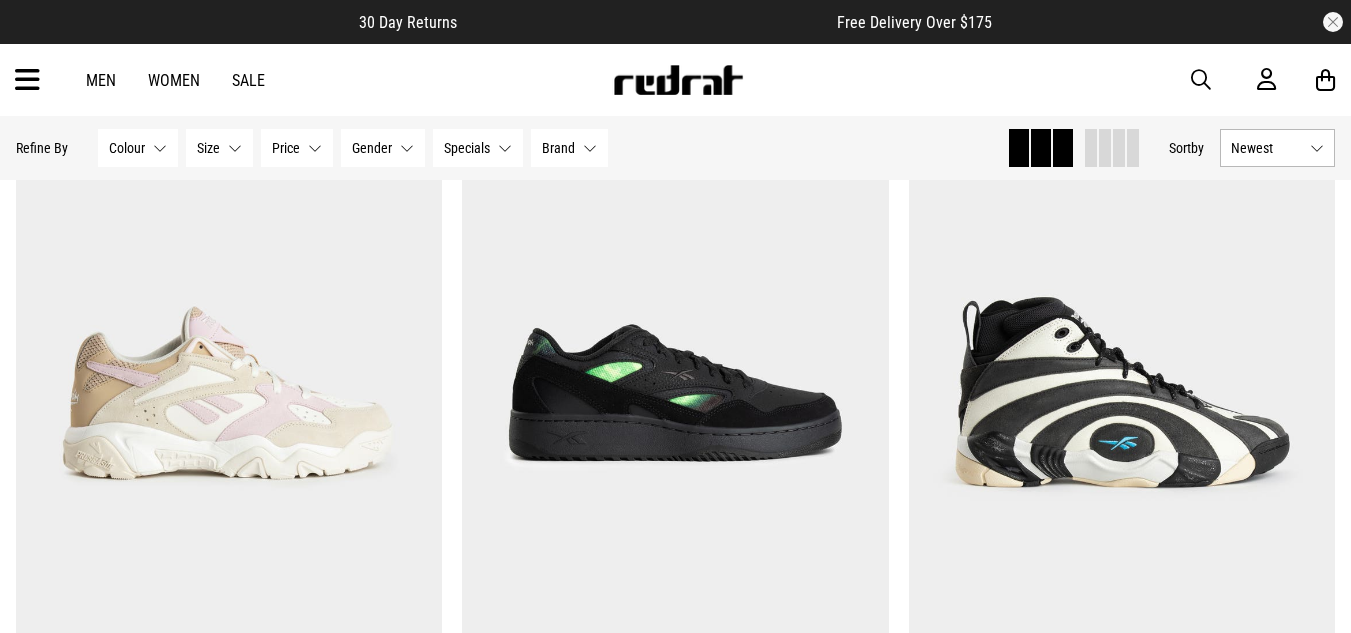 scroll, scrollTop: 2497, scrollLeft: 0, axis: vertical 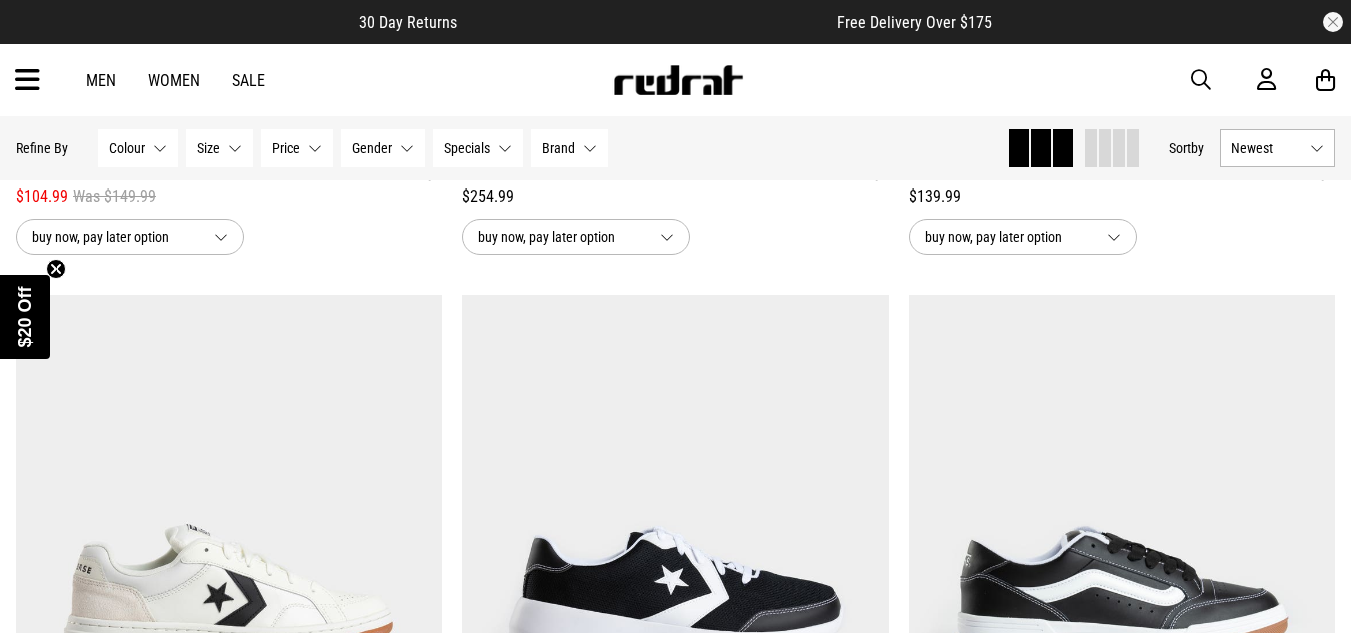click on "30 Day Returns       Free Delivery Over $175       Your Cart            There are currently no items in your cart.          START SHOPPING                    Men   Women   Sale     Sign in     New       Back         Footwear       Back         Mens       Back         Womens       Back         Youth & Kids       Back         Jewellery       Back         Headwear       Back         Accessories       Back         Deals       Back         Sale   UP TO 60% OFF
Shop by Brand
adidas
Converse
New Era
See all brands     Gift Cards   Find a Store   Delivery   Returns & Exchanges   FAQ   Contact Us
Payment Options Only at Red Rat
Let's keep in touch
Back
Home Footwear Mens Sneakers   Sneakers     Hide   Refine s   Refine By      Filters  Colour  Colour  3" at bounding box center (675, -187) 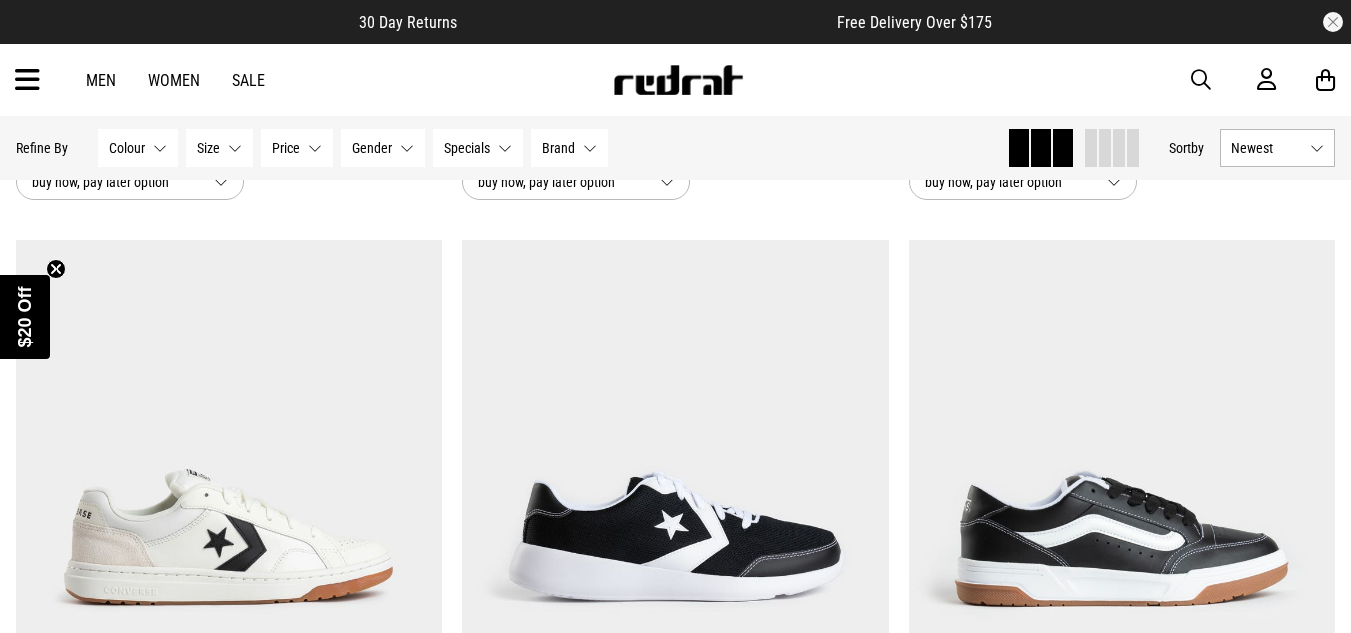 scroll, scrollTop: 3991, scrollLeft: 0, axis: vertical 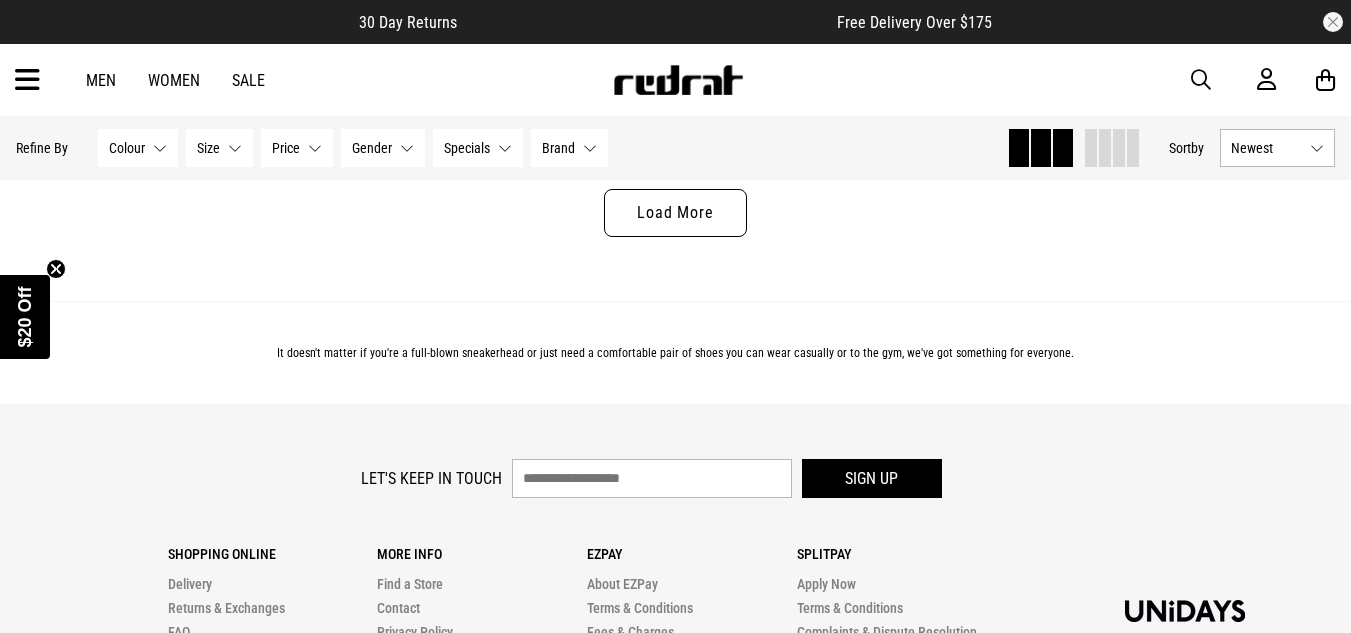 drag, startPoint x: 1359, startPoint y: 623, endPoint x: 834, endPoint y: 71, distance: 761.7933 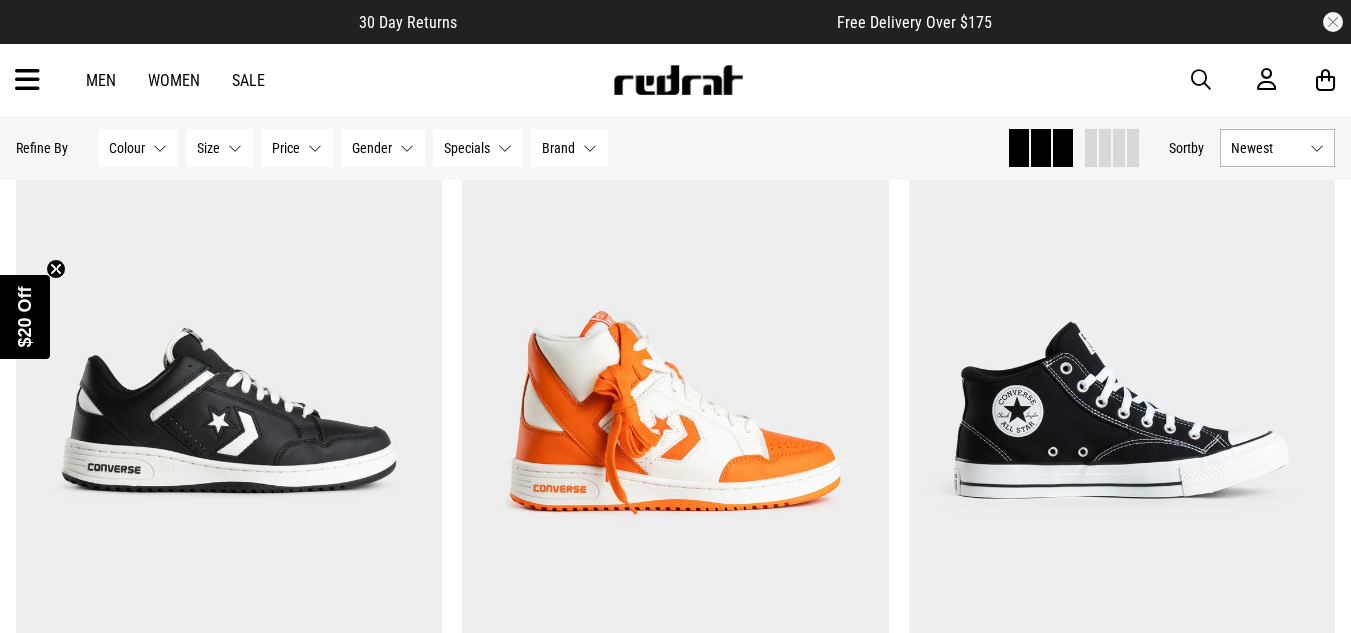 scroll, scrollTop: 5371, scrollLeft: 0, axis: vertical 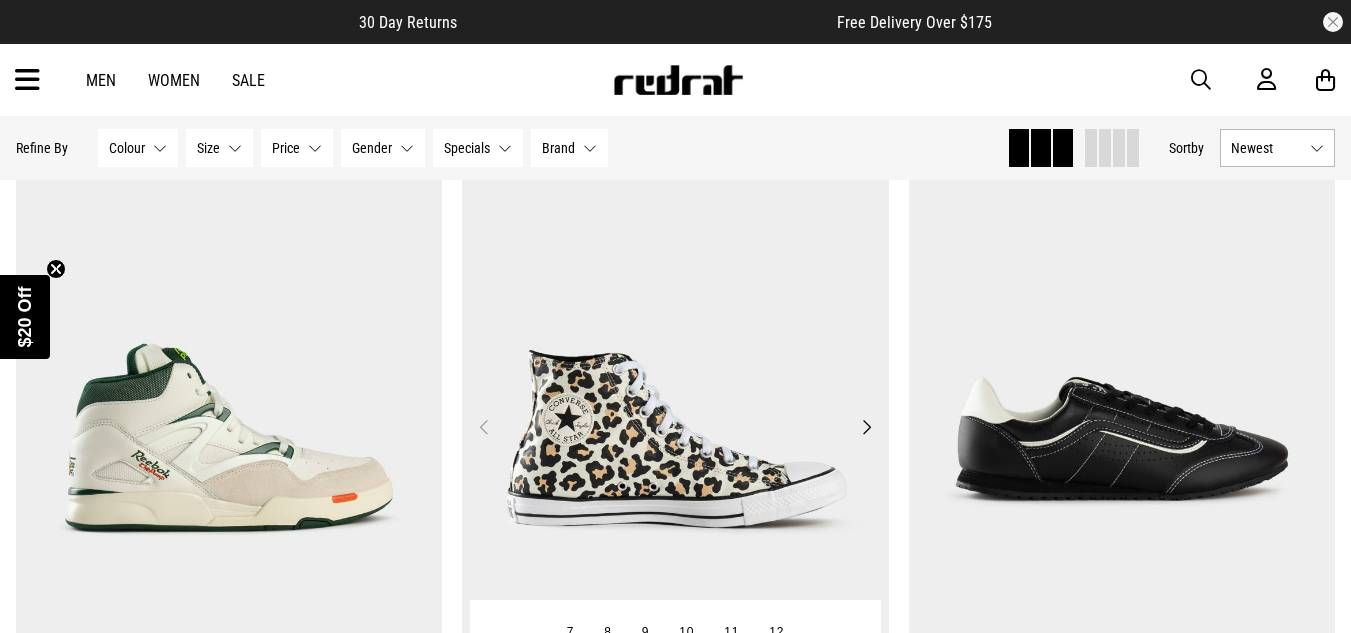 click at bounding box center [675, 439] 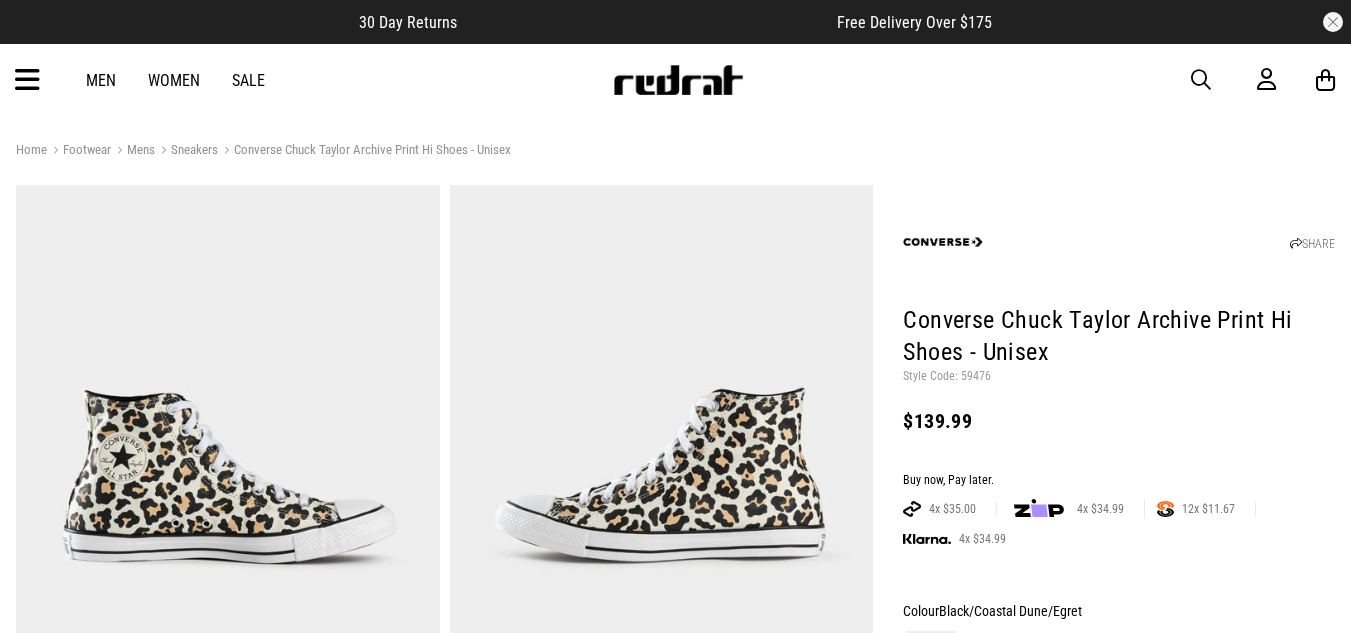scroll, scrollTop: 0, scrollLeft: 0, axis: both 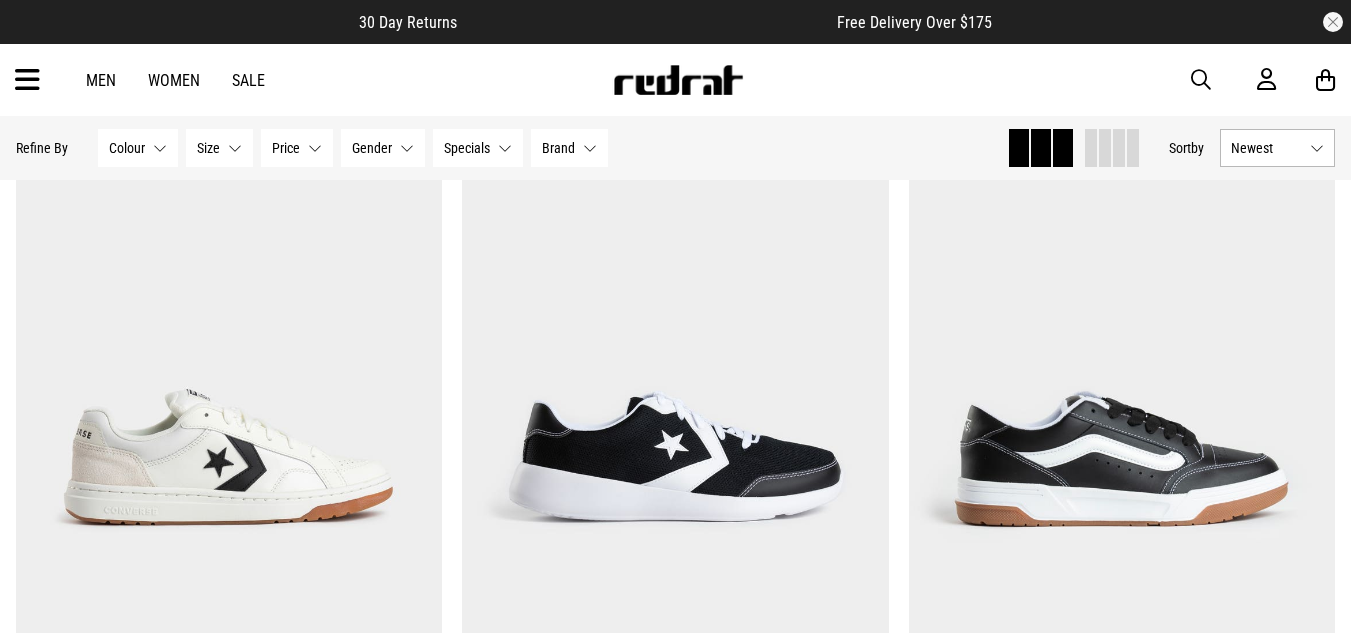 click on "Brand" at bounding box center [558, 148] 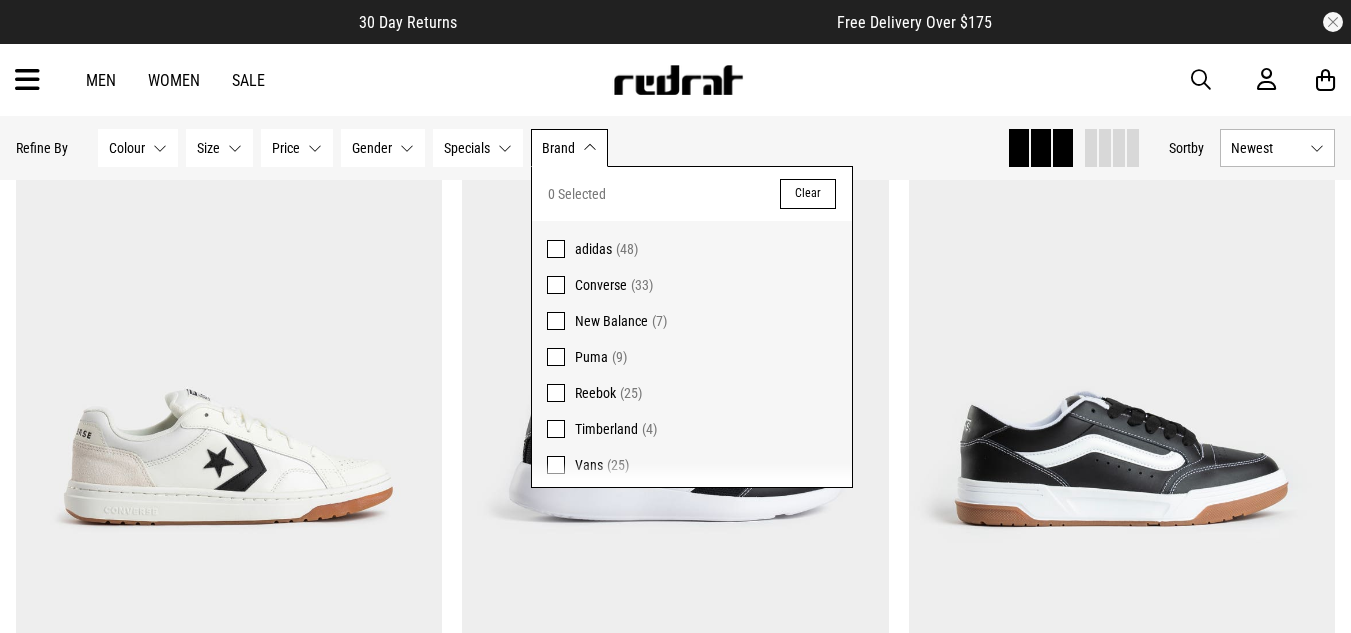 click at bounding box center (556, 285) 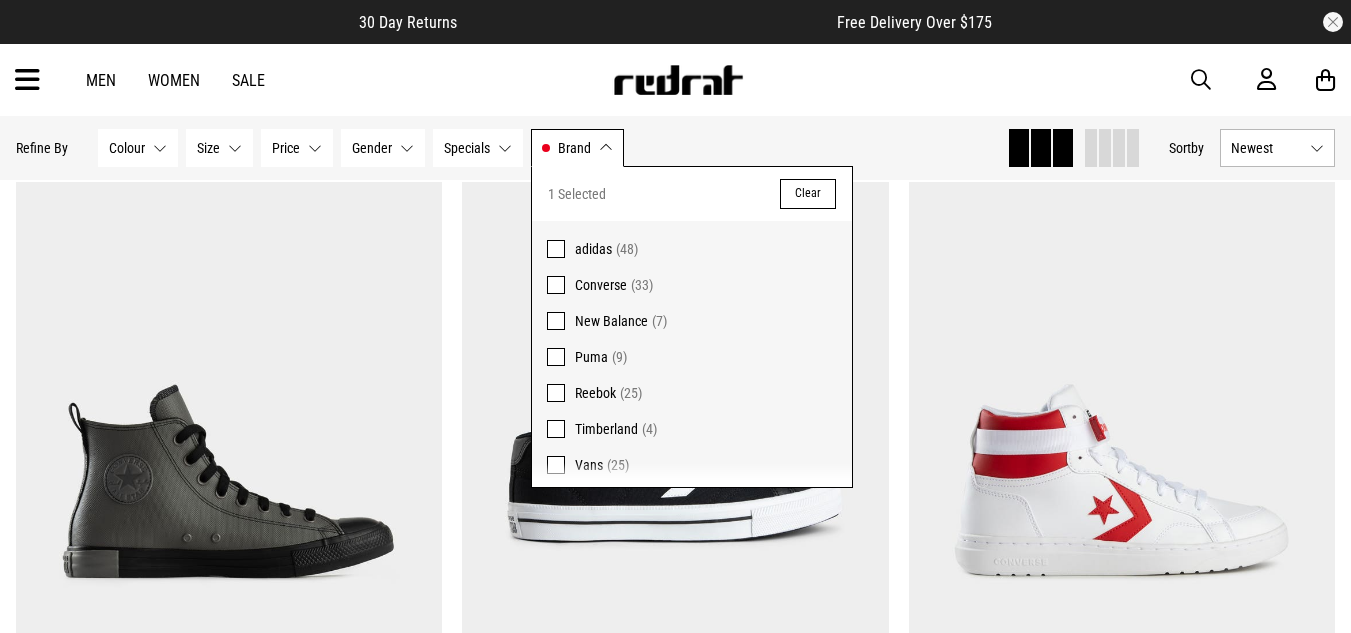 scroll, scrollTop: 3948, scrollLeft: 0, axis: vertical 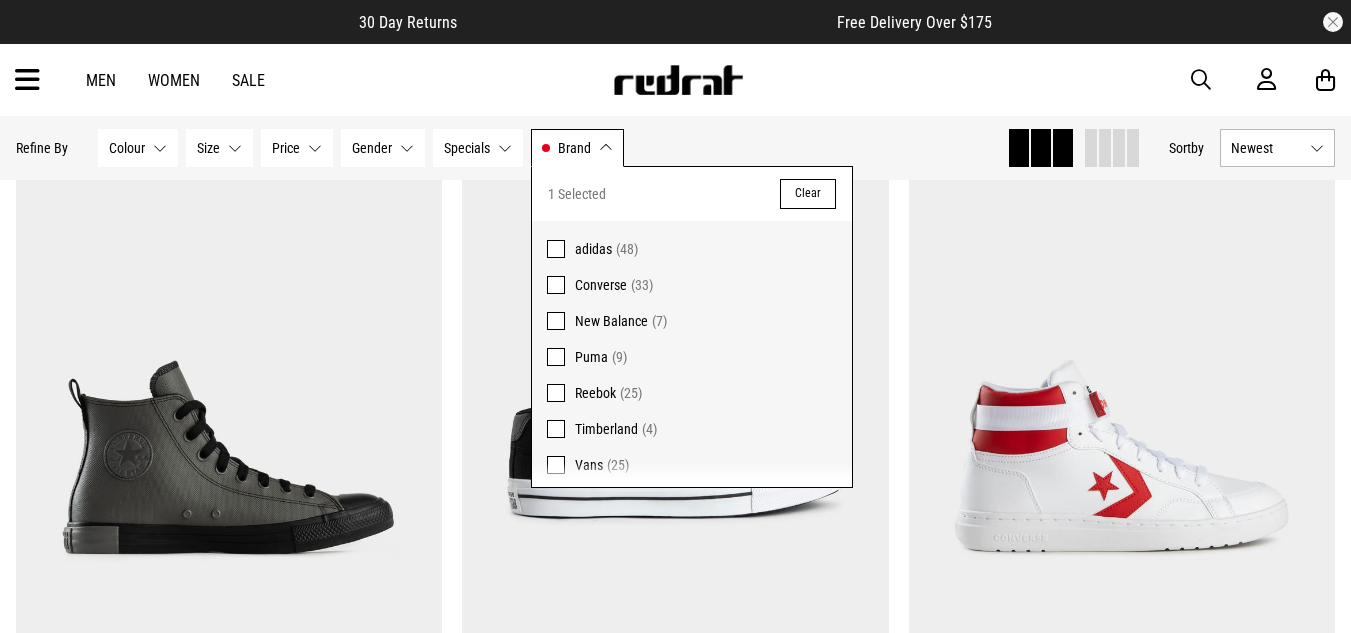 click on "1 Selected  Clear" at bounding box center [692, 194] 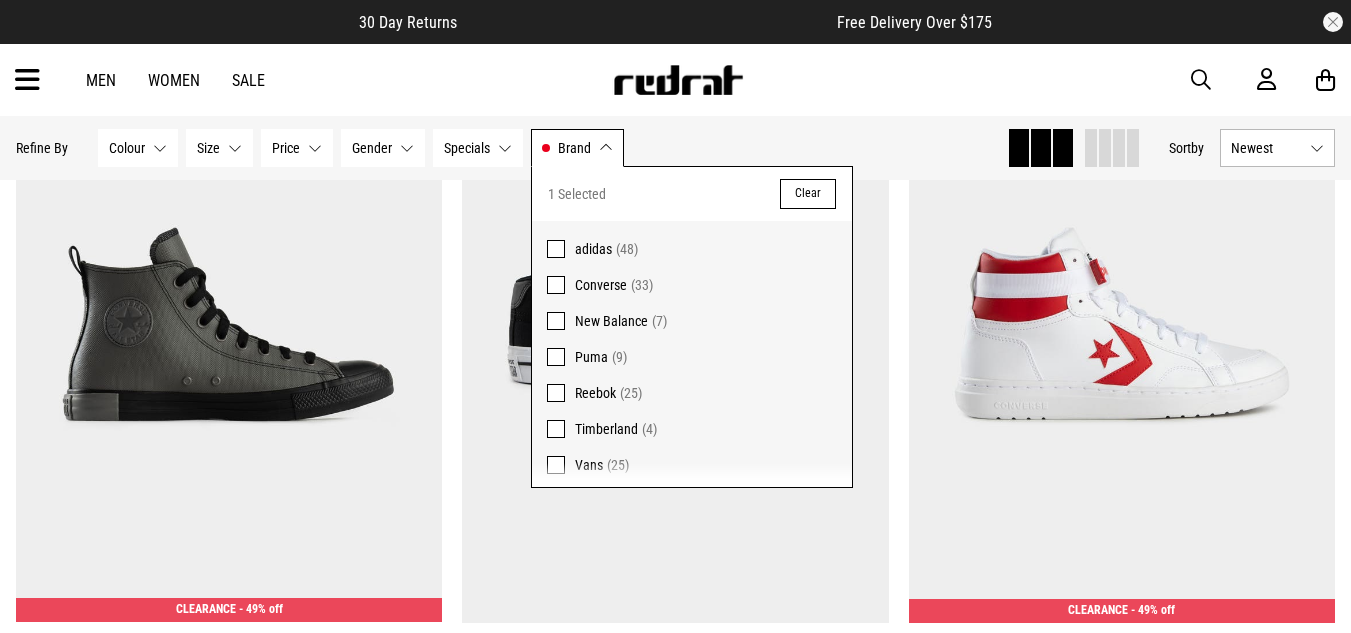 scroll, scrollTop: 4162, scrollLeft: 0, axis: vertical 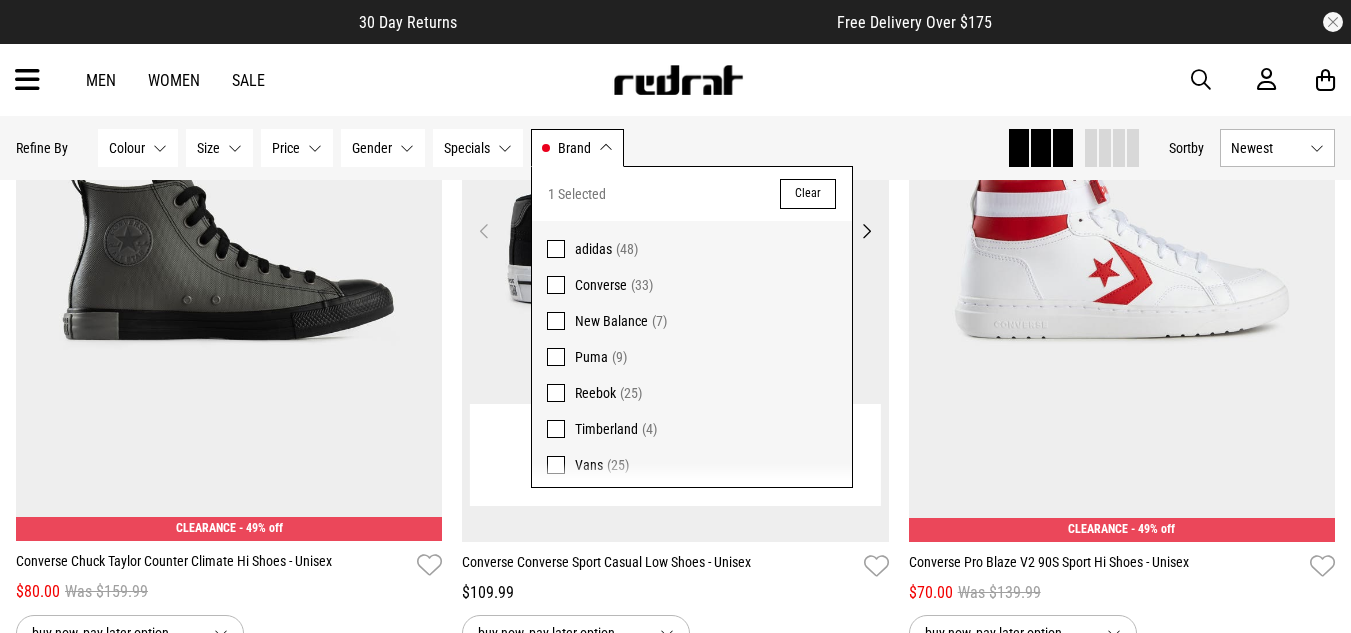 click at bounding box center (675, 243) 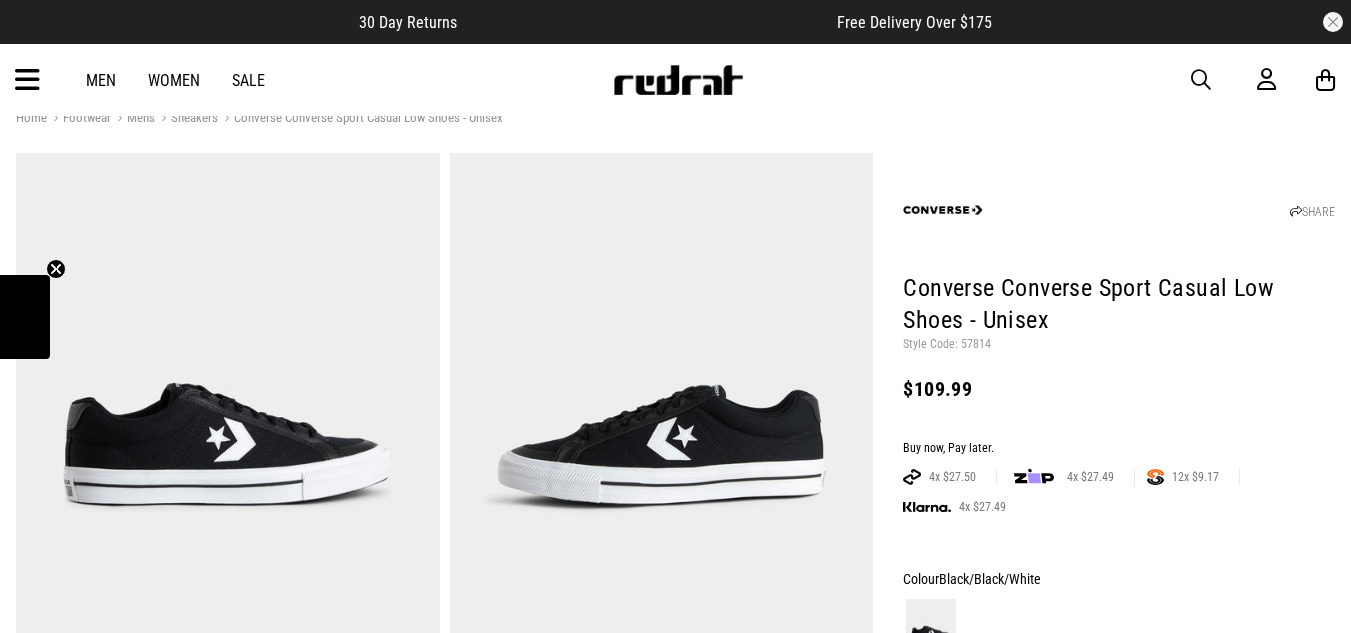 scroll, scrollTop: 32, scrollLeft: 0, axis: vertical 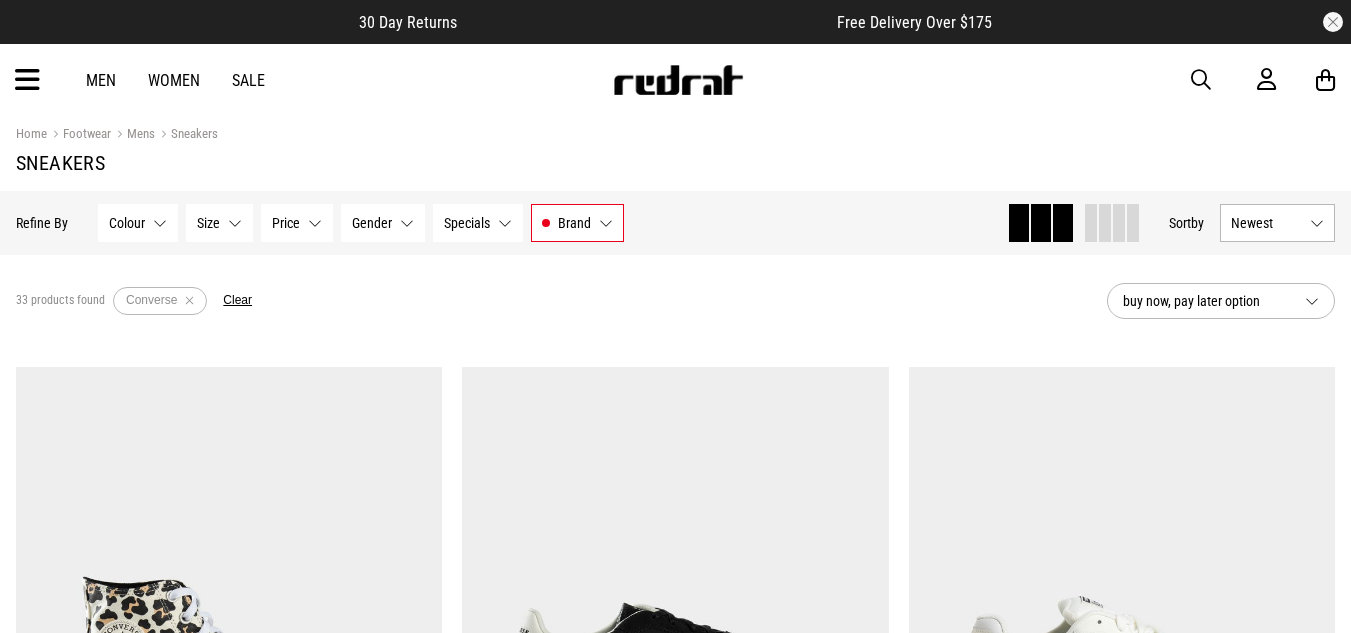 click on "Brand  Converse" at bounding box center [577, 223] 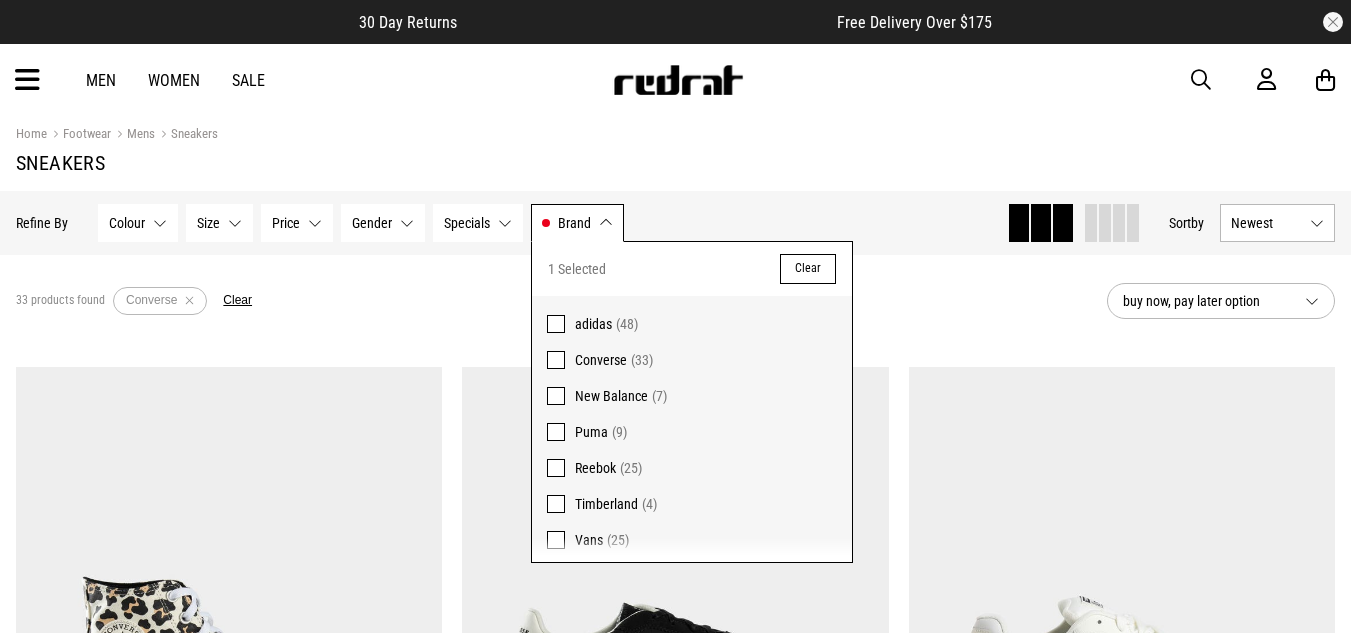 click at bounding box center (556, 468) 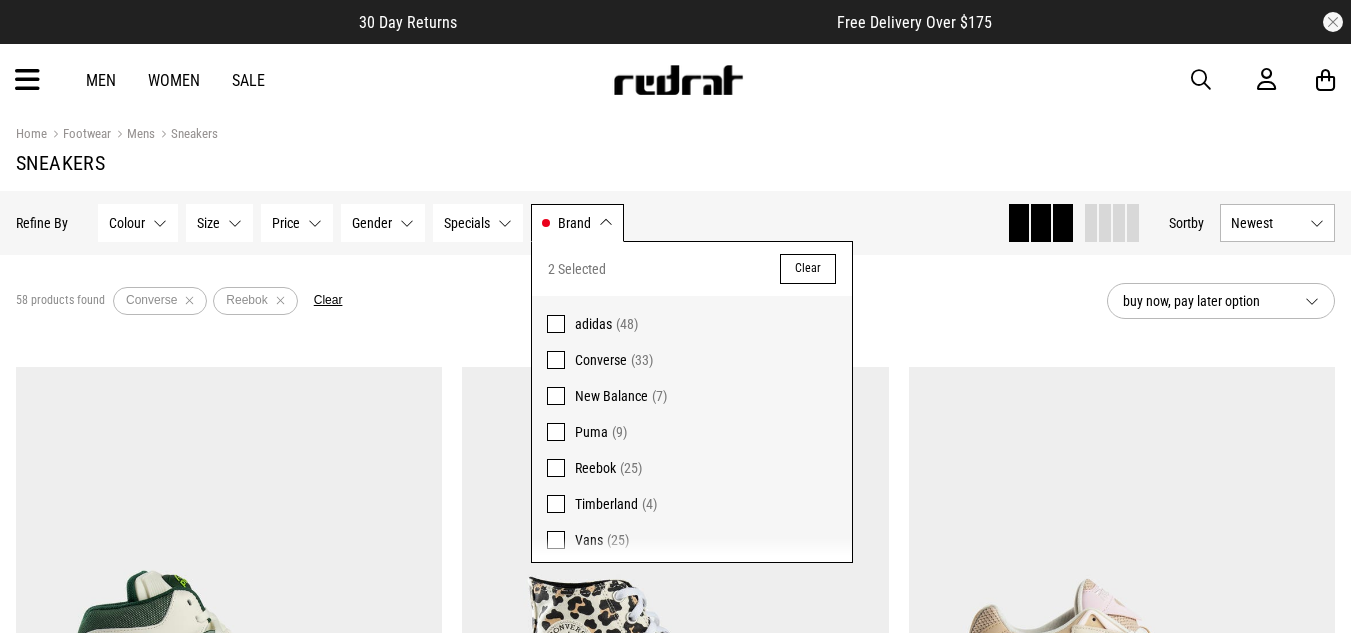 click at bounding box center [556, 360] 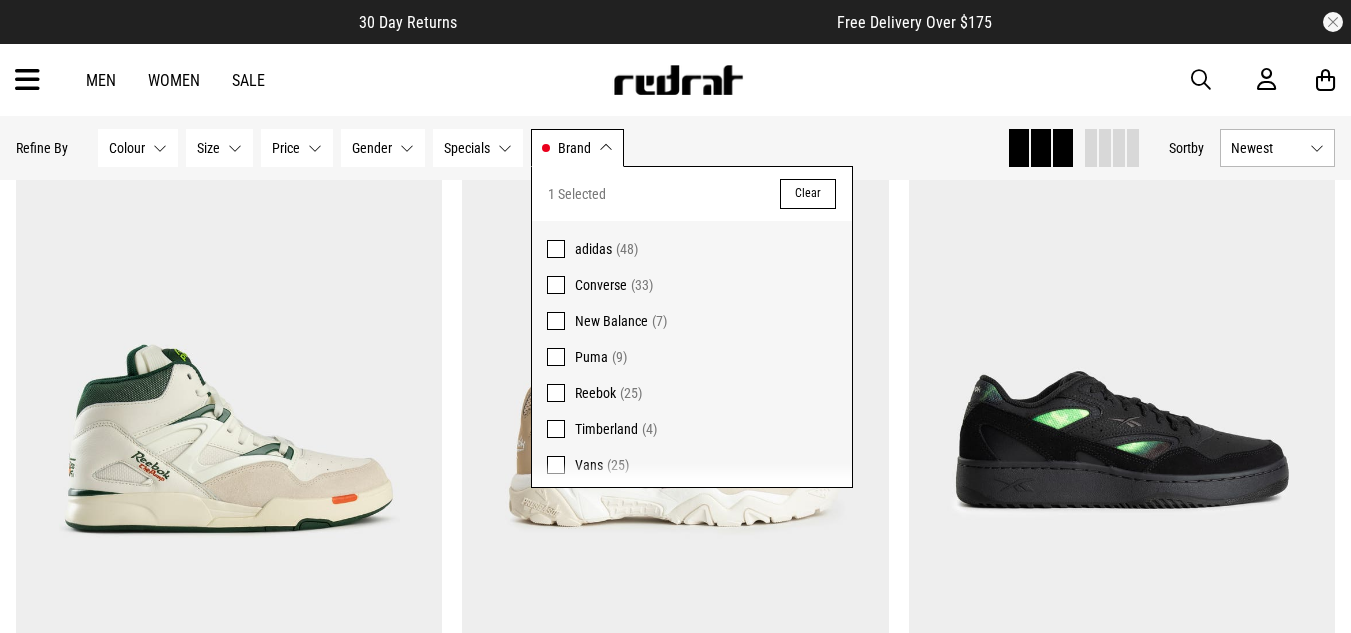 scroll, scrollTop: 318, scrollLeft: 0, axis: vertical 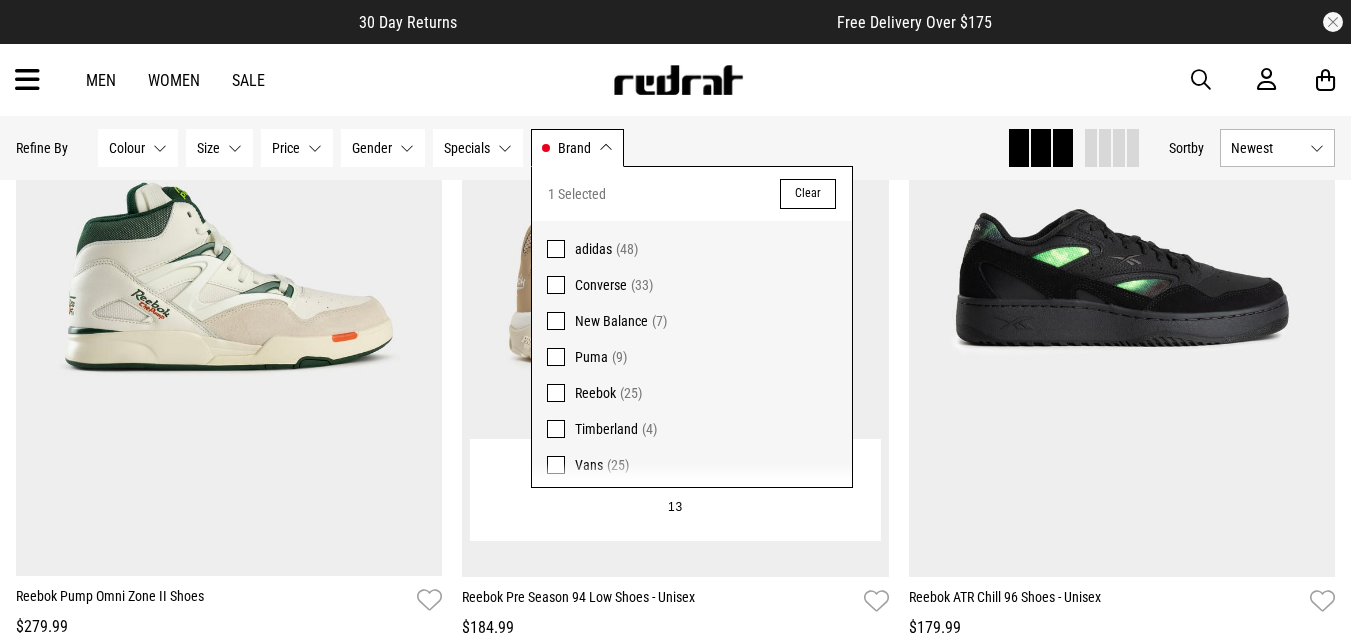 click on "7   8   9   10   11   12   13" at bounding box center [675, 490] 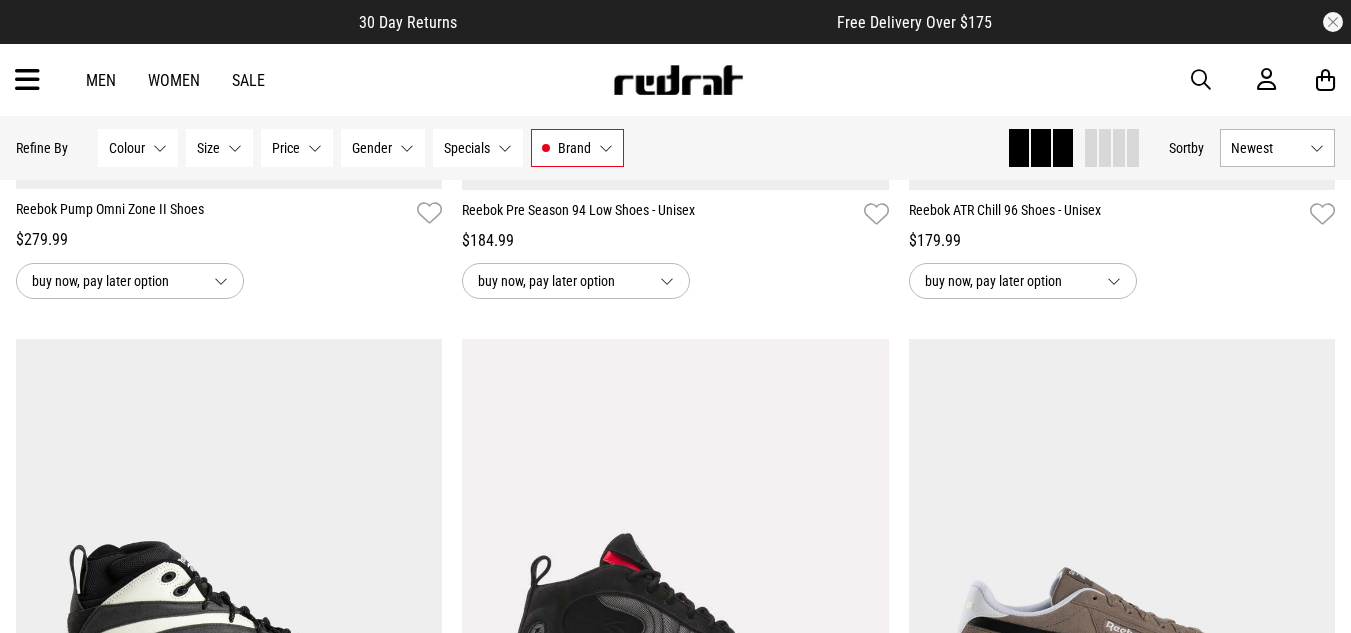 scroll, scrollTop: 50, scrollLeft: 0, axis: vertical 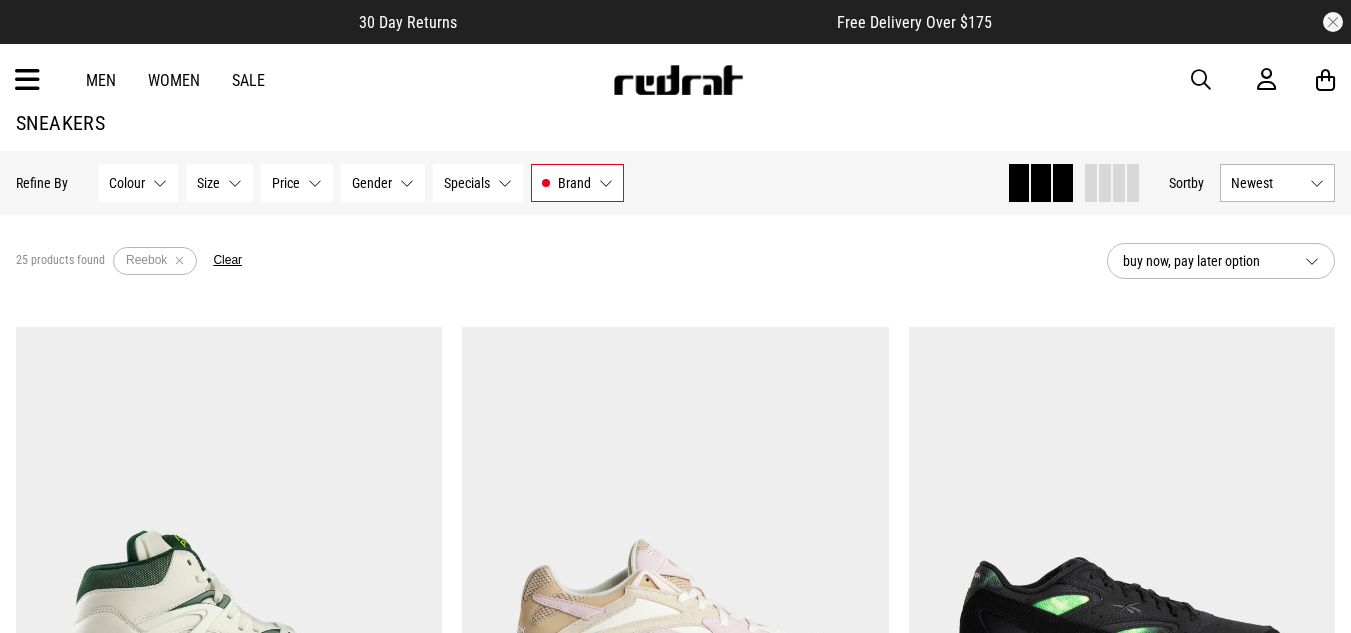 click on "Brand  Reebok" at bounding box center [577, 183] 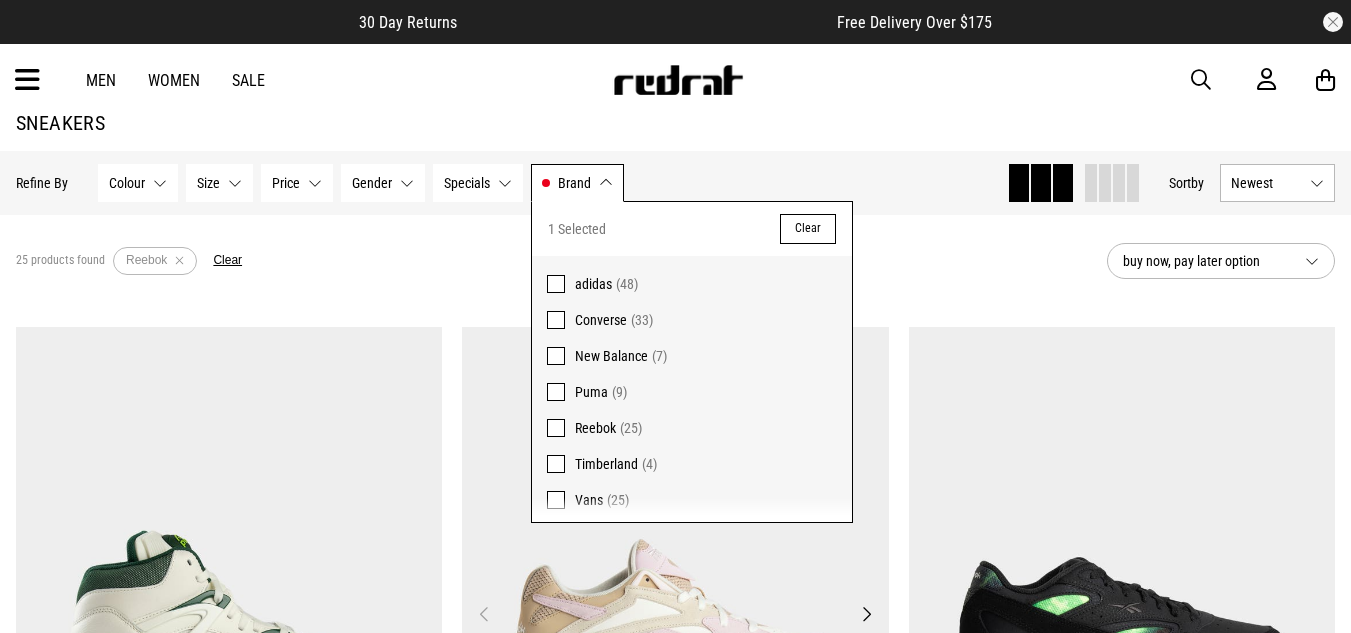 drag, startPoint x: 555, startPoint y: 420, endPoint x: 465, endPoint y: 436, distance: 91.411156 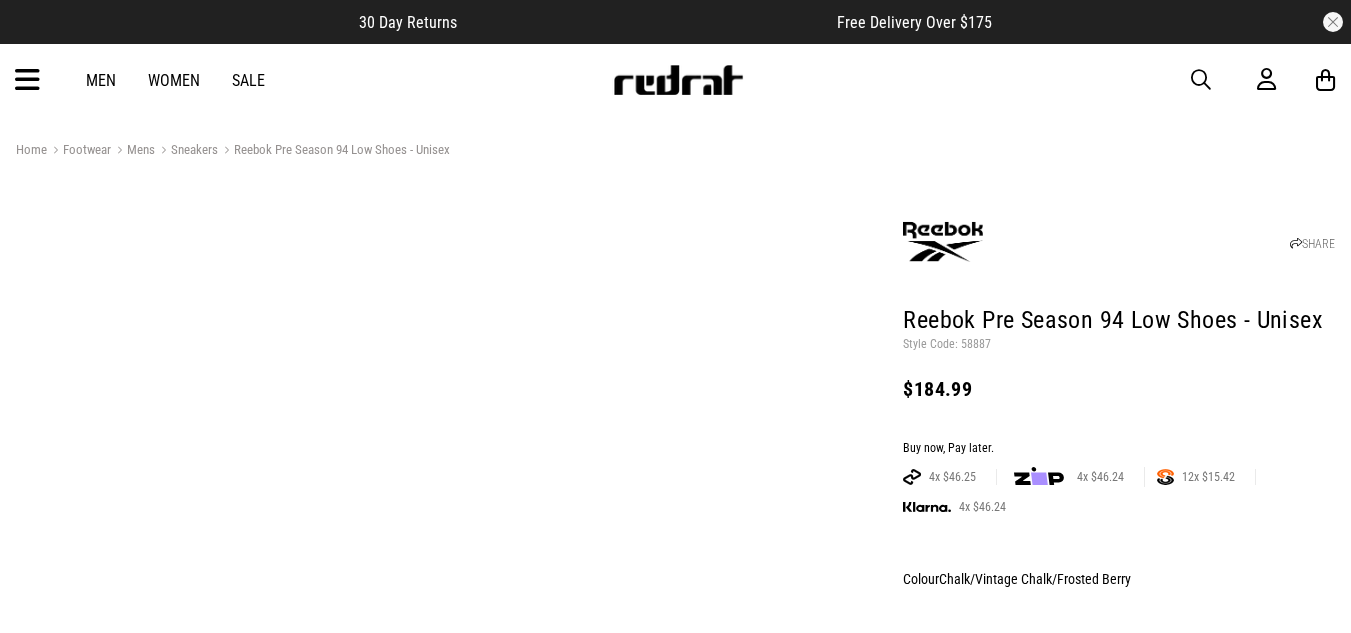 scroll, scrollTop: 0, scrollLeft: 0, axis: both 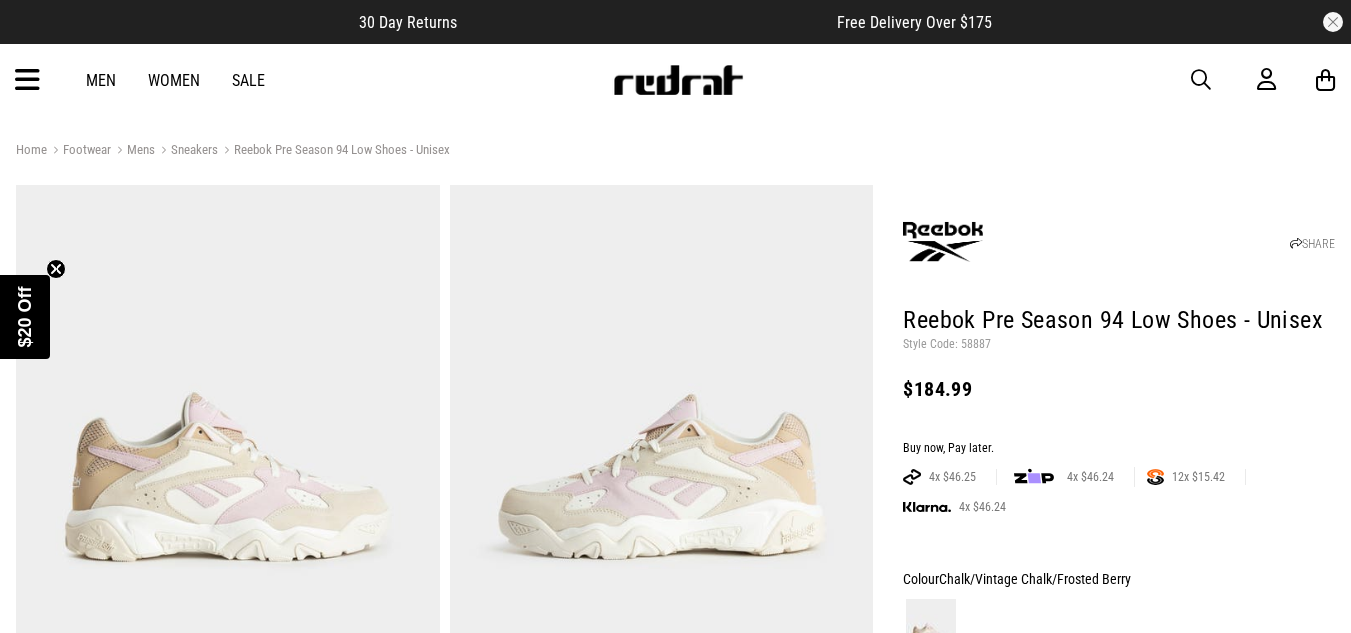 click at bounding box center [27, 80] 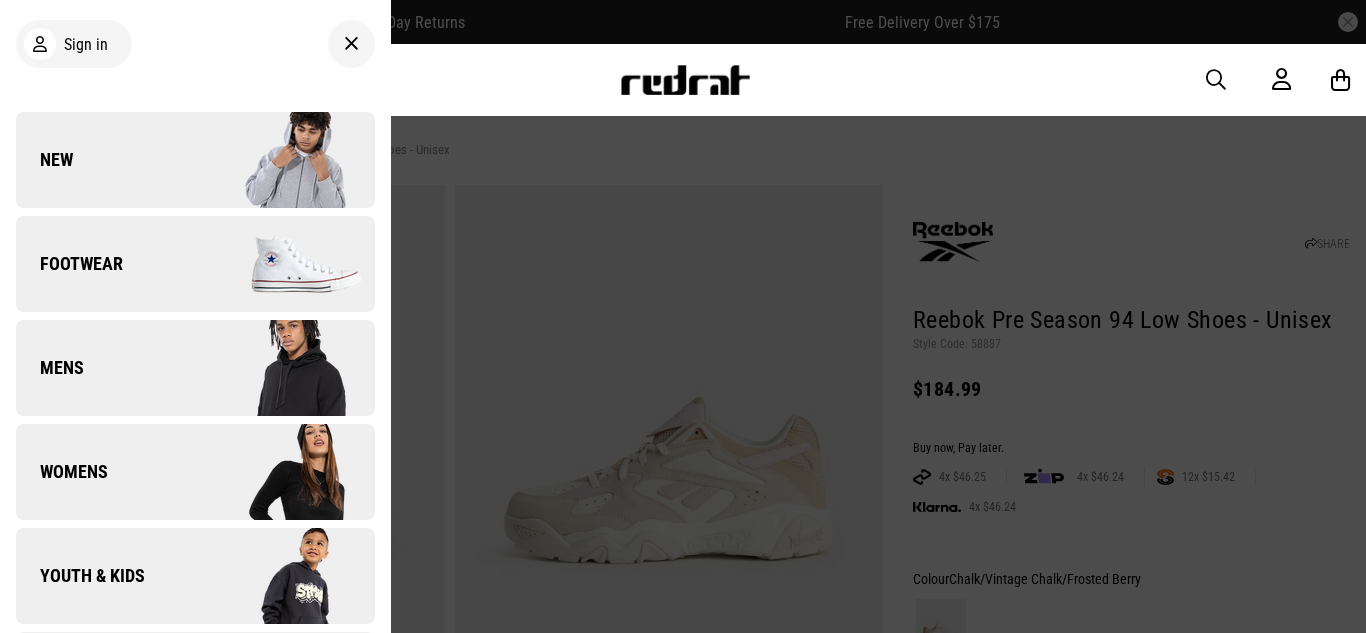 click on "Footwear" at bounding box center [69, 264] 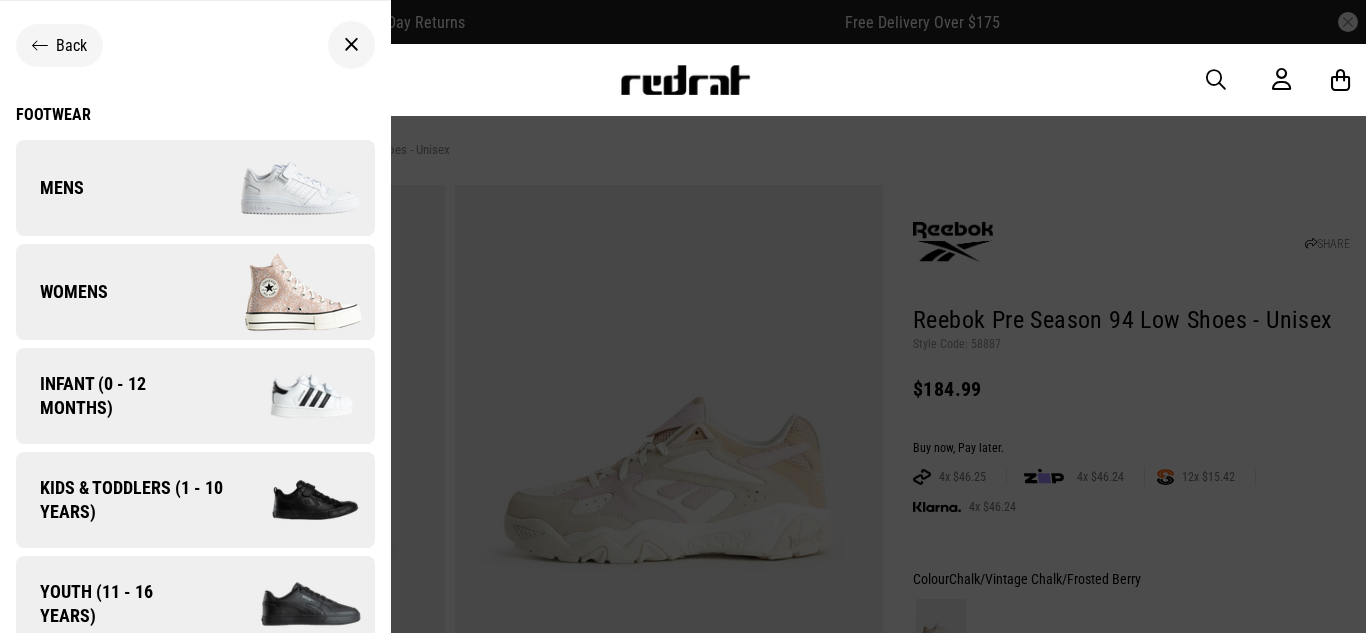 drag, startPoint x: 380, startPoint y: 621, endPoint x: 831, endPoint y: 579, distance: 452.95145 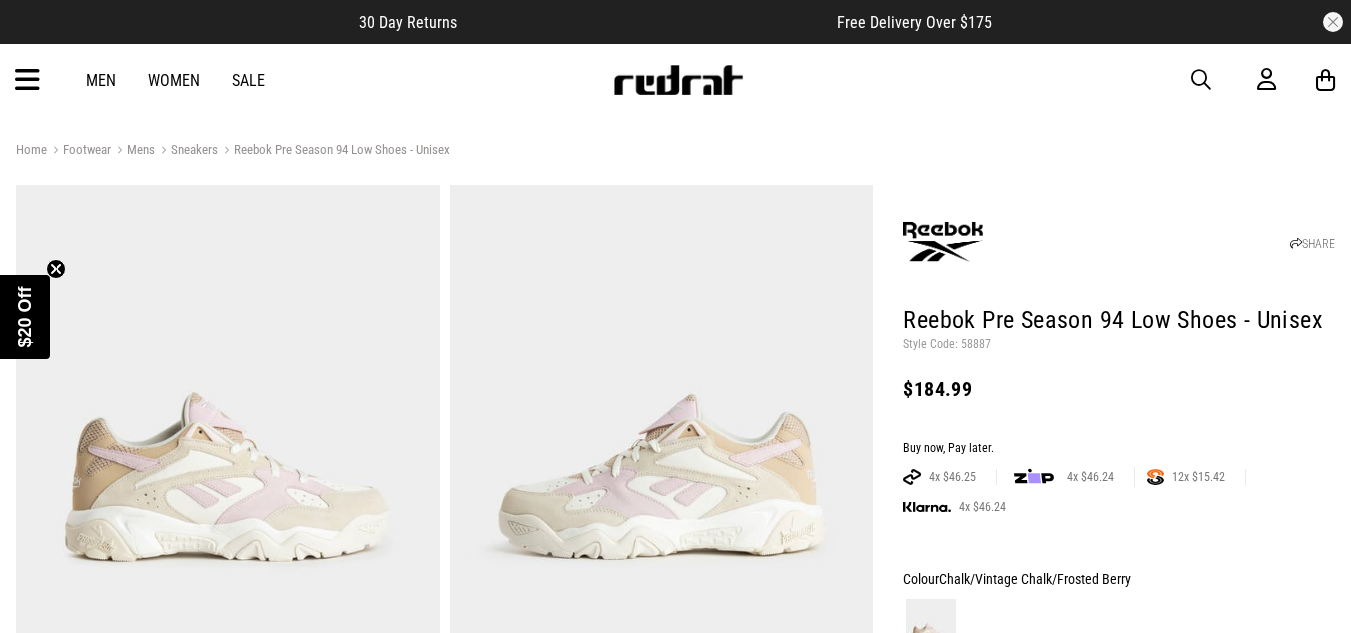 click at bounding box center (27, 80) 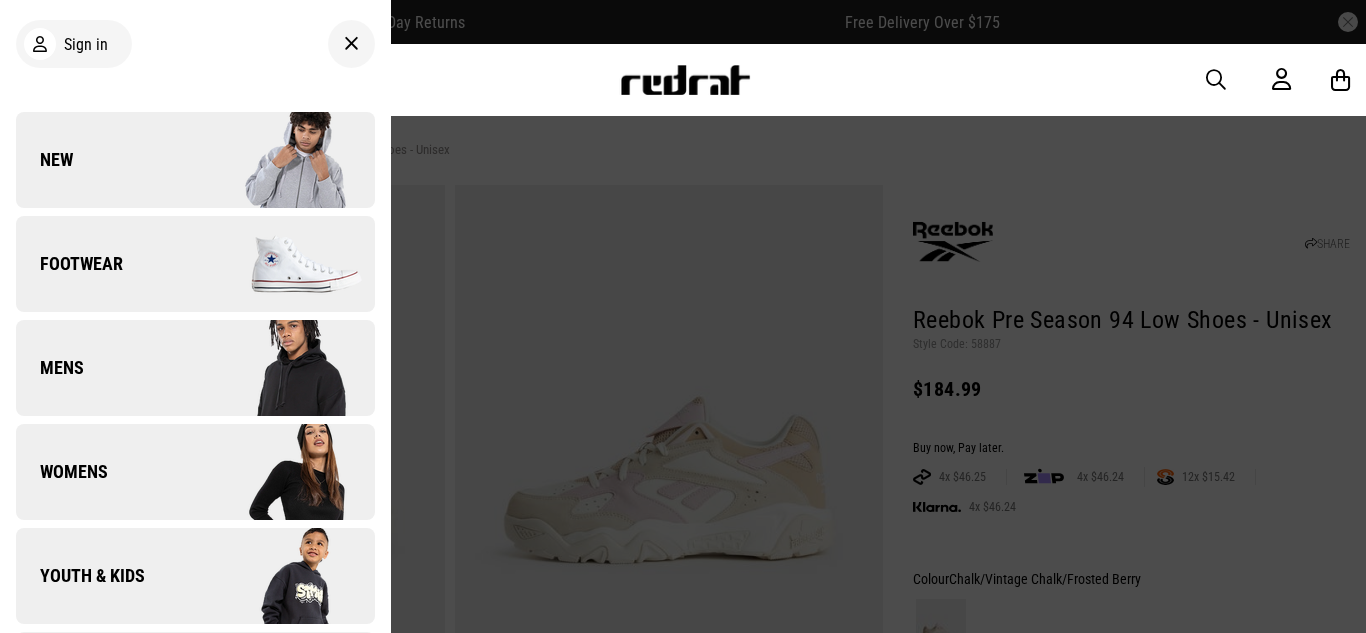 click on "Footwear" at bounding box center [195, 264] 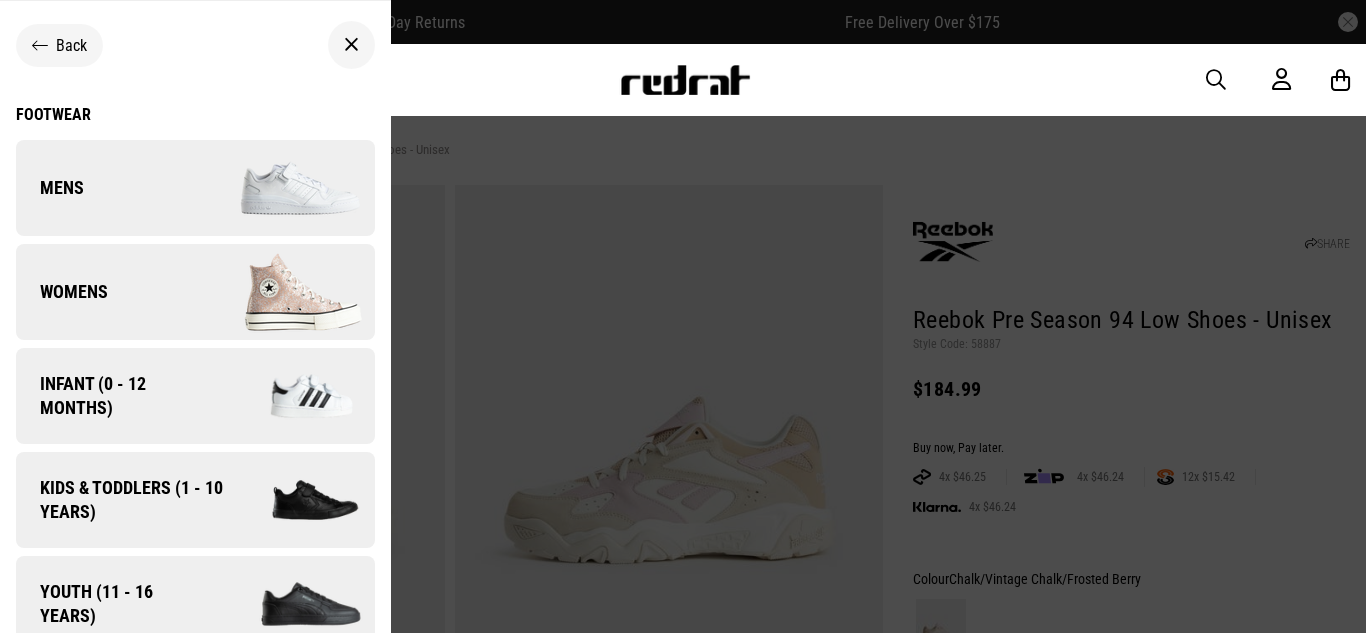 click on "Mens" at bounding box center [195, 188] 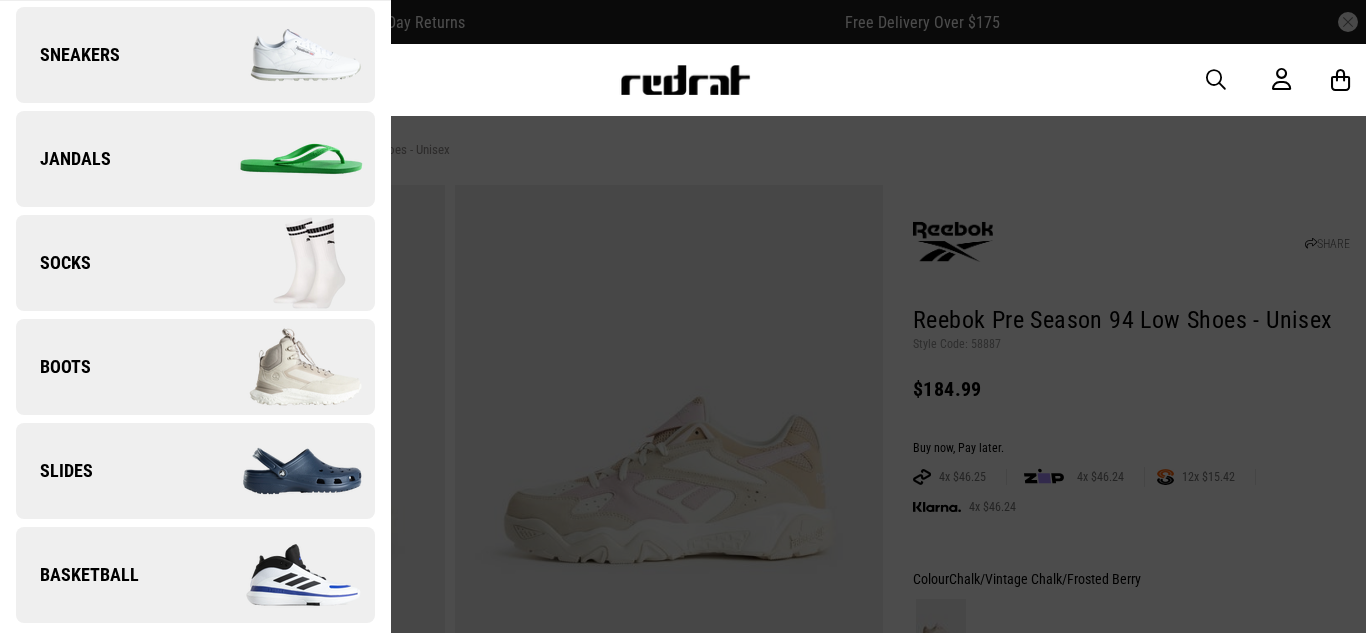 scroll, scrollTop: 146, scrollLeft: 0, axis: vertical 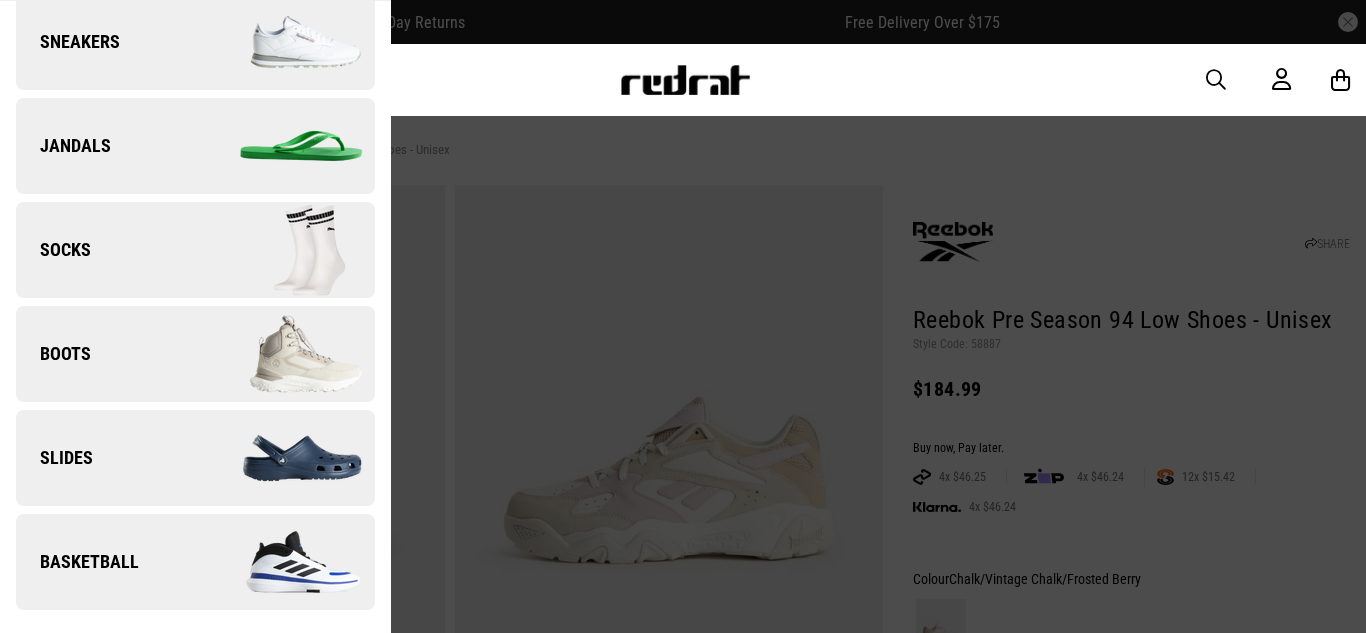 click at bounding box center (284, 562) 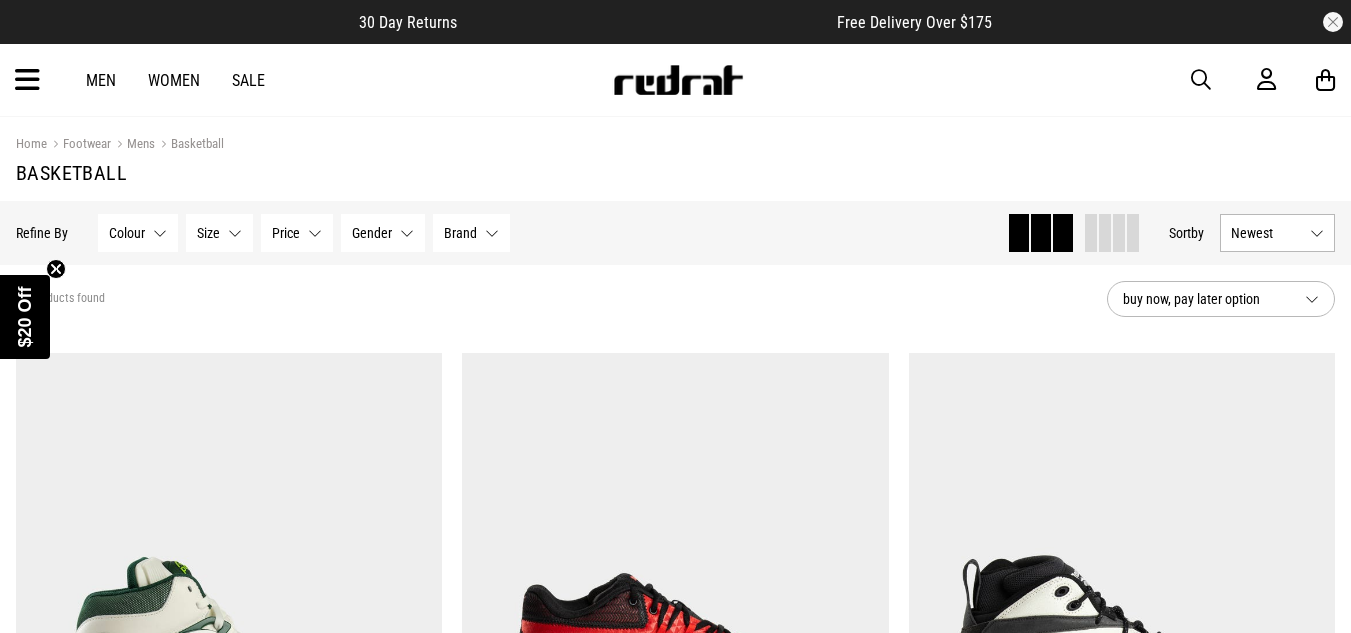 scroll, scrollTop: 0, scrollLeft: 0, axis: both 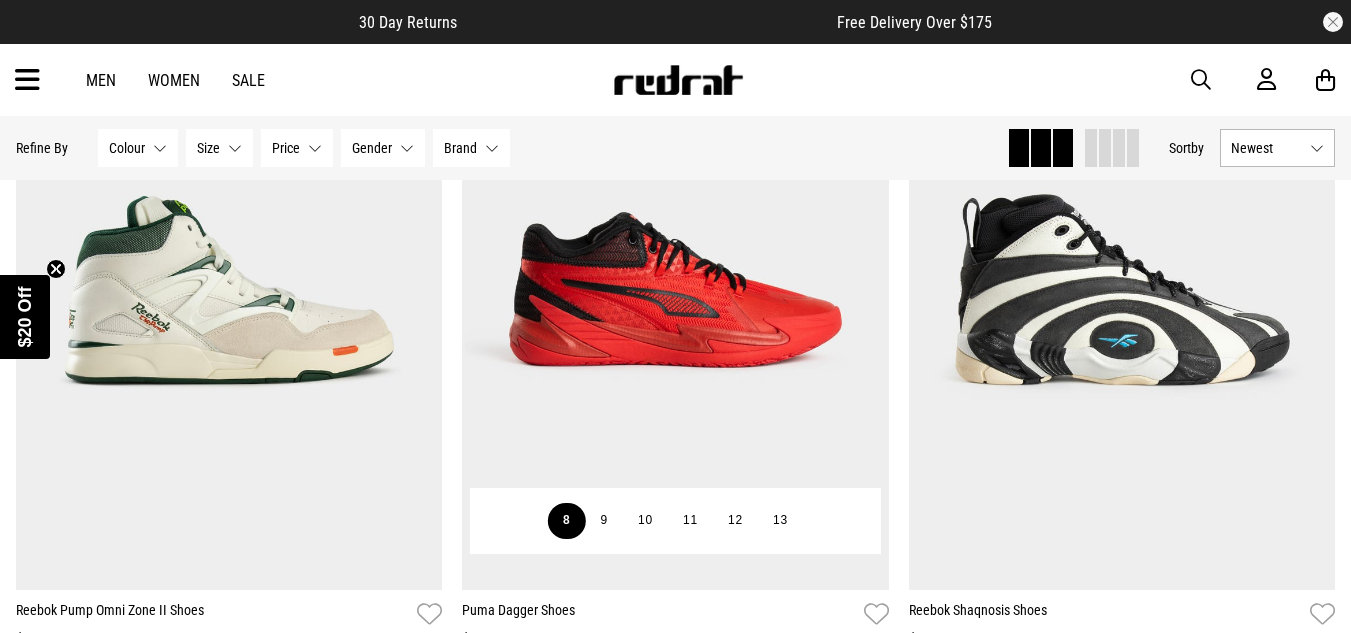 drag, startPoint x: 1356, startPoint y: 621, endPoint x: 565, endPoint y: 532, distance: 795.9912 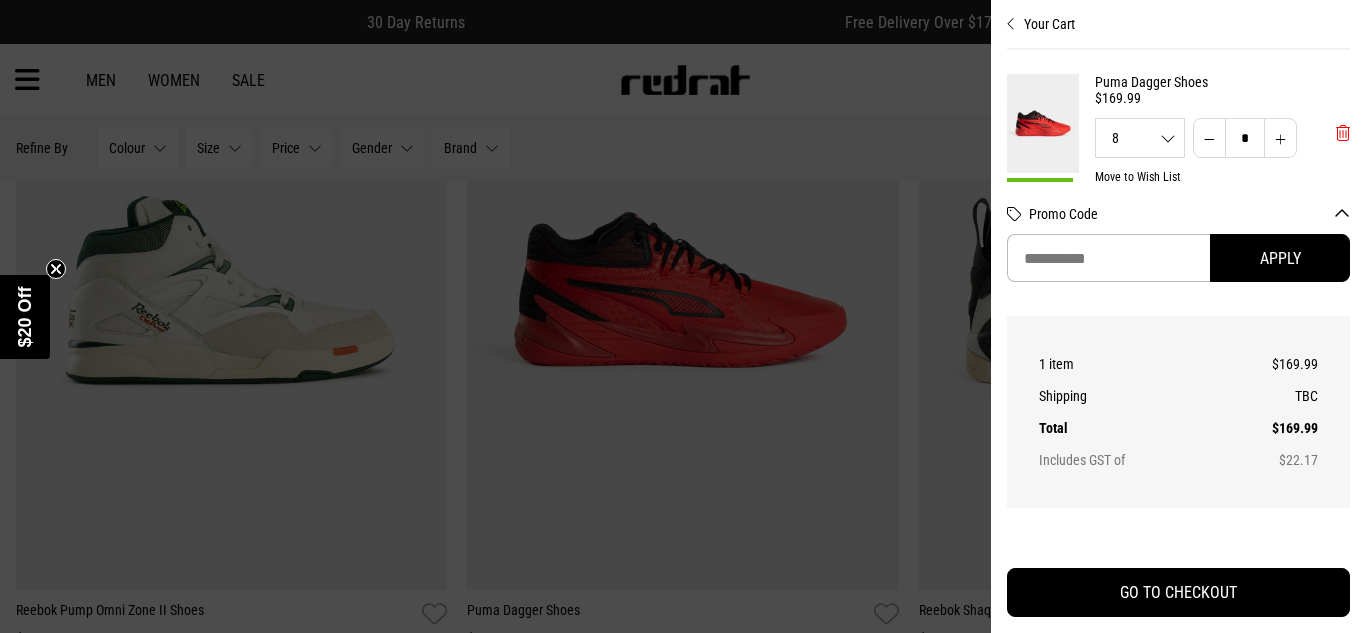 click at bounding box center [1343, 133] 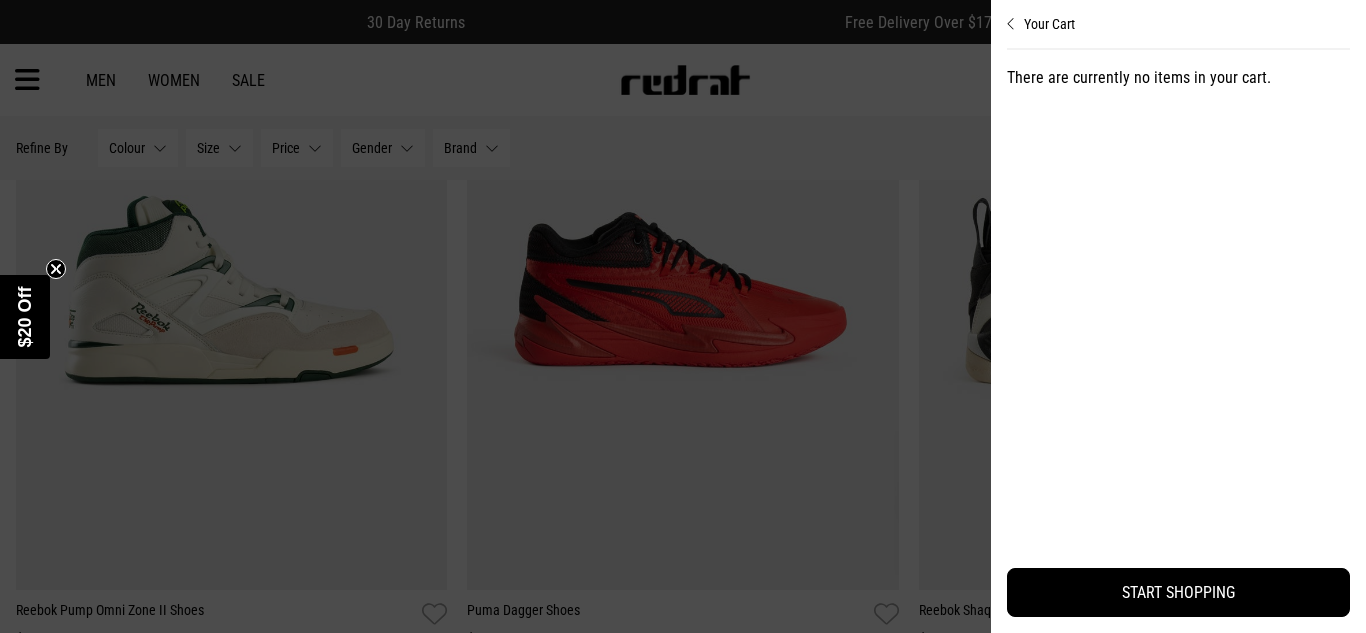 click at bounding box center [683, 316] 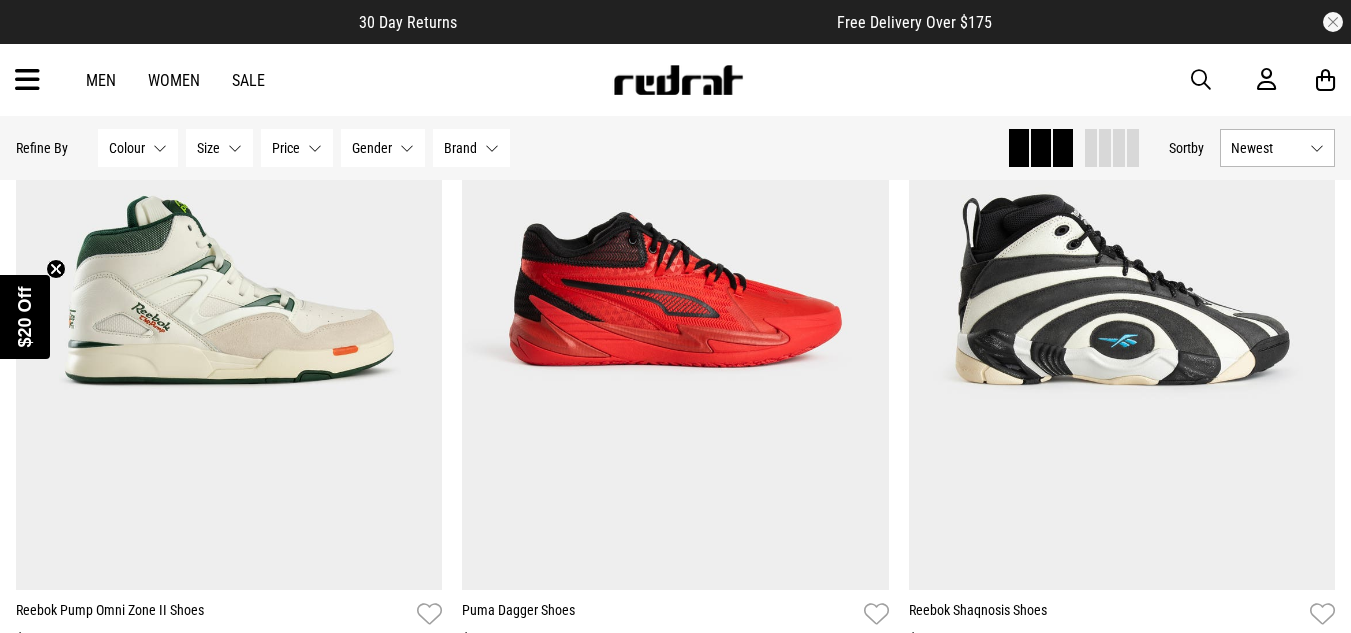click at bounding box center (27, 80) 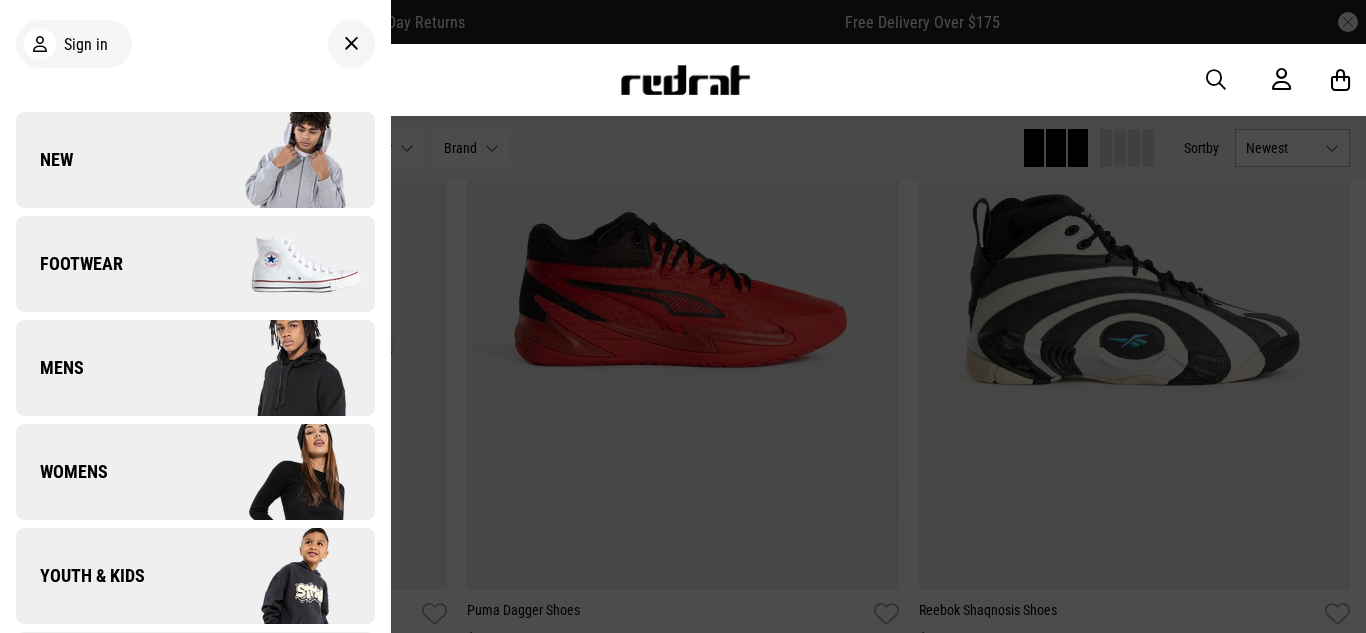 click on "Footwear" at bounding box center (195, 264) 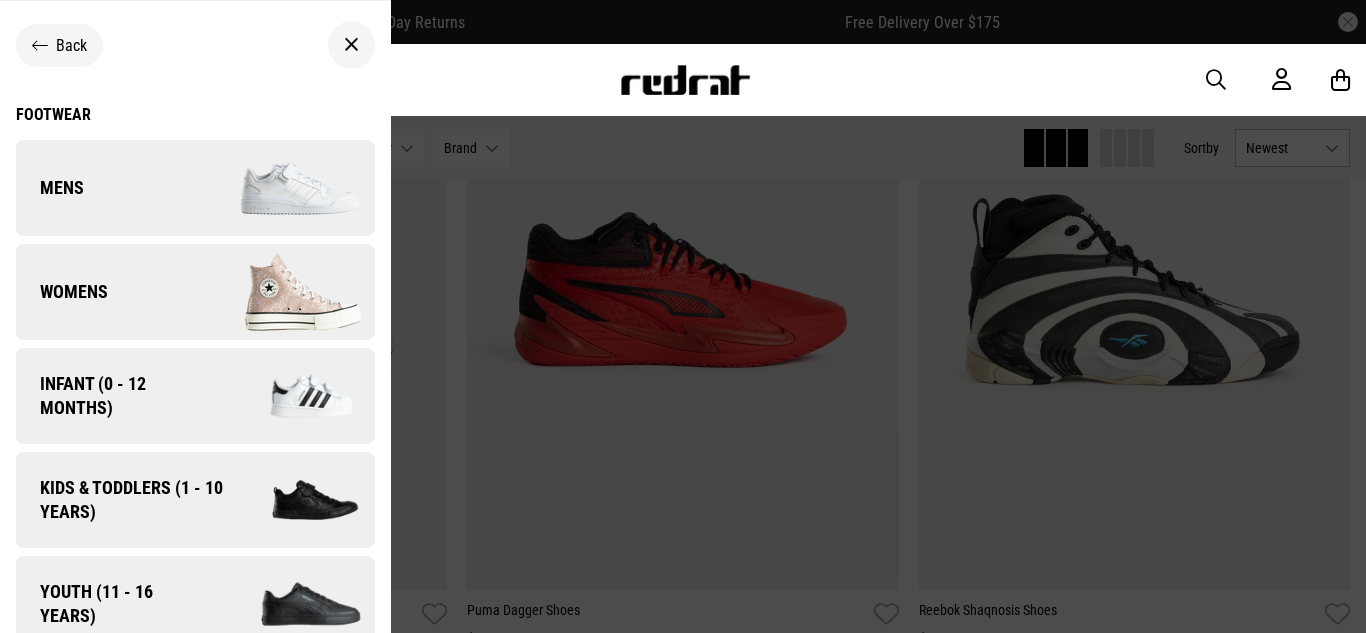click on "Mens" at bounding box center (195, 188) 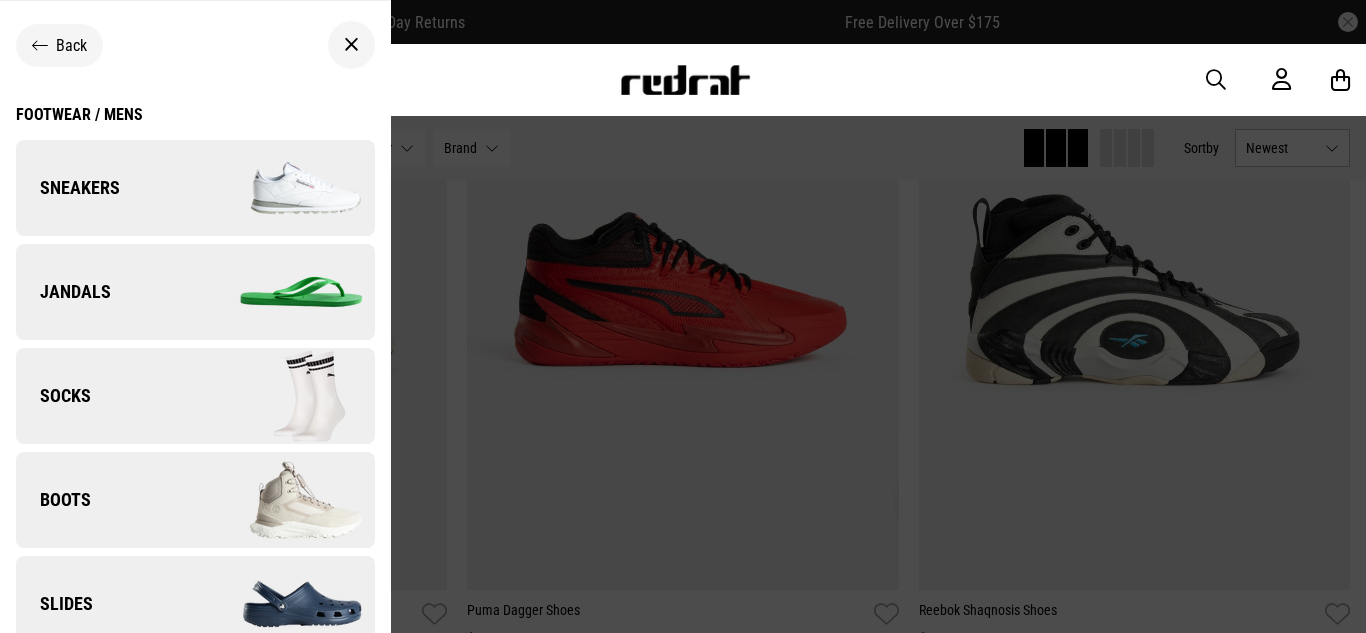 click on "Sneakers" at bounding box center [195, 188] 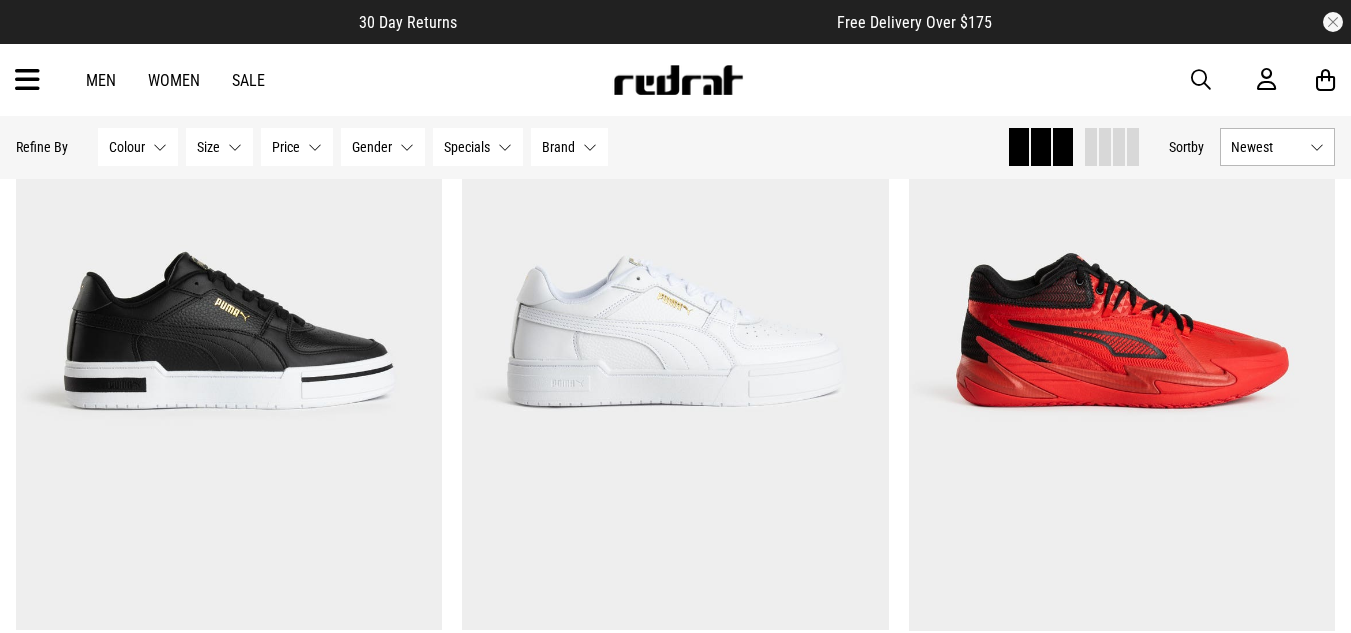 scroll, scrollTop: 1812, scrollLeft: 0, axis: vertical 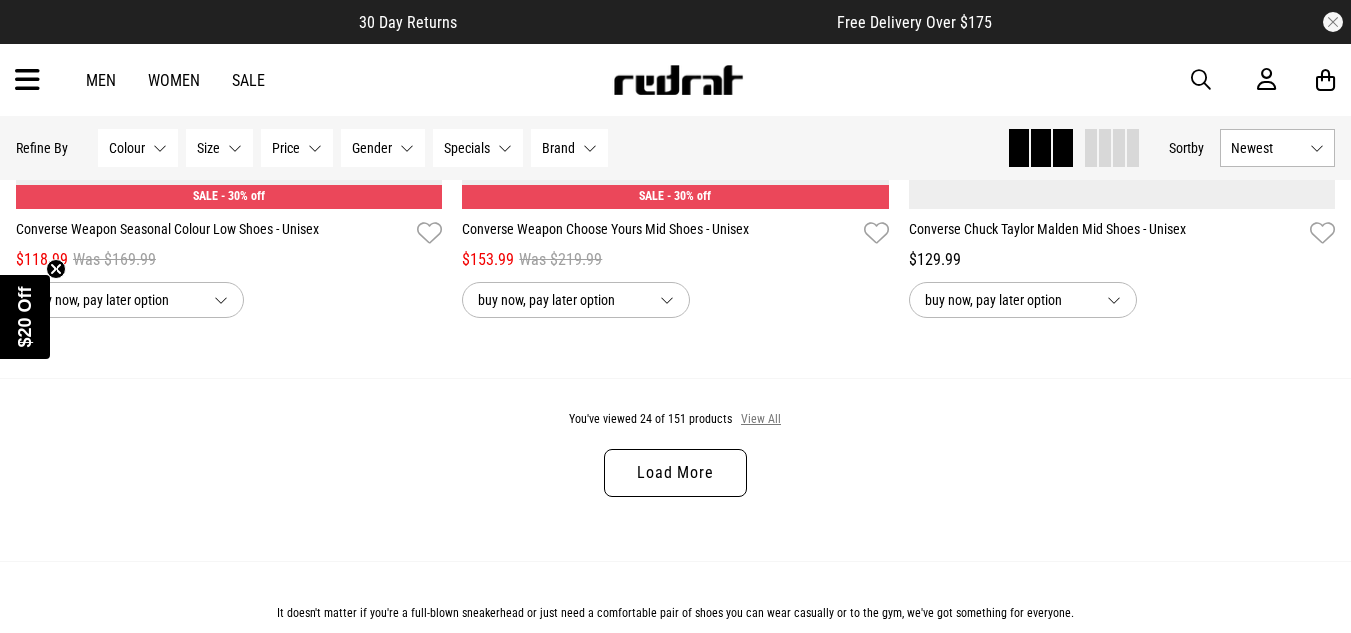 click on "View All" at bounding box center [761, 420] 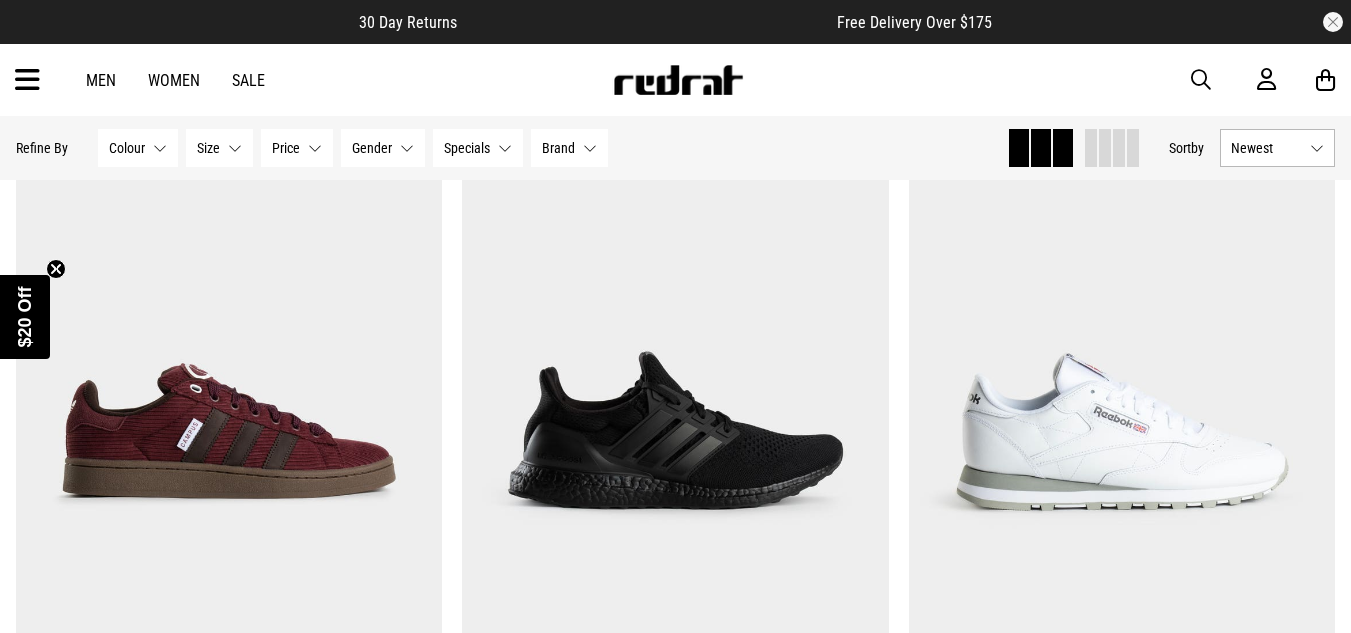 scroll, scrollTop: 6975, scrollLeft: 0, axis: vertical 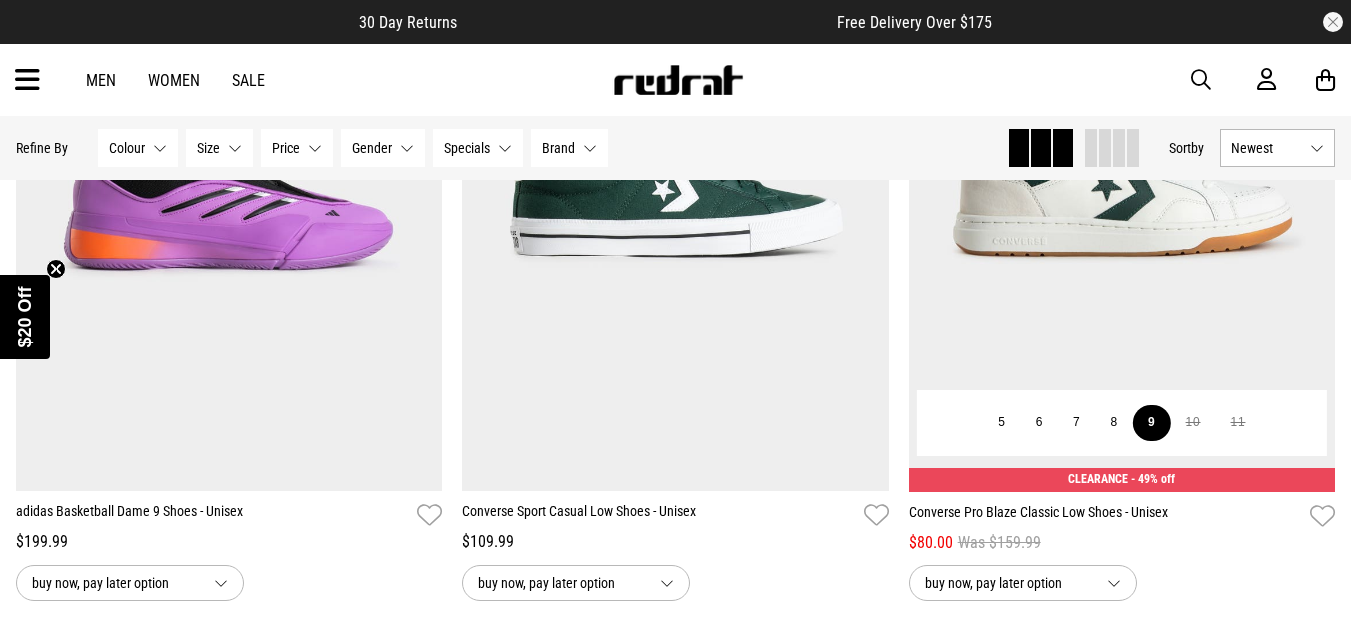 click on "9" at bounding box center [1151, 423] 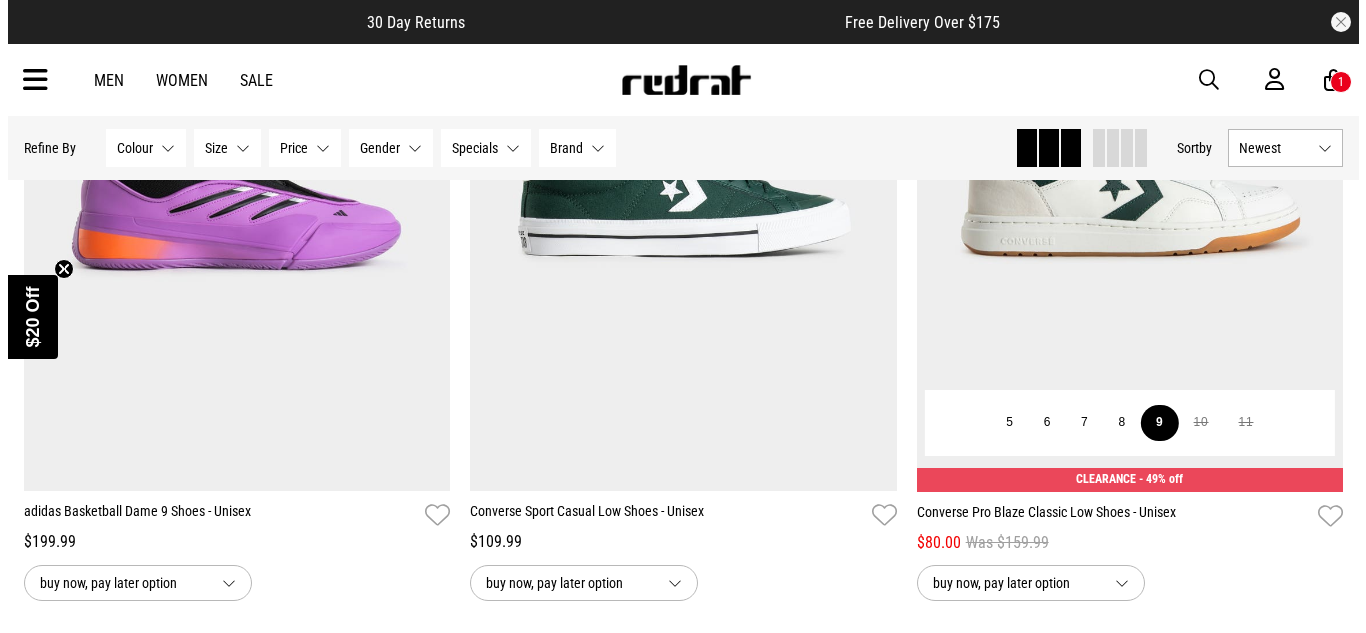 scroll, scrollTop: 9493, scrollLeft: 0, axis: vertical 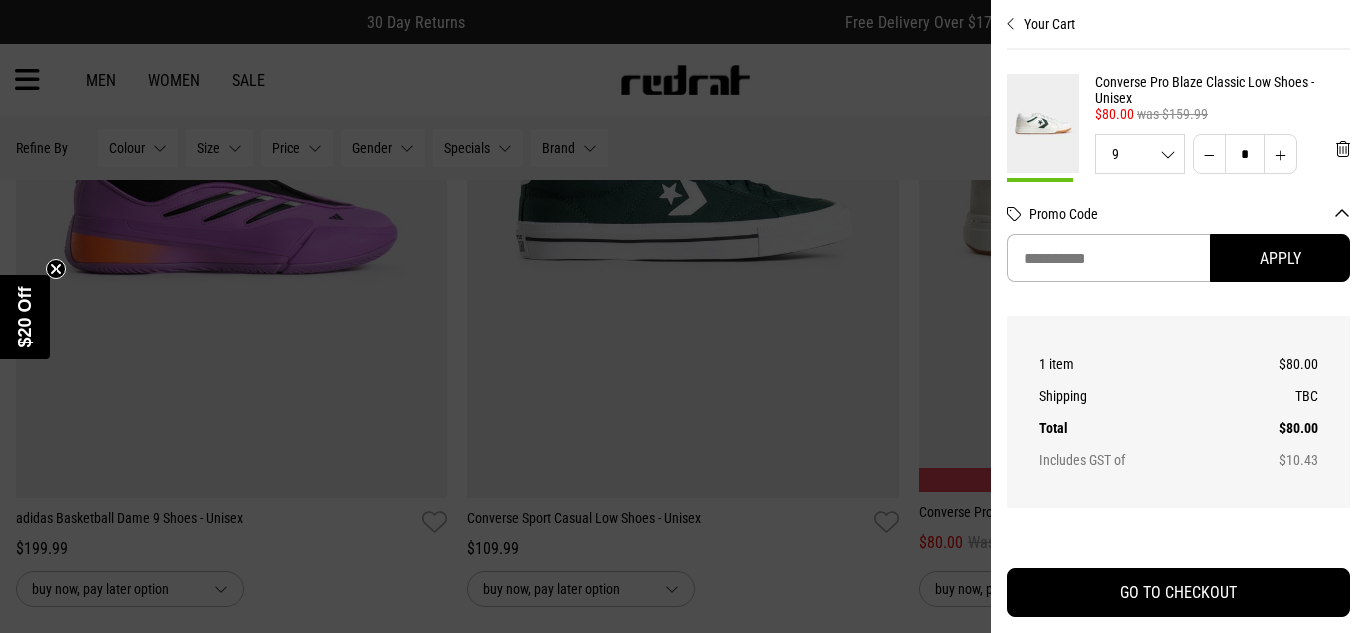 click at bounding box center (683, 316) 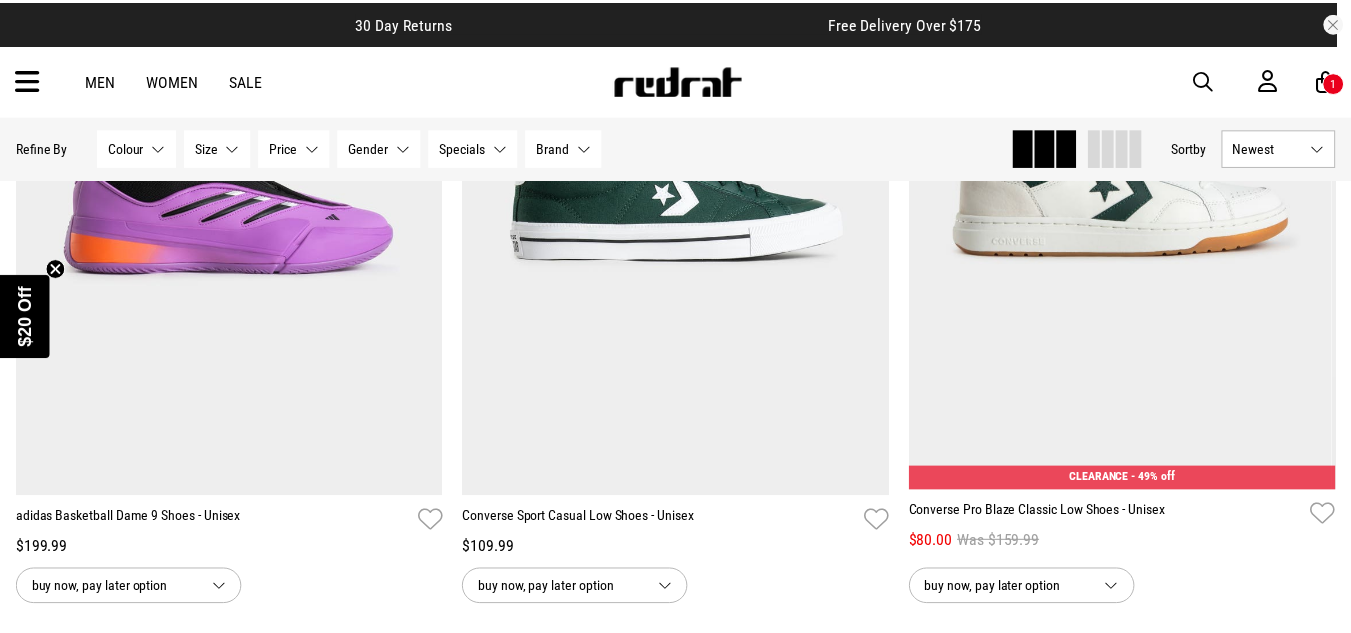 scroll, scrollTop: 9411, scrollLeft: 0, axis: vertical 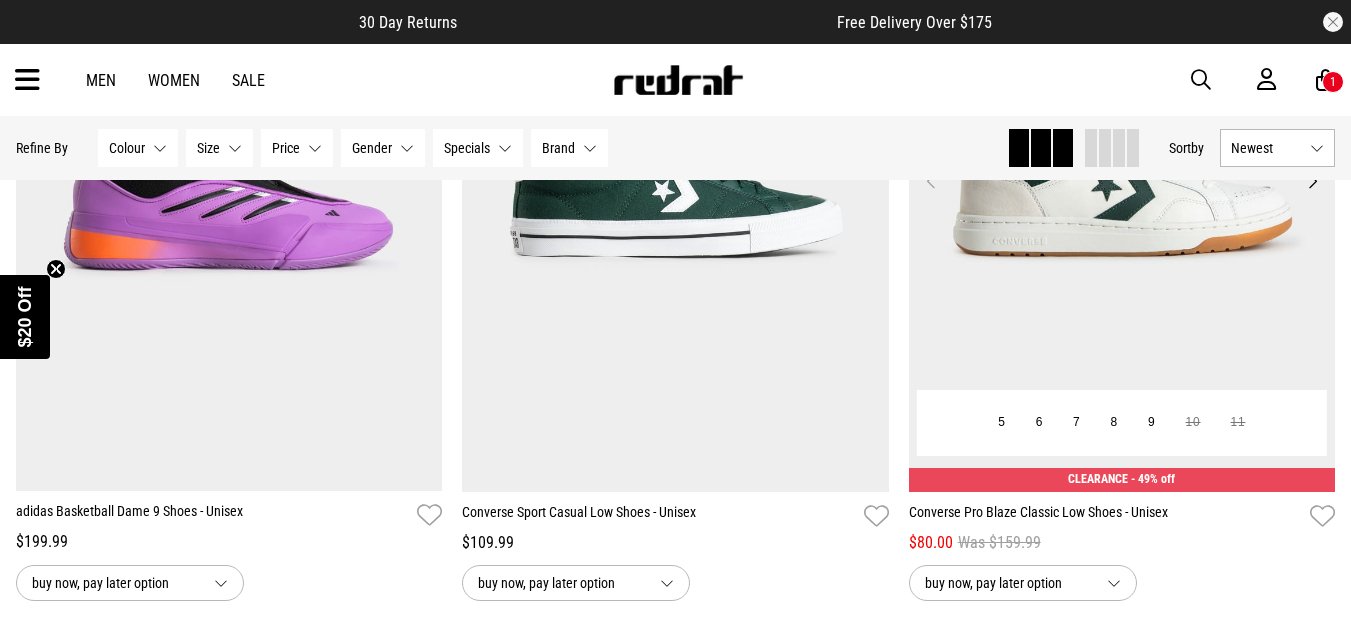click at bounding box center [1122, 193] 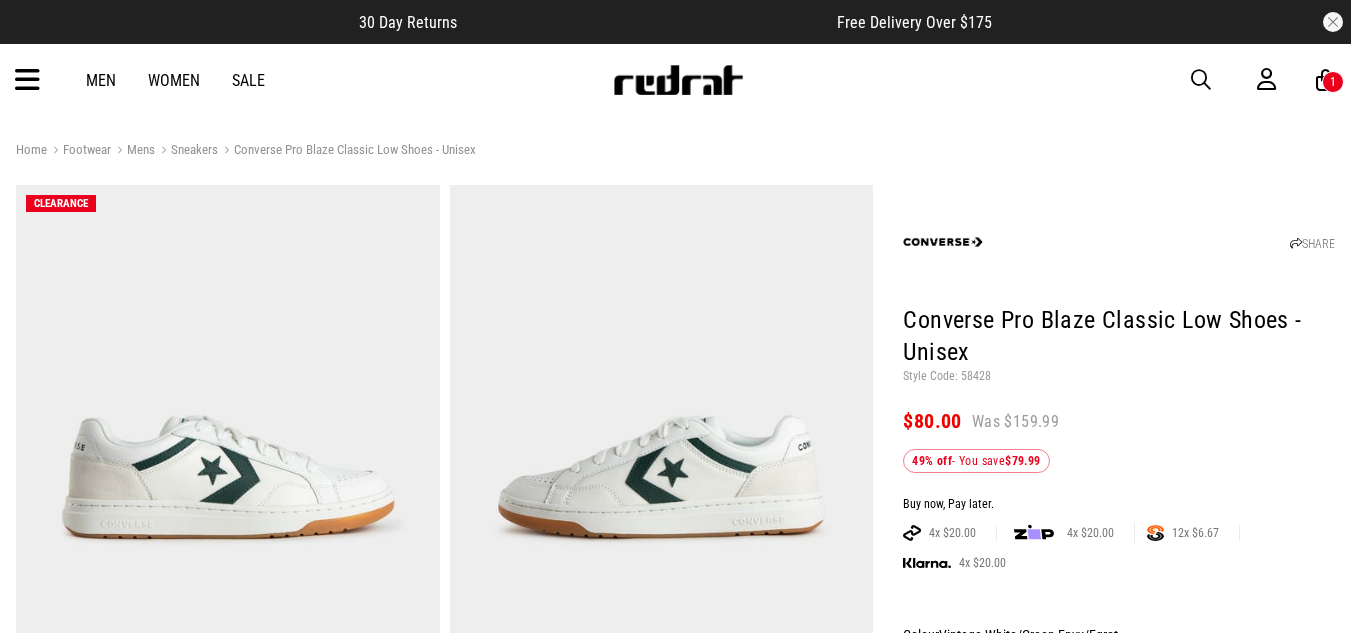 scroll, scrollTop: 0, scrollLeft: 0, axis: both 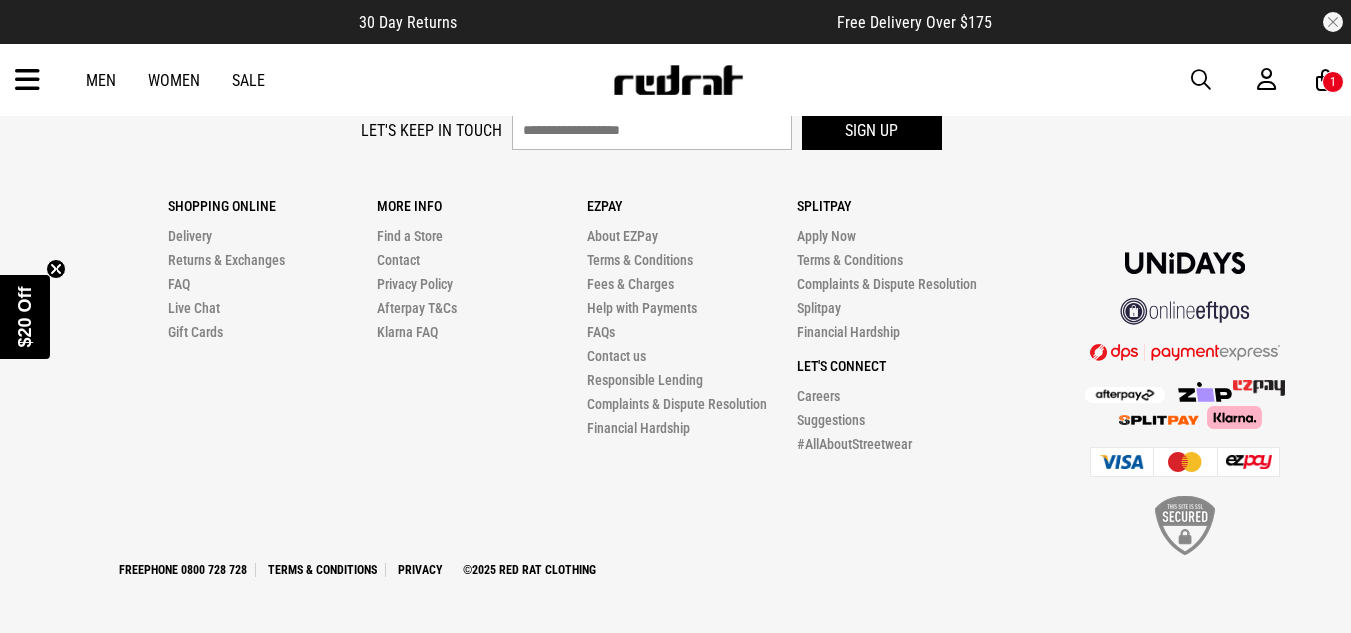 click on "30 Day Returns       Free Delivery Over $175       Your Cart            Just Added   Converse Pro Blaze Classic Low Shoes - Unisex       $80.00   was $159.99      9   5 6 7 8 9   * * * * *       *       Move to Wish List             Items aren't reserved until order has been submitted
Promo Code
Apply         Order Summary   1 item   $80.00   Shipping   TBC       Total   $80.00   Includes GST of   $10.43              GO TO CHECKOUT                      Men   Women   Sale     Sign in     New       Back         Footwear       Back         Mens       Back         Womens       Back         Youth & Kids       Back         Jewellery       Back         Headwear       Back         Accessories       Back         Deals       Back         Sale   UP TO 60% OFF
Shop by Brand
adidas
Converse
New Era
See all brands     Gift Cards   Find a Store   Delivery" at bounding box center (675, -1482) 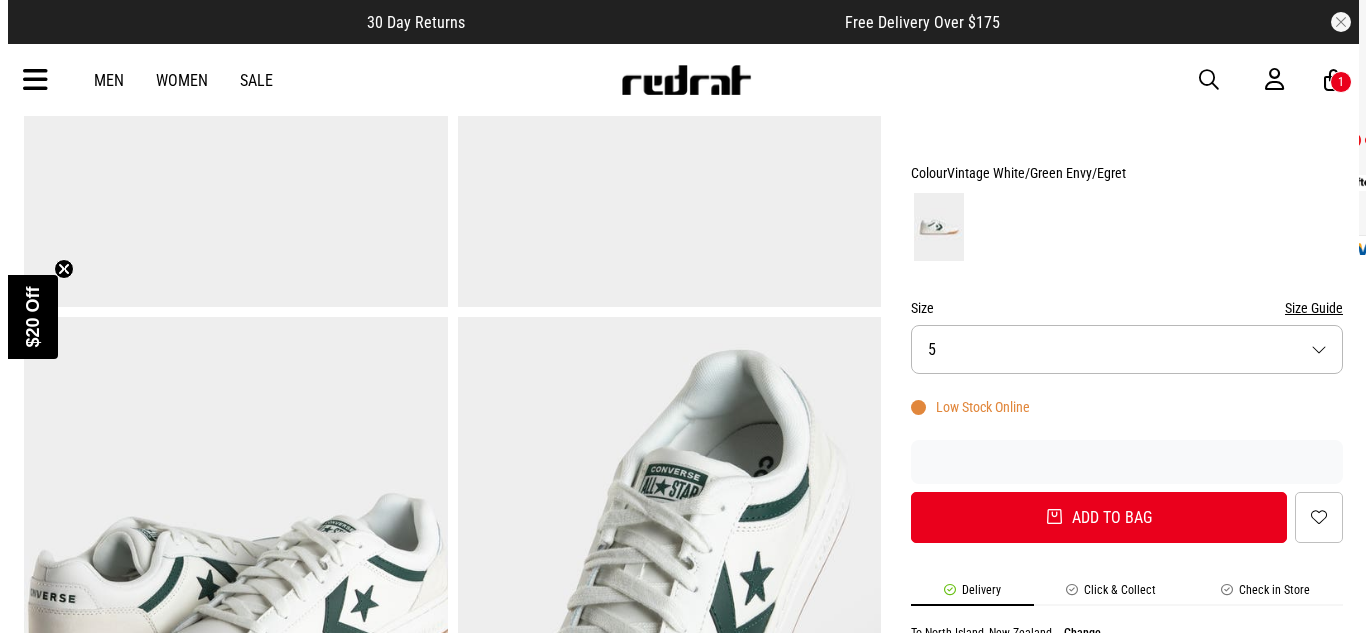 scroll, scrollTop: 0, scrollLeft: 0, axis: both 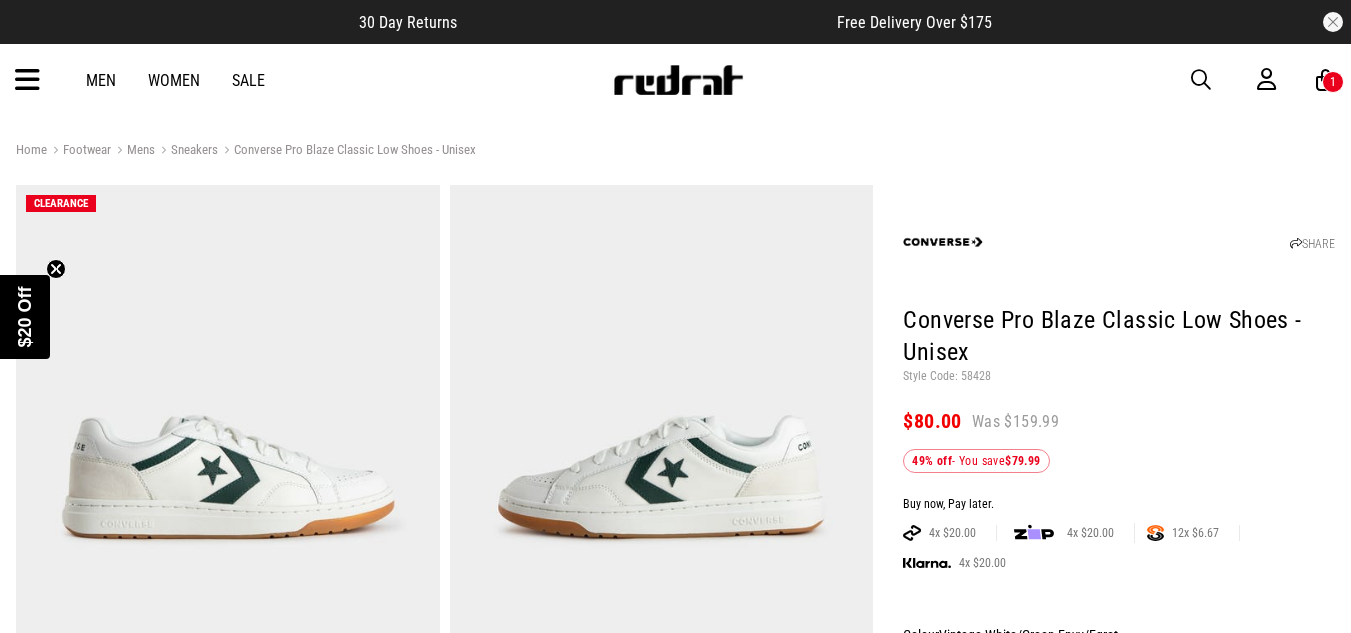 click at bounding box center [27, 80] 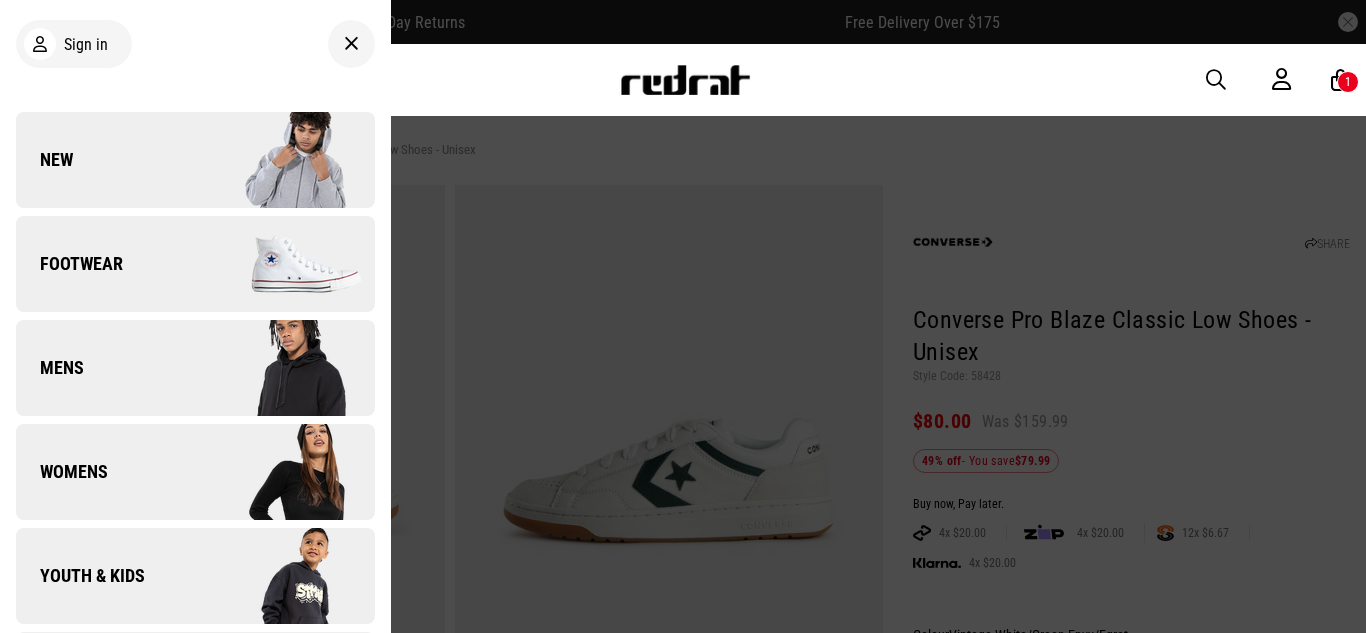 click on "Mens" at bounding box center [195, 368] 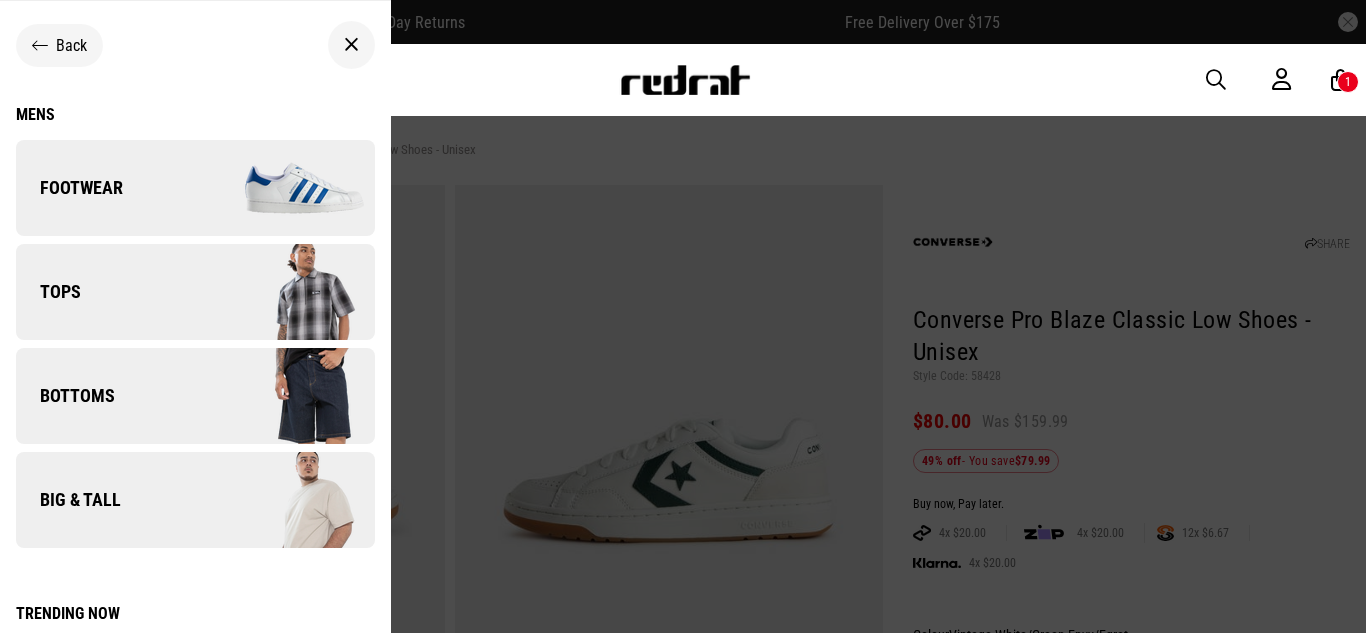 click on "Tops" at bounding box center (195, 292) 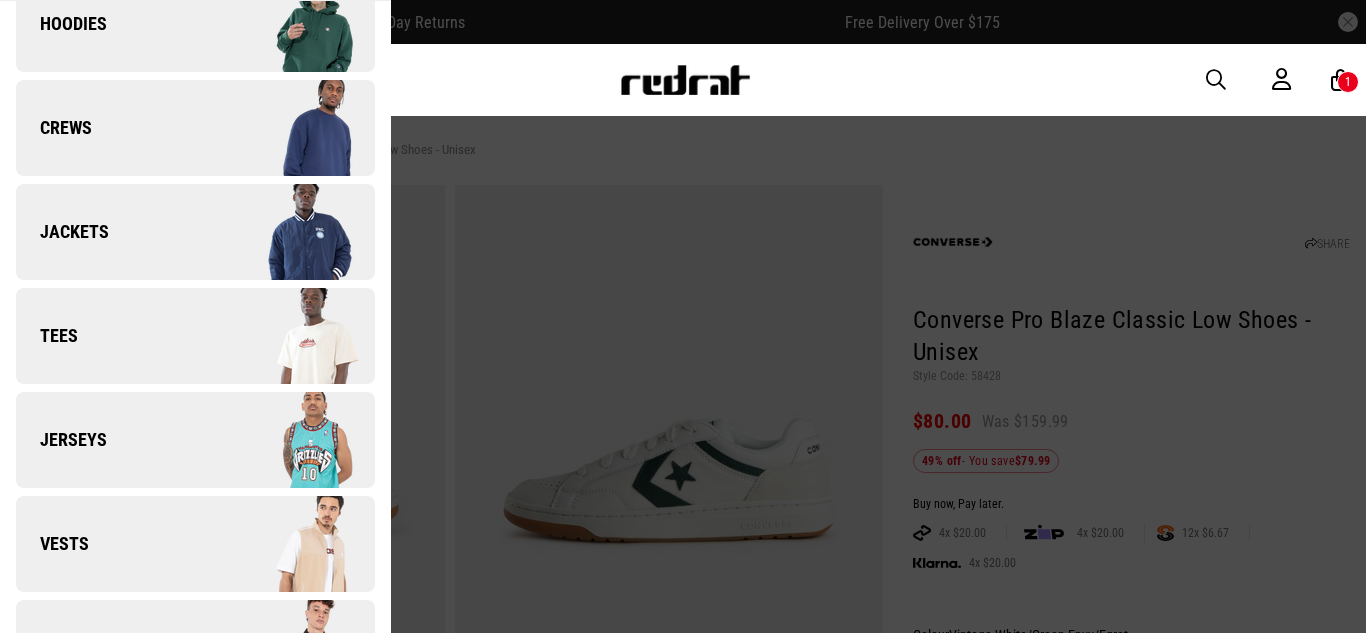 scroll, scrollTop: 192, scrollLeft: 0, axis: vertical 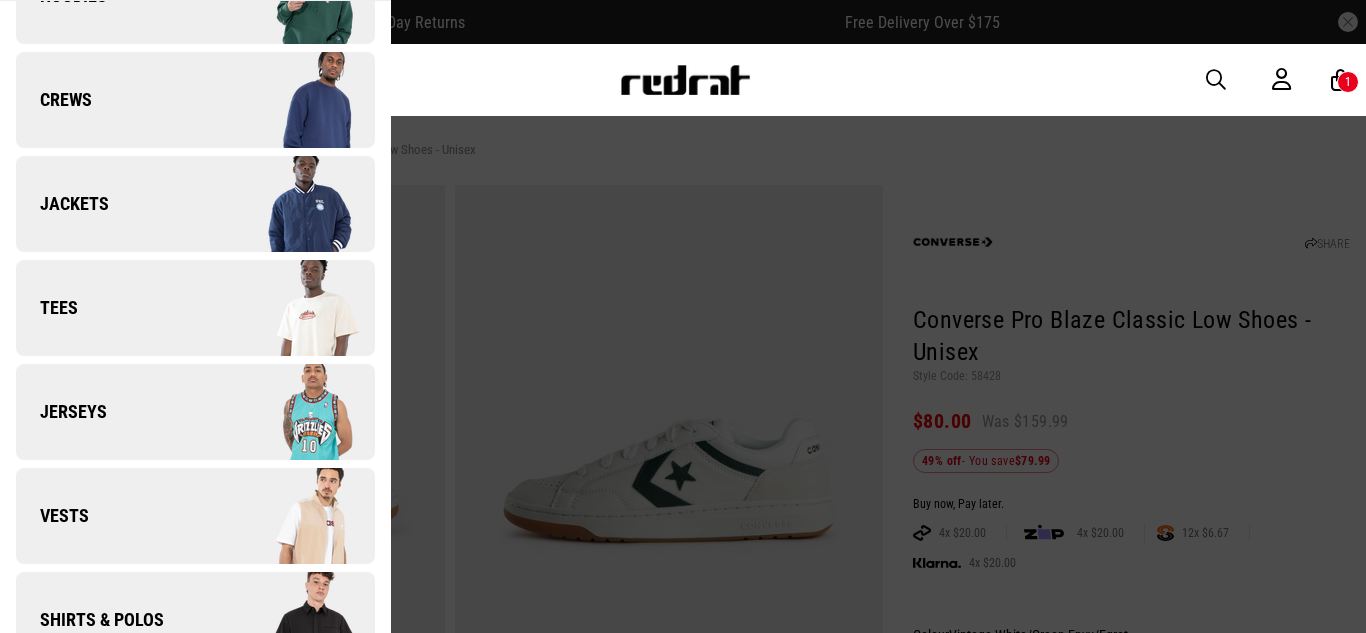 click on "Vests" at bounding box center [195, 516] 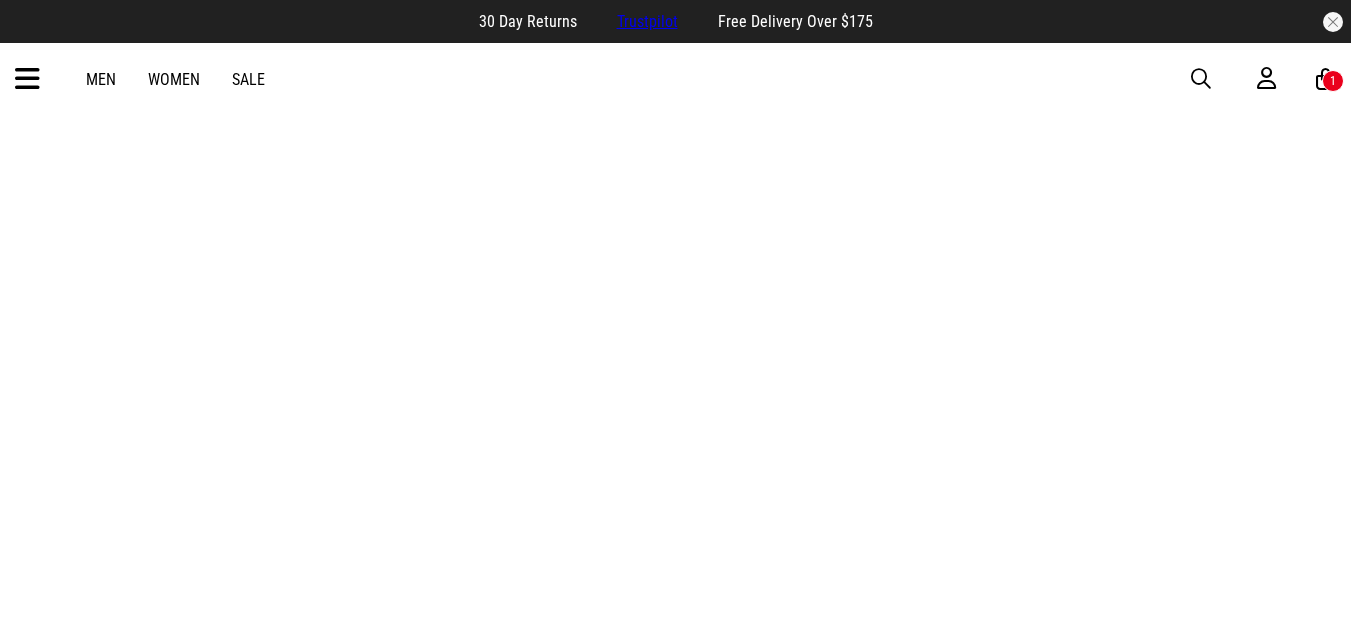 scroll, scrollTop: 0, scrollLeft: 0, axis: both 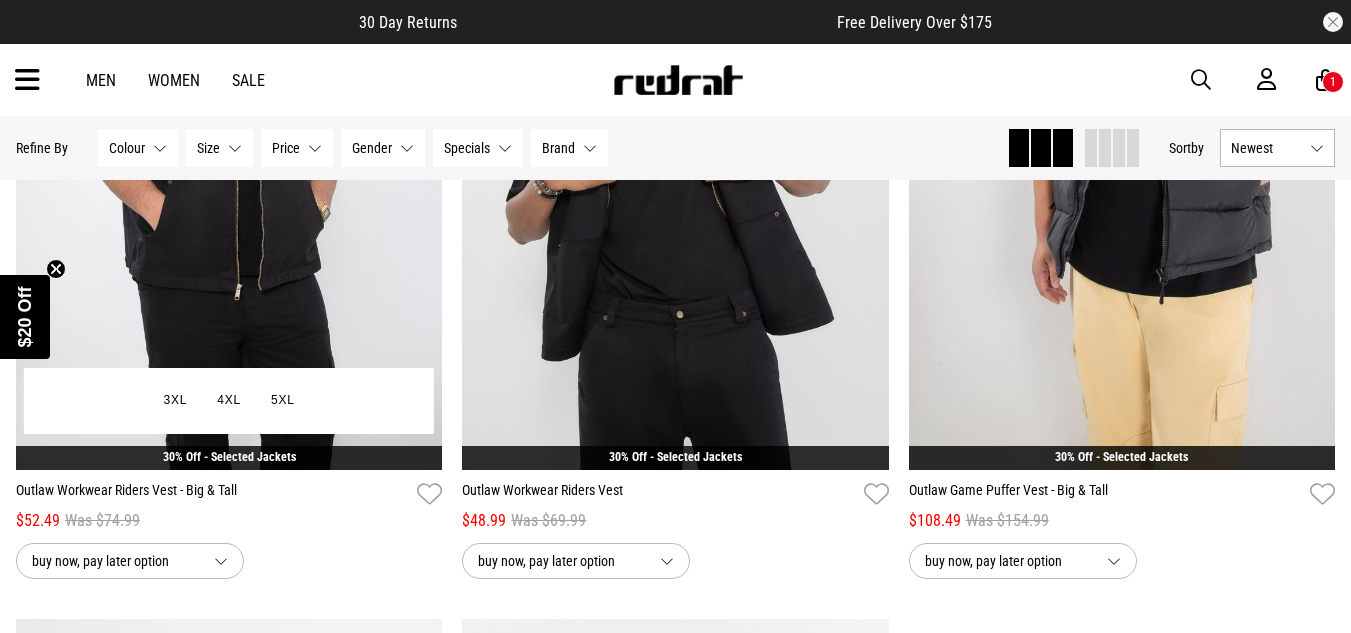 click at bounding box center (229, 171) 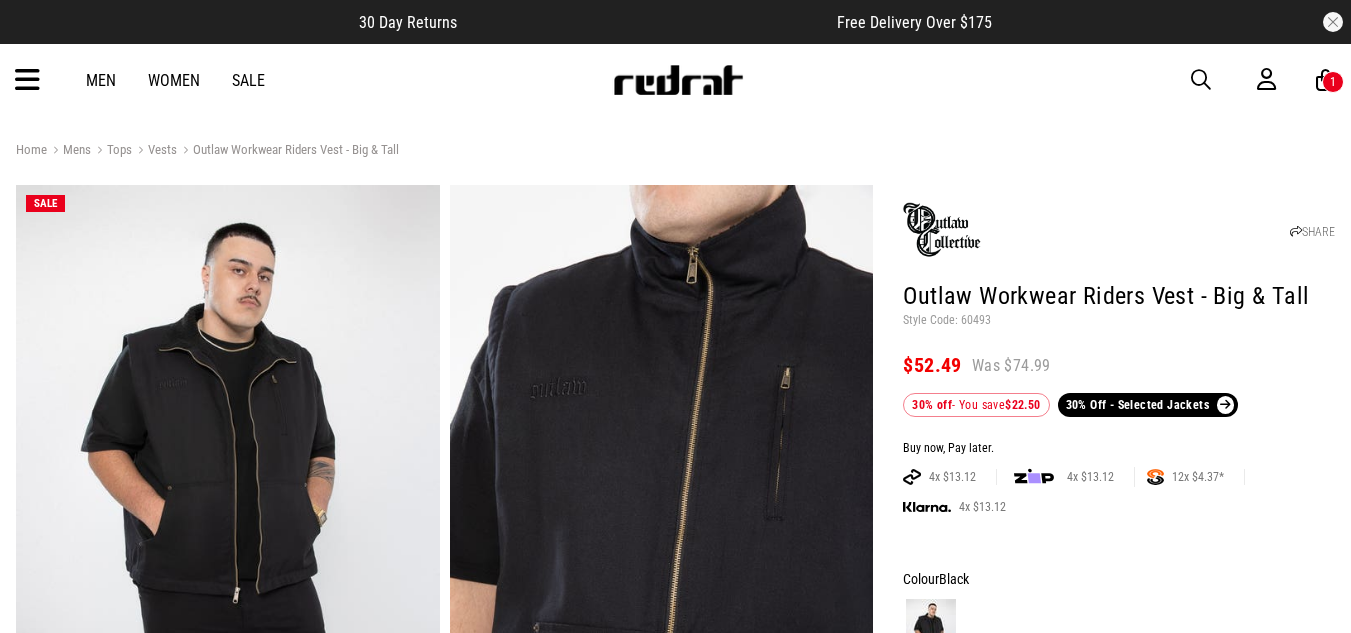 scroll, scrollTop: 0, scrollLeft: 0, axis: both 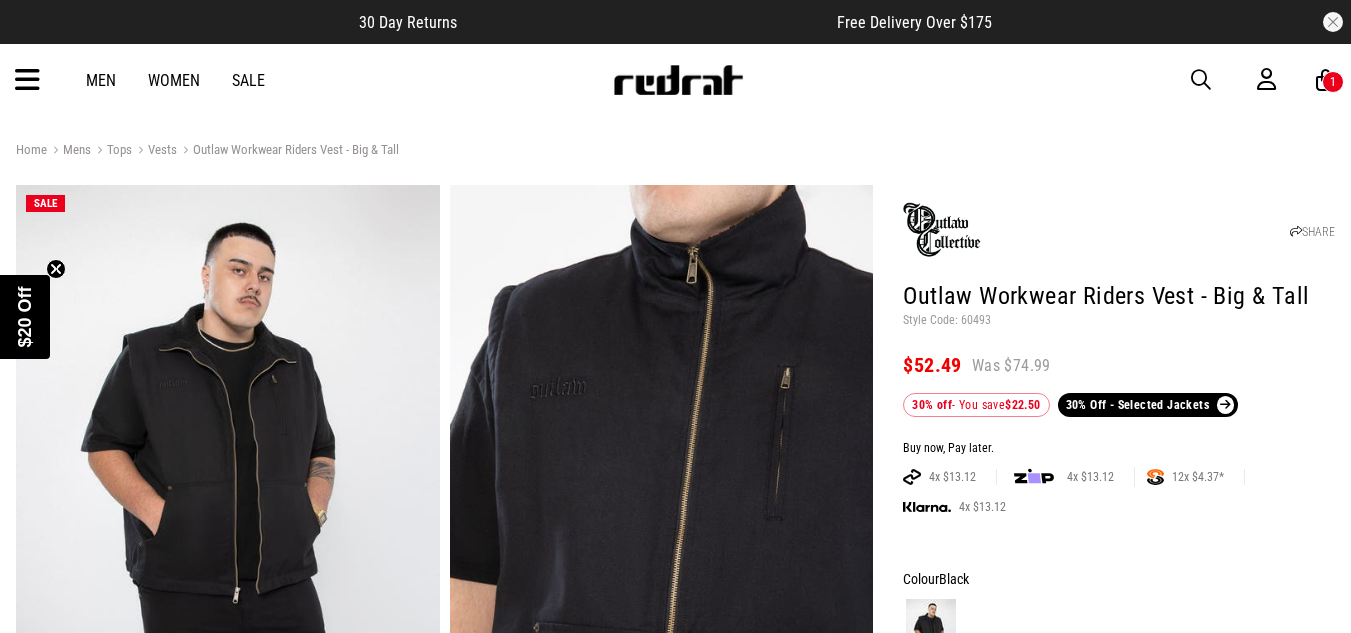 drag, startPoint x: 1358, startPoint y: 624, endPoint x: 859, endPoint y: 577, distance: 501.20853 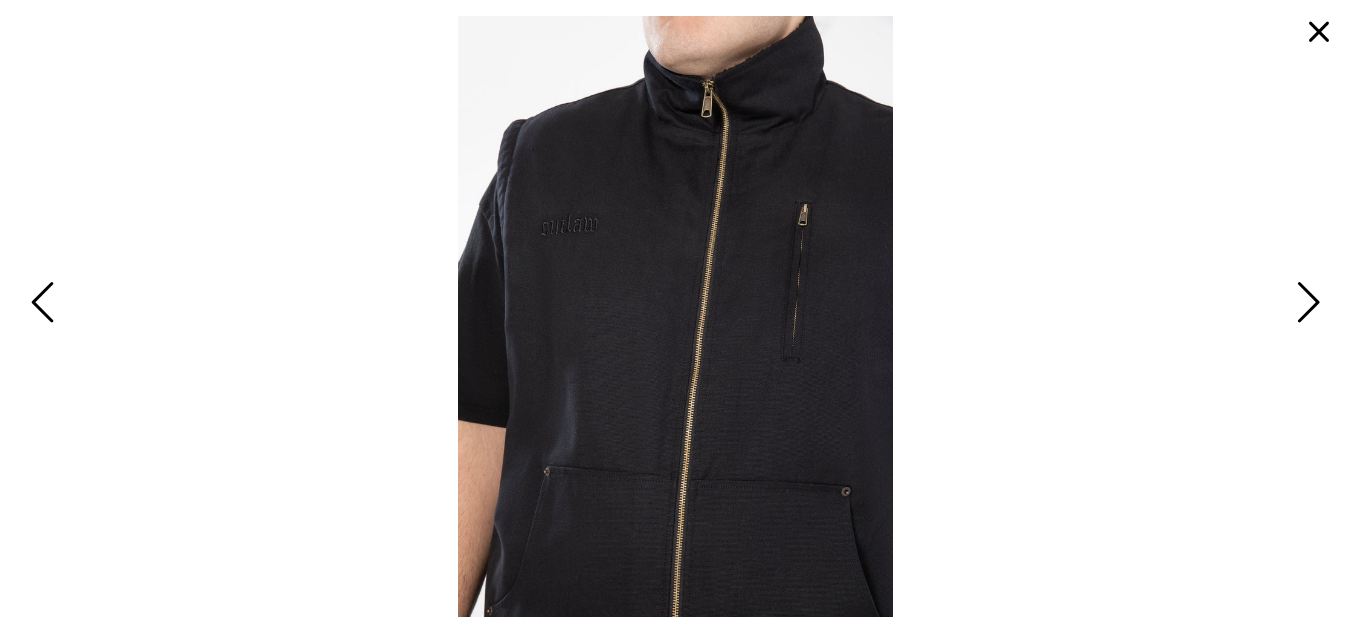 click at bounding box center (1305, 304) 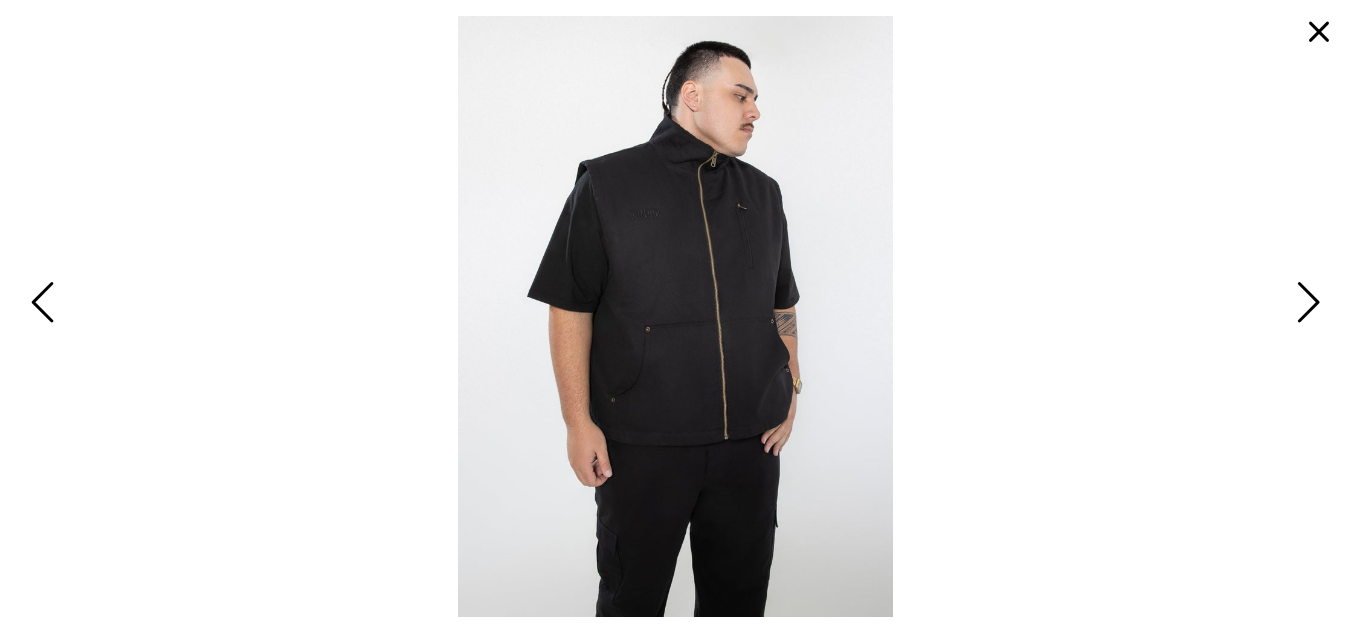 click at bounding box center (1305, 304) 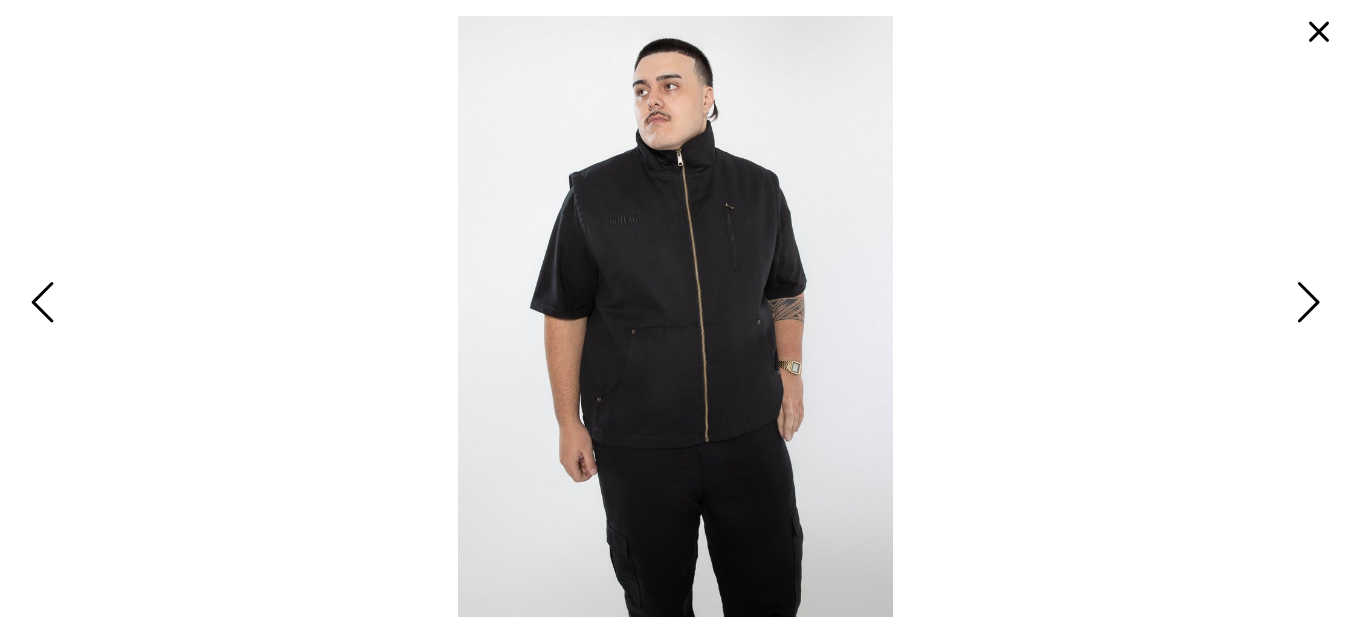 click at bounding box center (1305, 304) 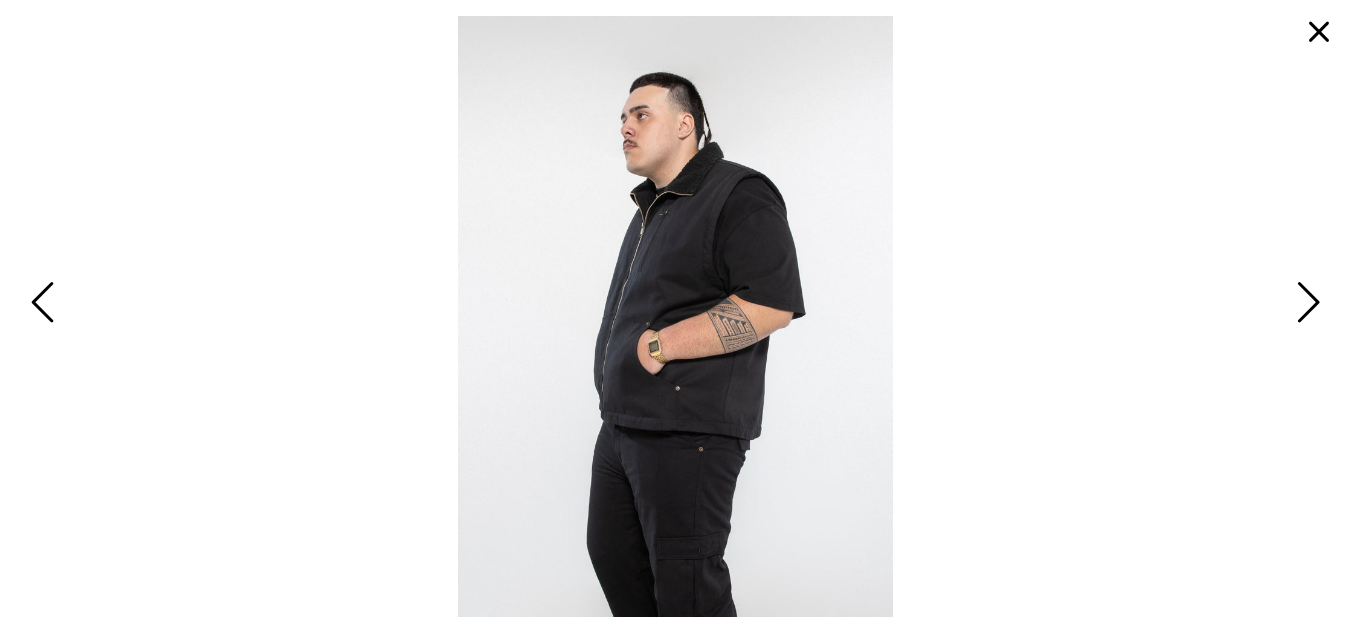click at bounding box center (1305, 304) 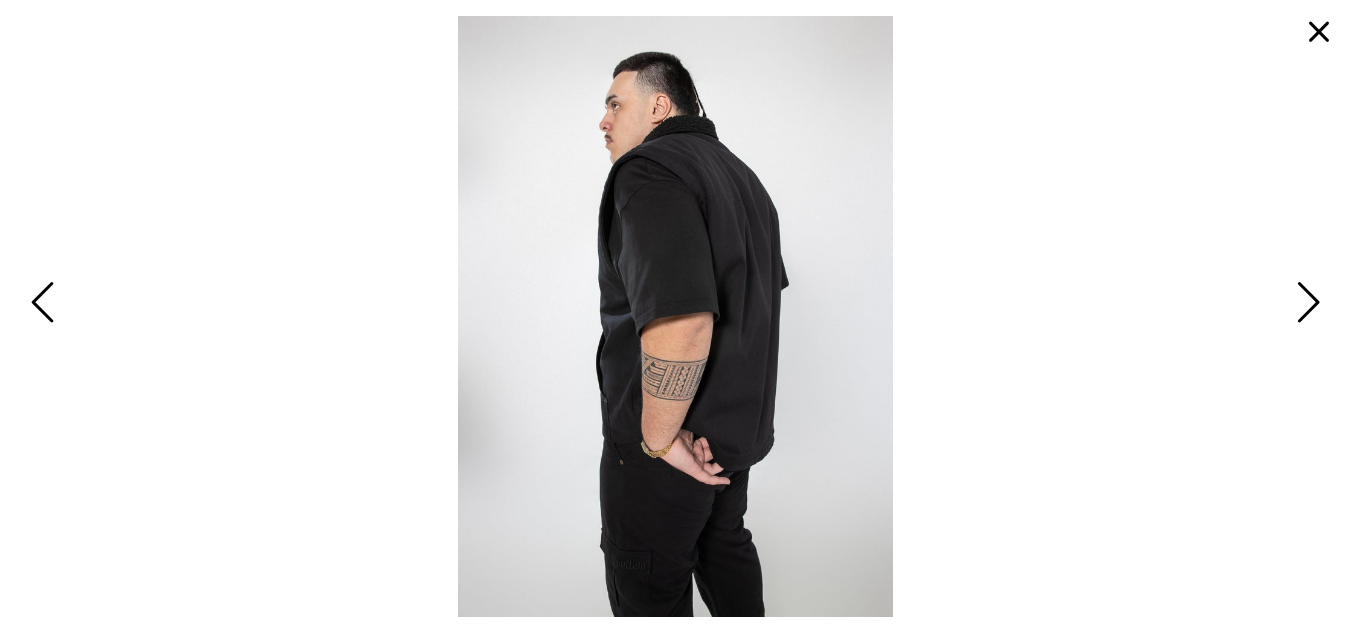 click at bounding box center [1305, 304] 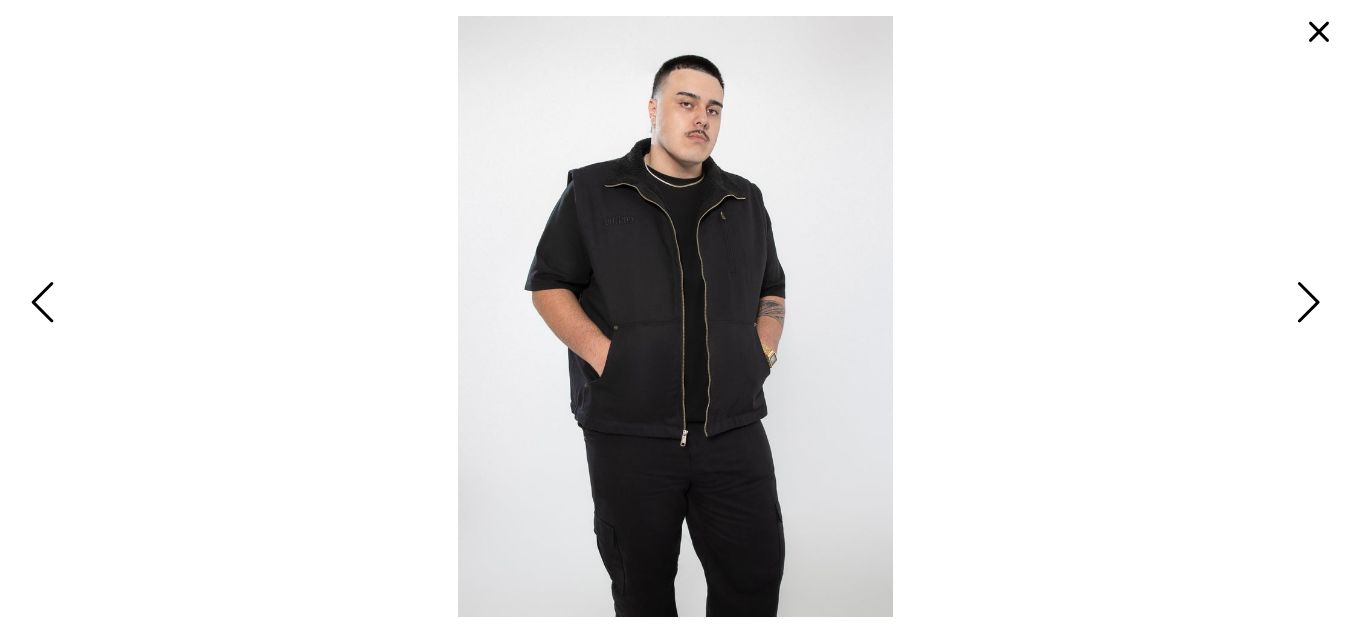 click at bounding box center (1305, 304) 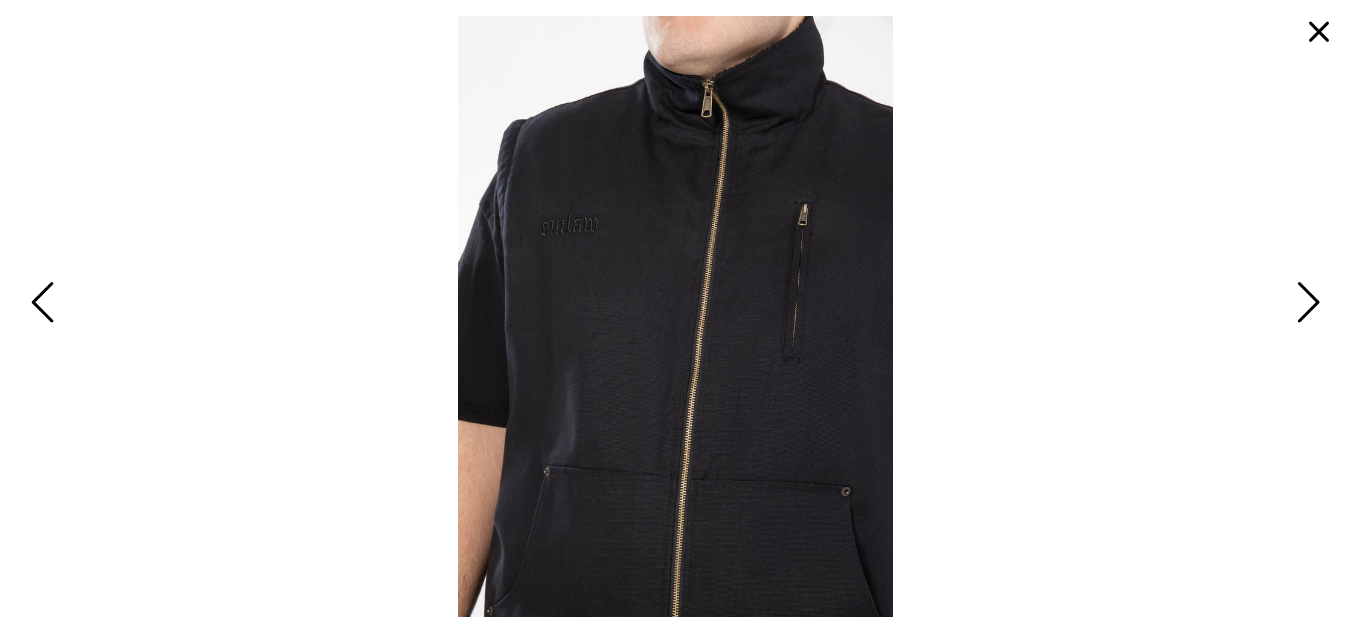 click at bounding box center (1305, 304) 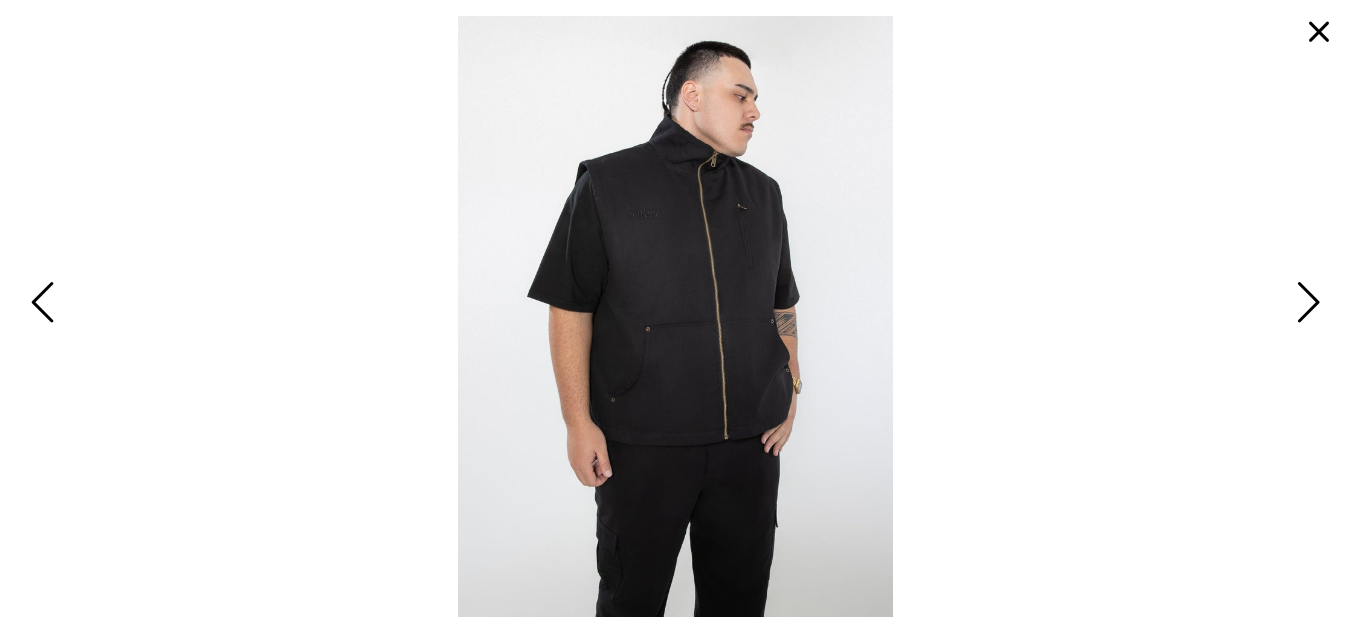 click at bounding box center (1305, 304) 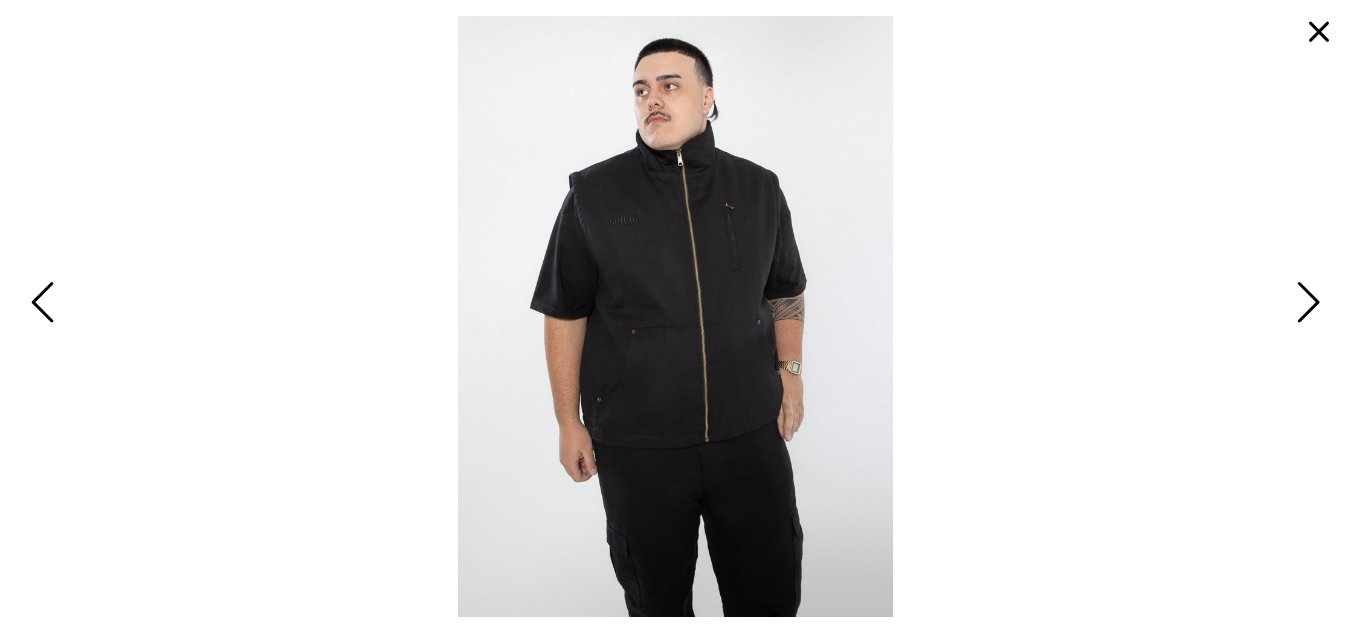 click at bounding box center [1319, 32] 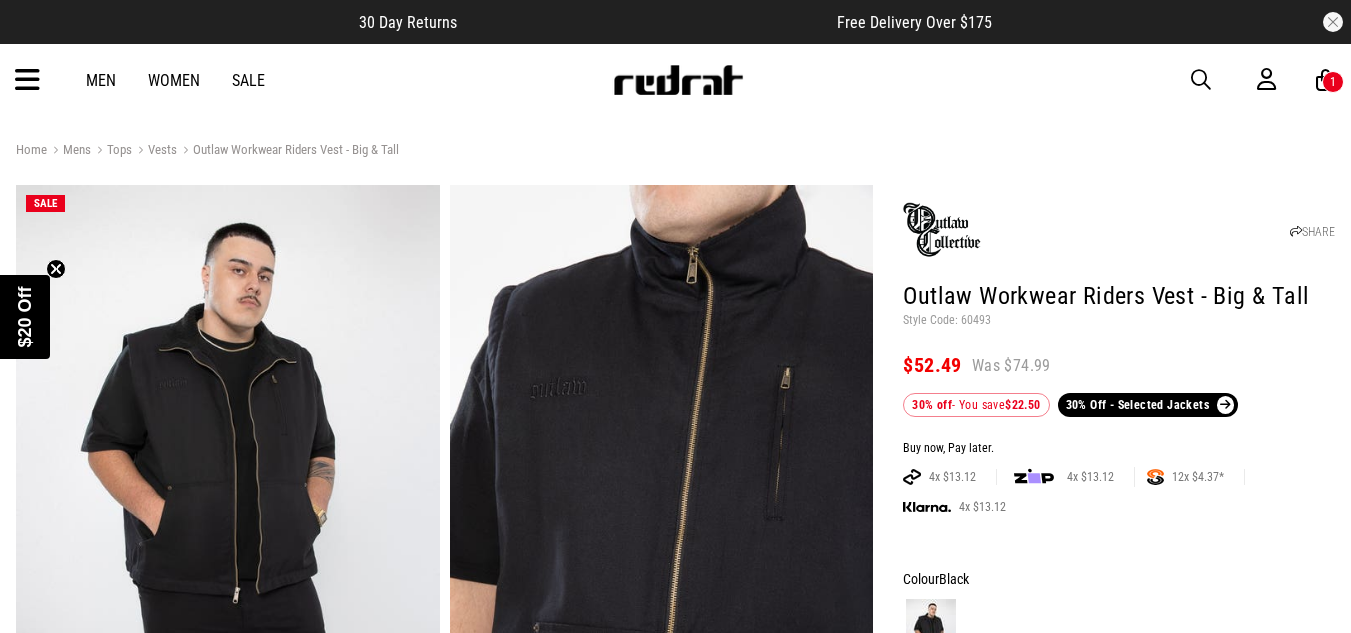 drag, startPoint x: 1359, startPoint y: 616, endPoint x: 955, endPoint y: 532, distance: 412.6403 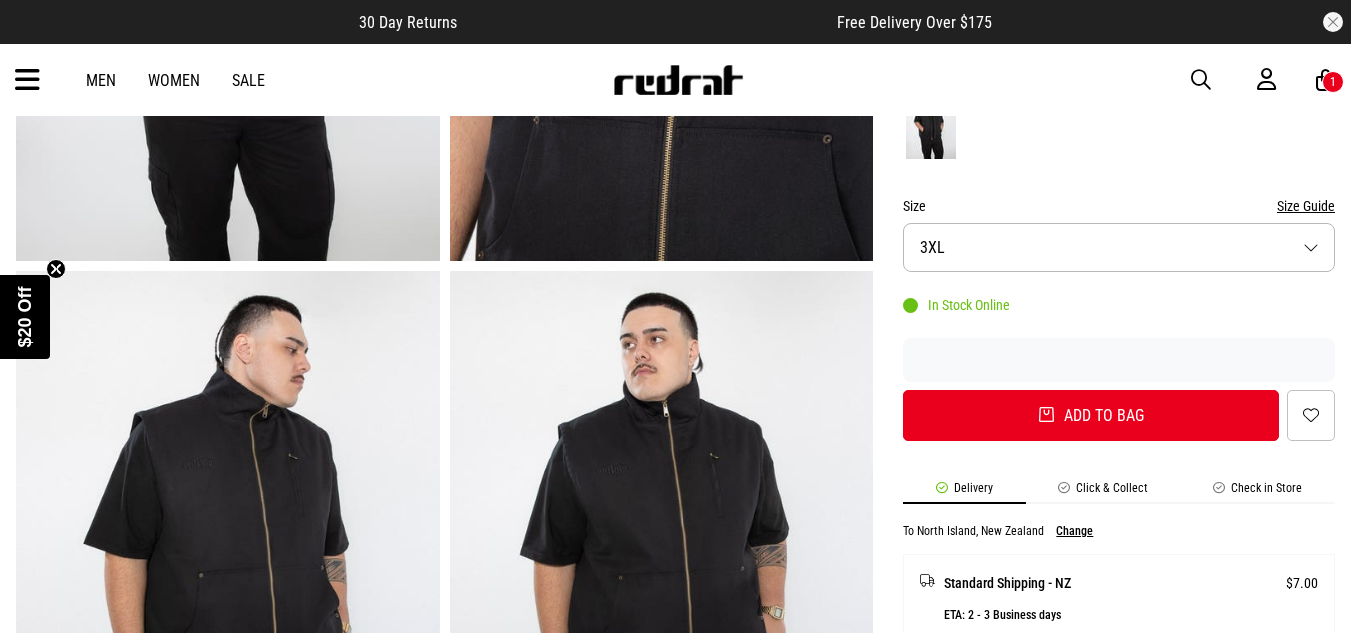 scroll, scrollTop: 574, scrollLeft: 0, axis: vertical 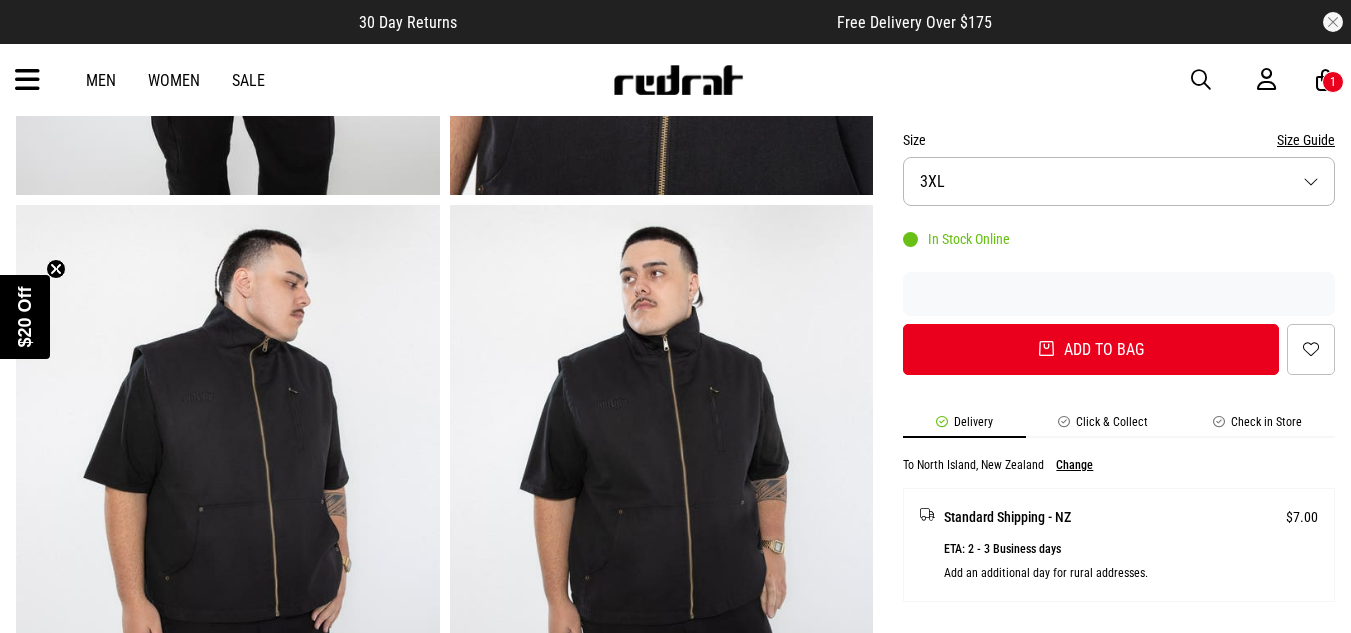 click on "Size 3XL" at bounding box center [1119, 181] 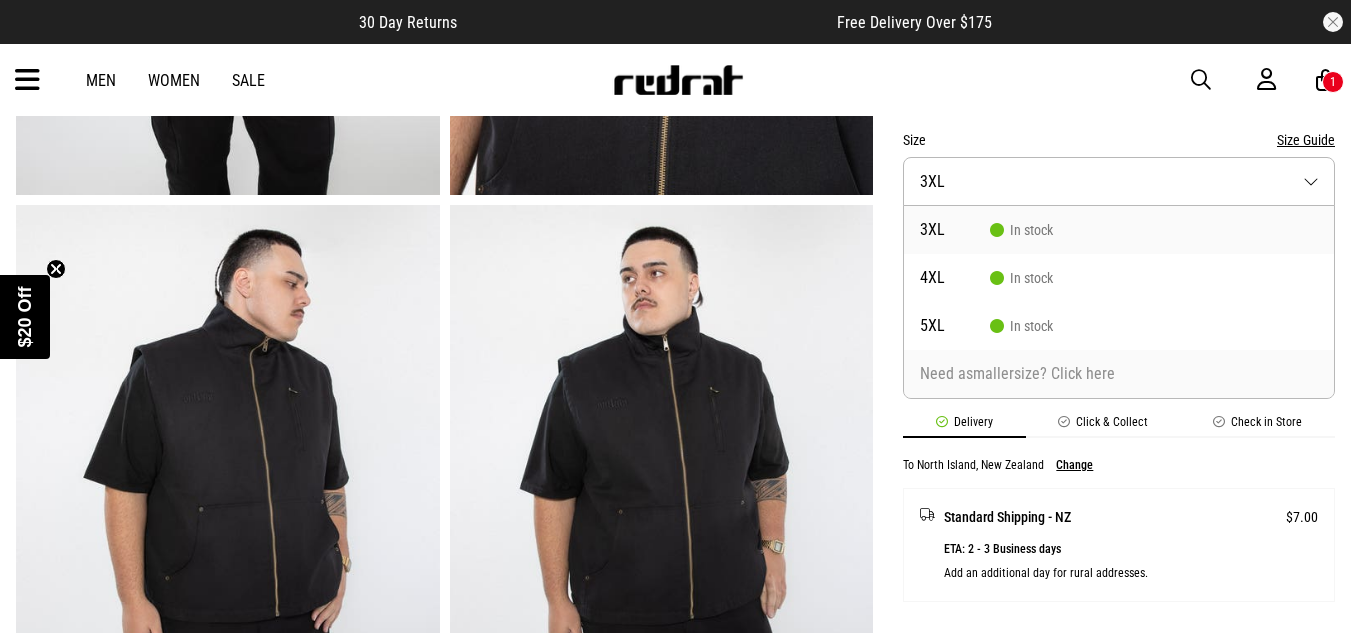 click on "Need a  smaller  size? Click here" at bounding box center (1119, 374) 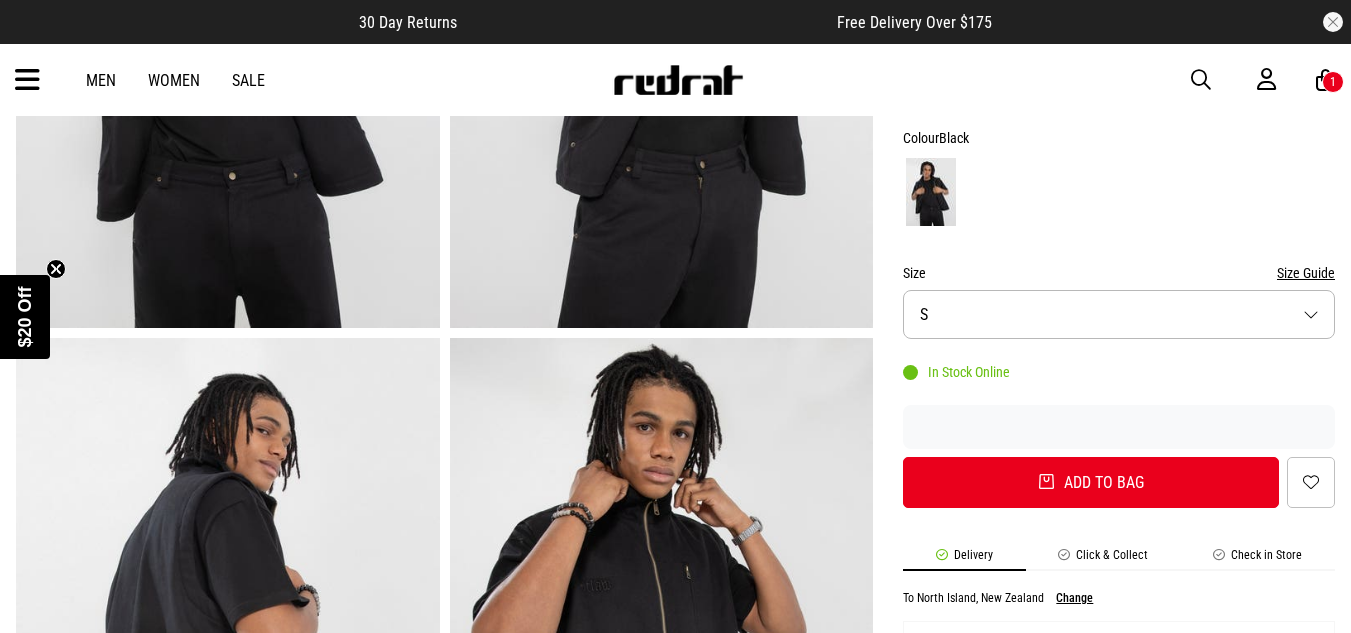 scroll, scrollTop: 0, scrollLeft: 0, axis: both 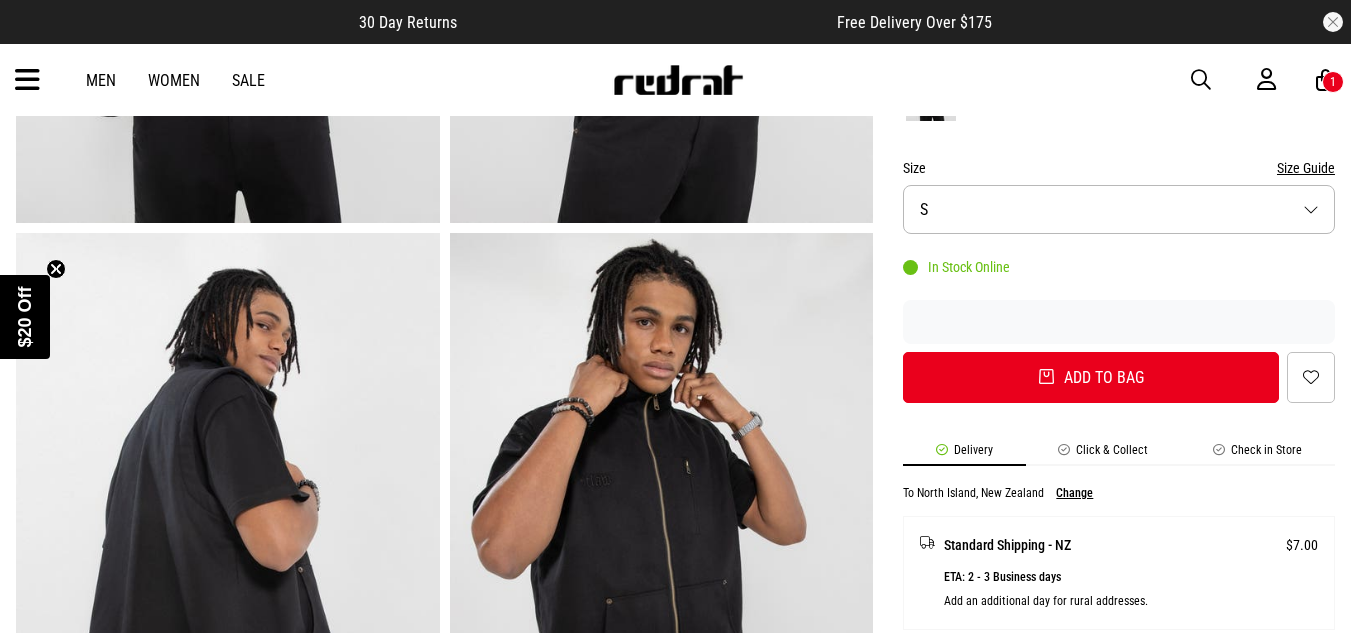 click on "Size S" at bounding box center [1119, 209] 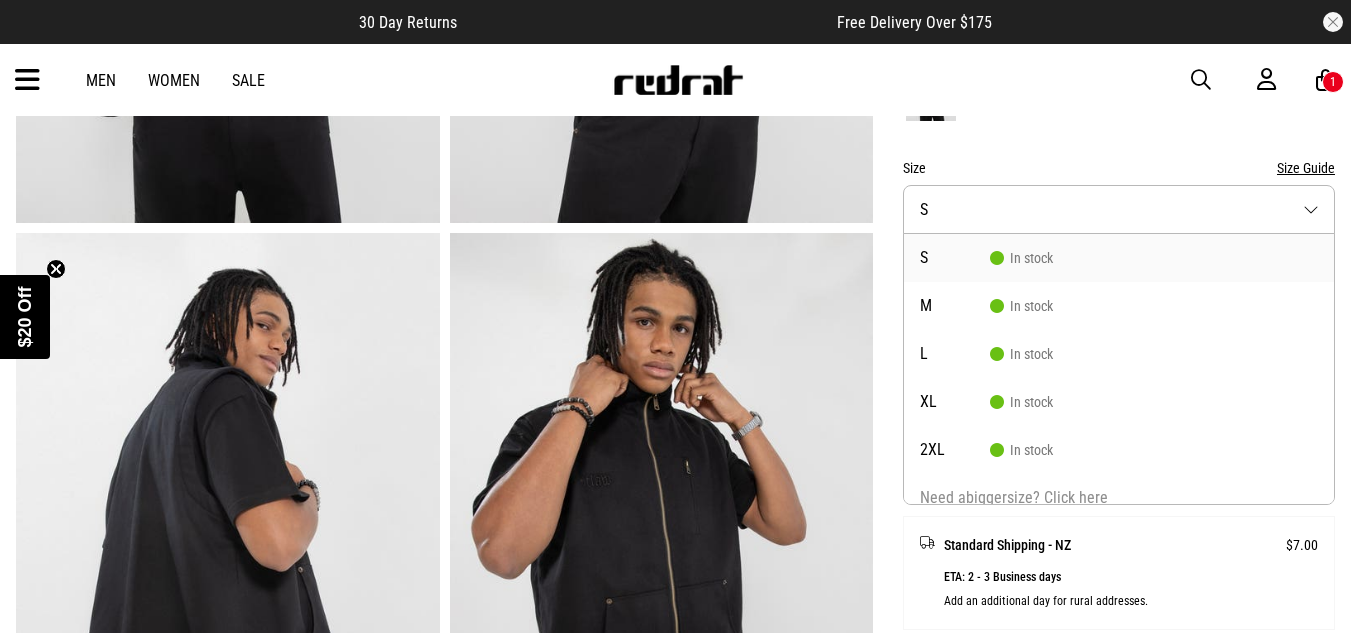 scroll, scrollTop: 0, scrollLeft: 0, axis: both 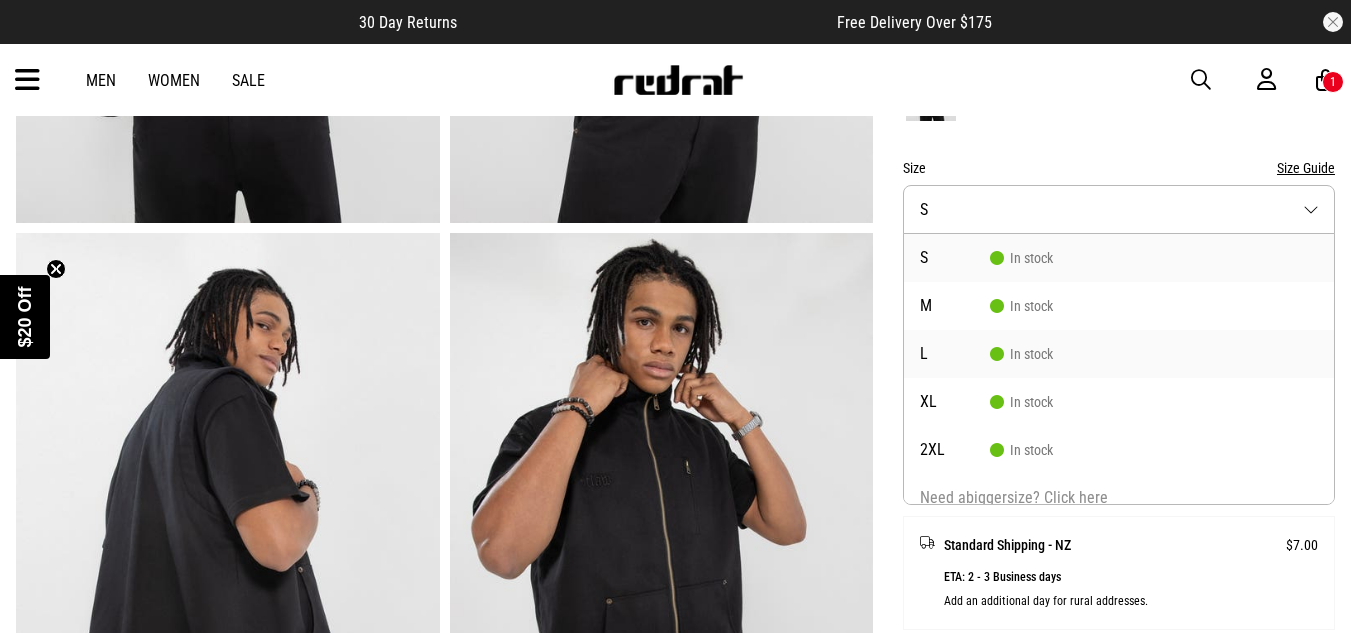 click at bounding box center (996, 353) 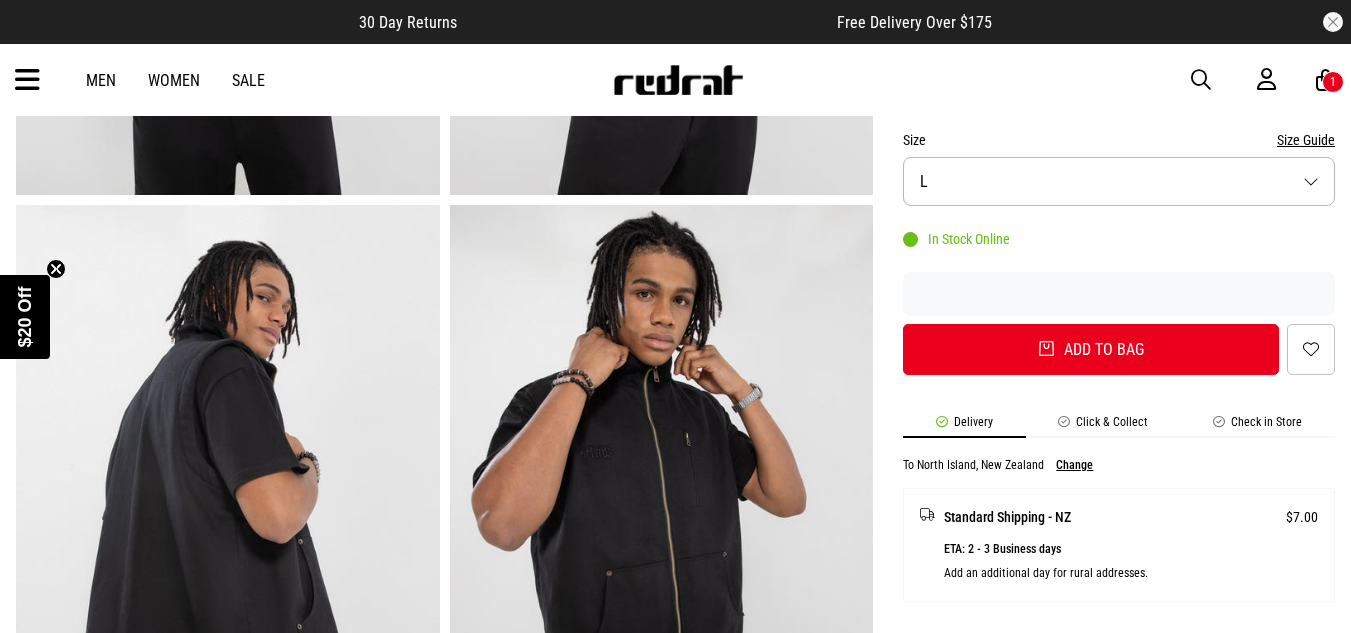 scroll, scrollTop: 586, scrollLeft: 0, axis: vertical 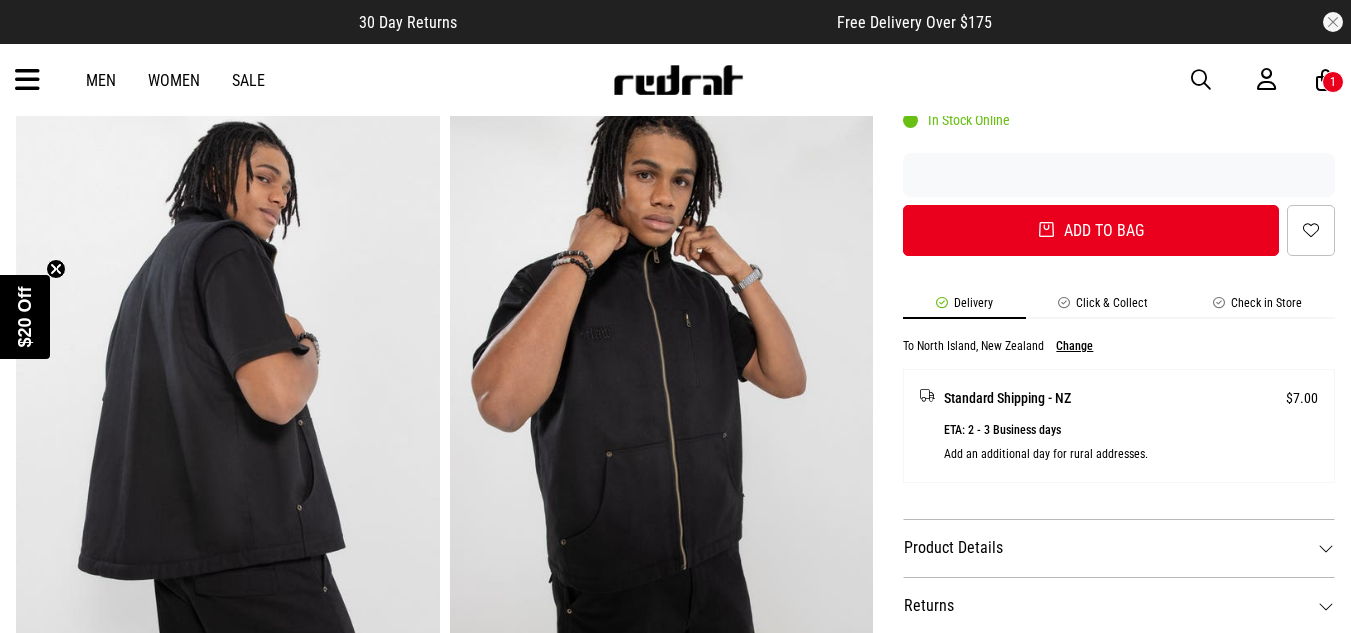drag, startPoint x: 1353, startPoint y: 626, endPoint x: 827, endPoint y: 555, distance: 530.7702 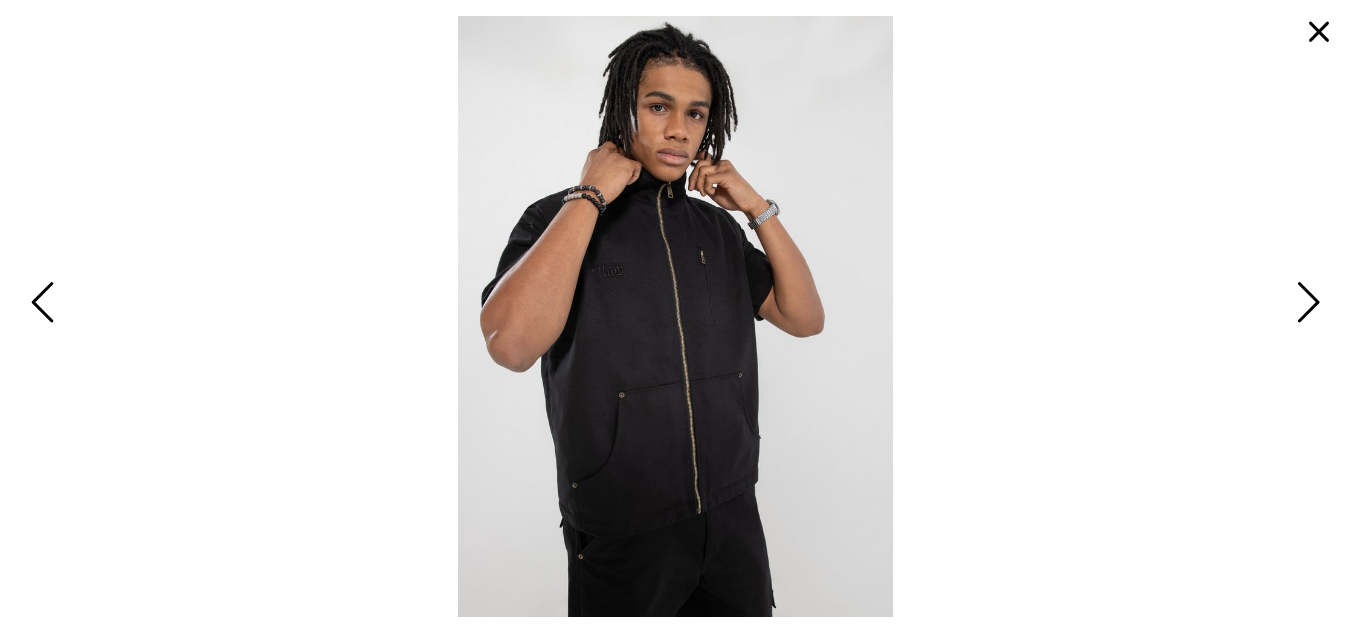 click at bounding box center (1305, 304) 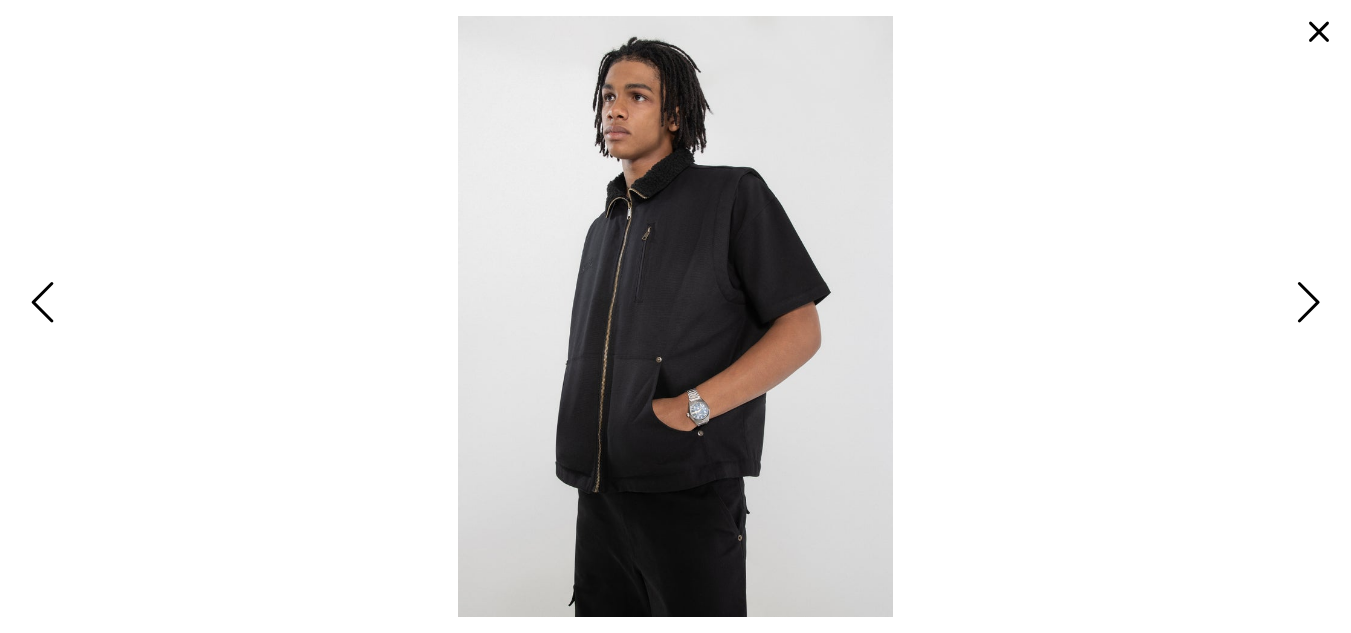 click at bounding box center (1305, 304) 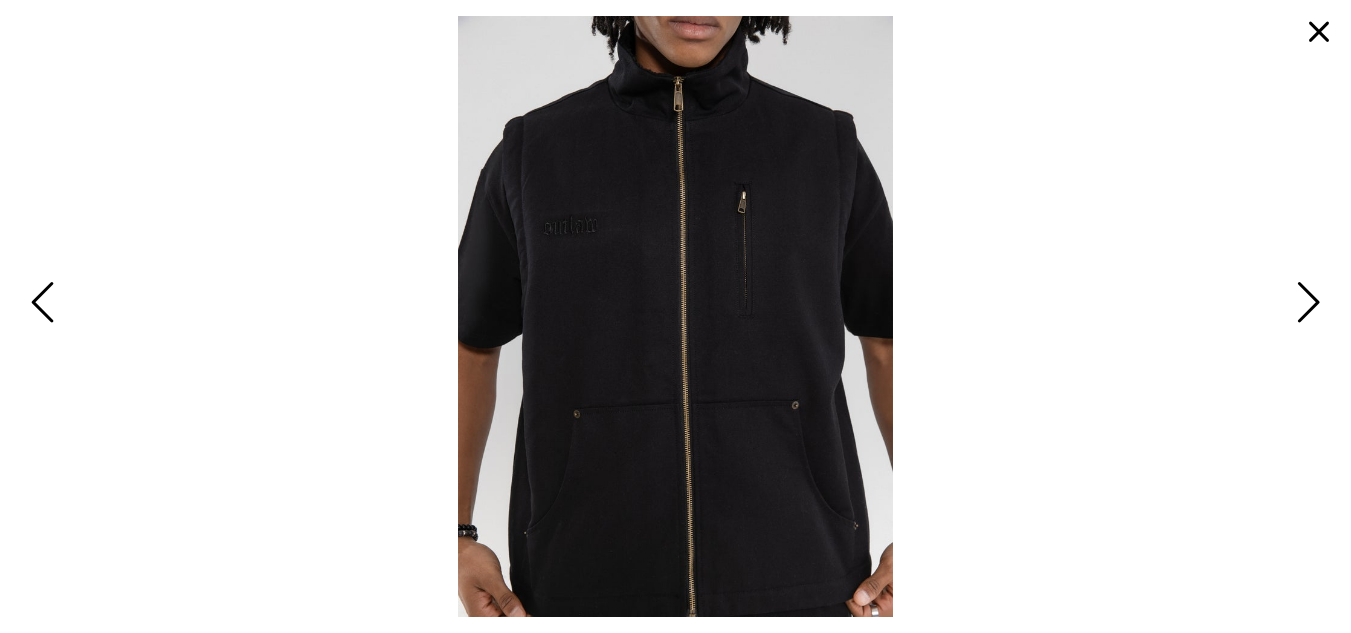 click at bounding box center (1305, 304) 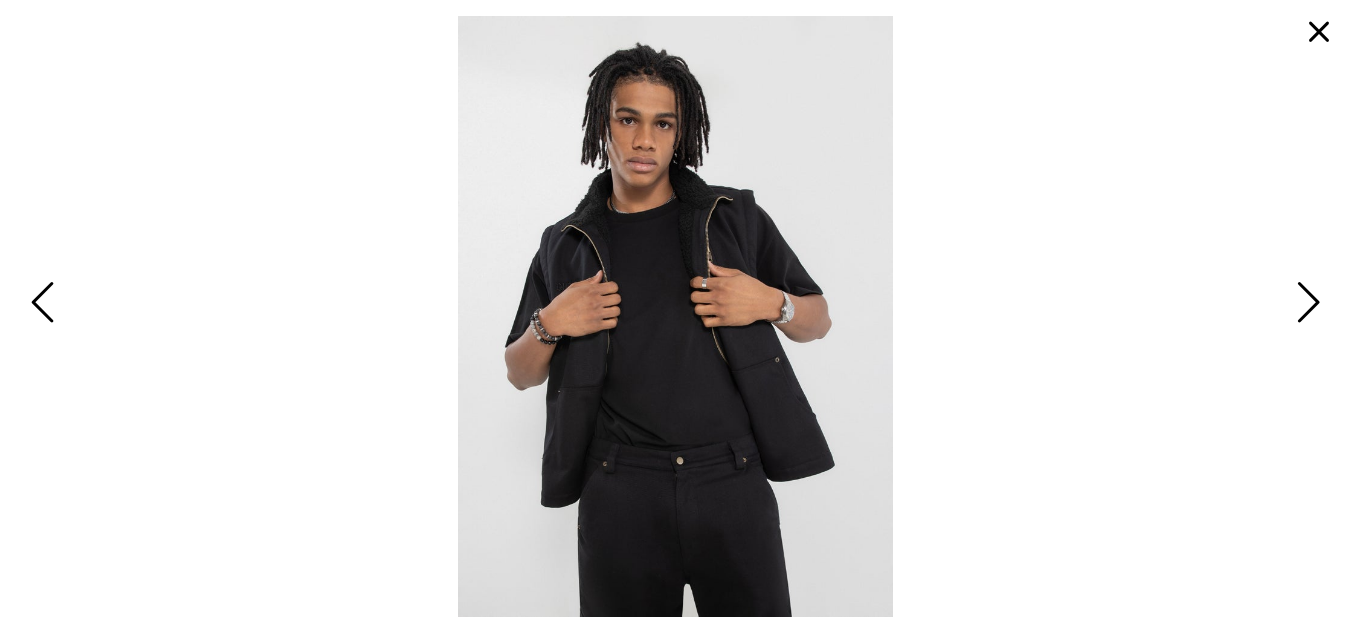 click at bounding box center [1305, 304] 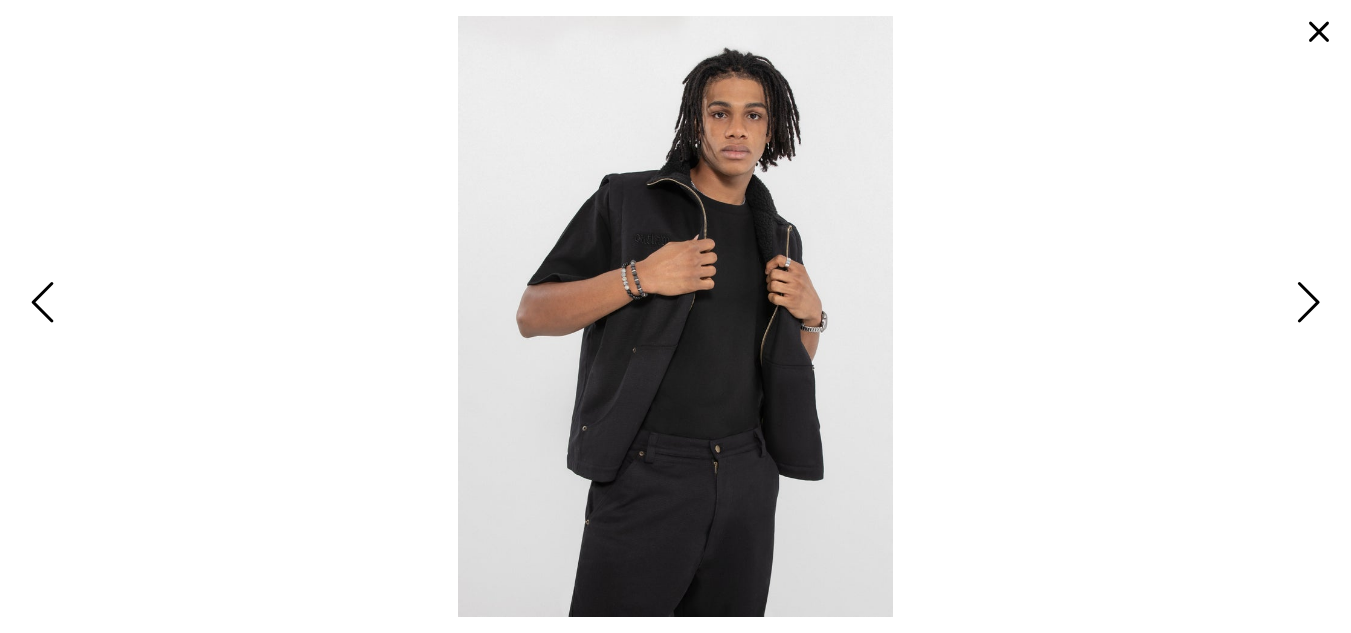 click at bounding box center [1305, 304] 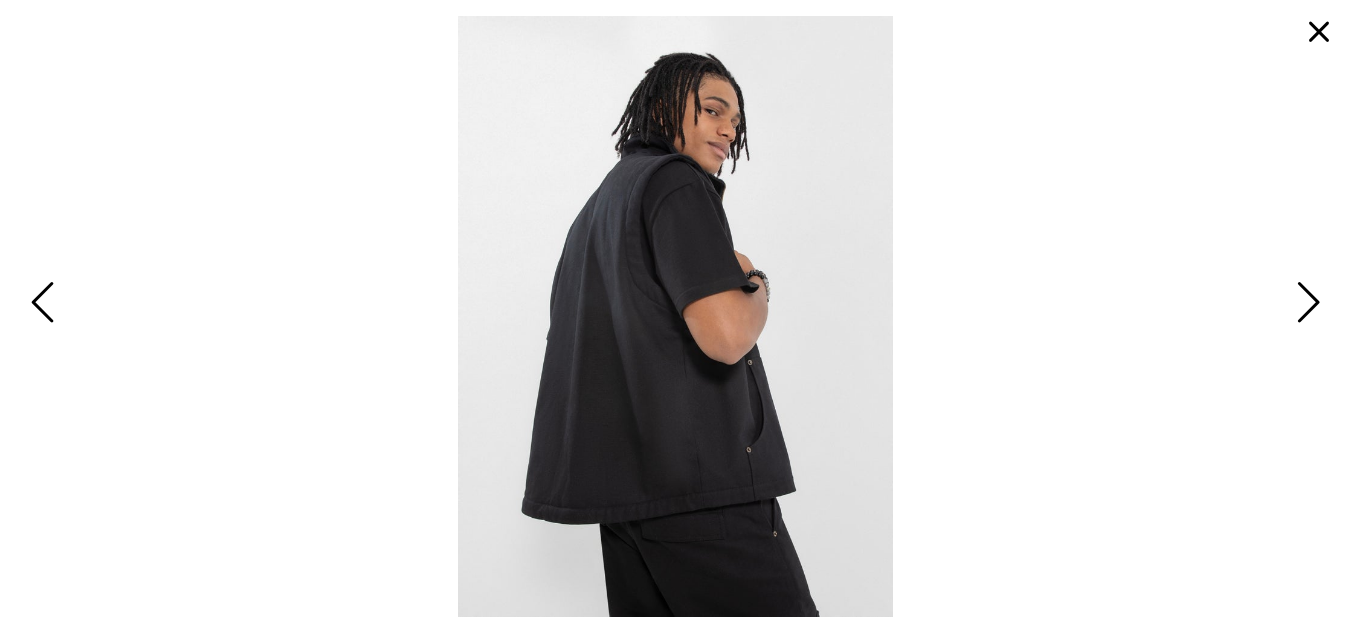 click at bounding box center (1305, 304) 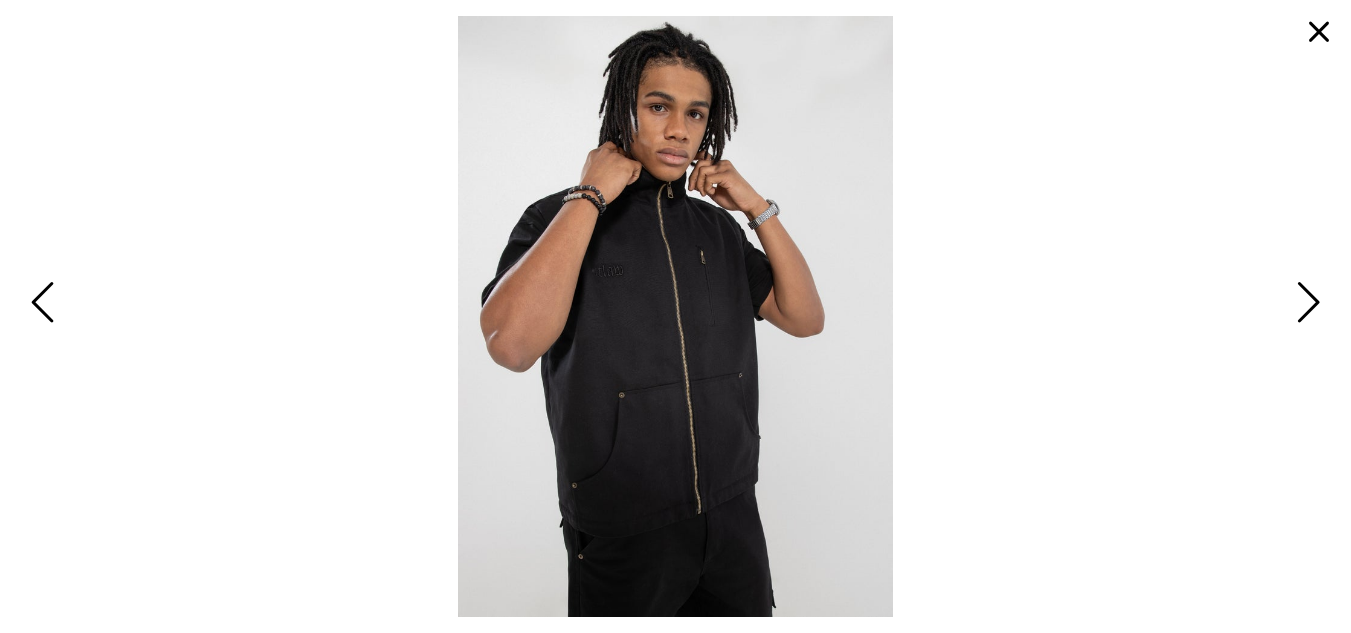 click at bounding box center [1305, 304] 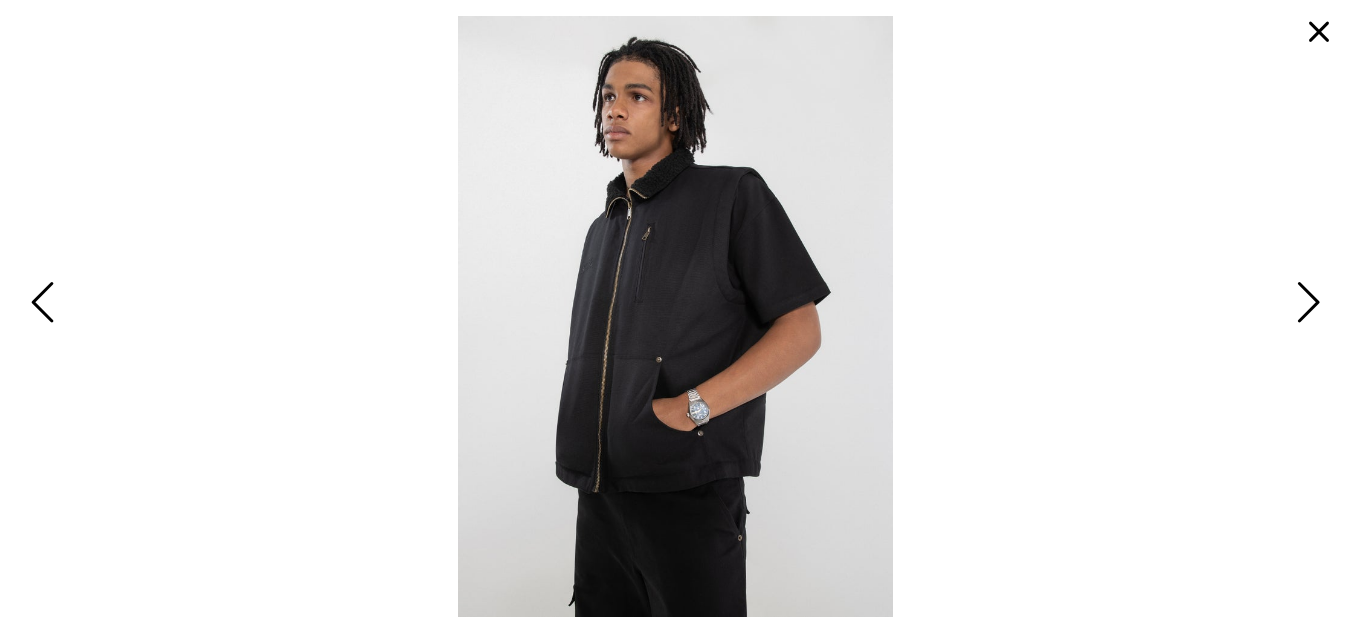 click at bounding box center [1305, 304] 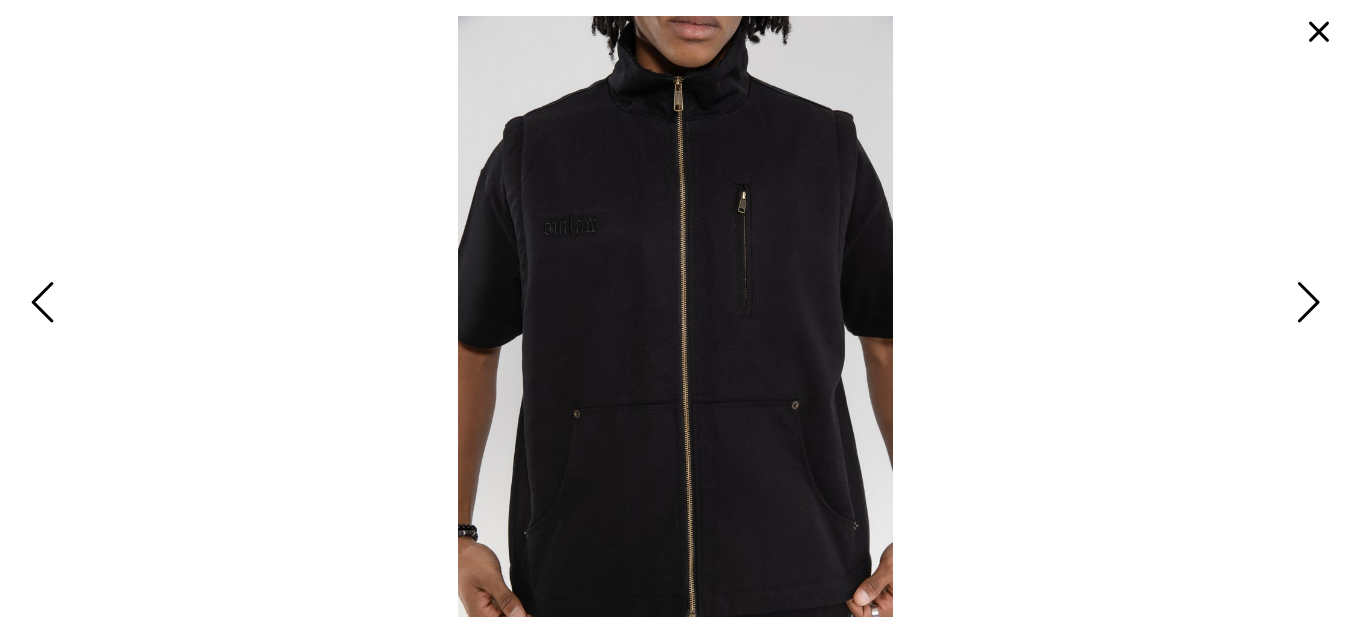 click at bounding box center (1319, 32) 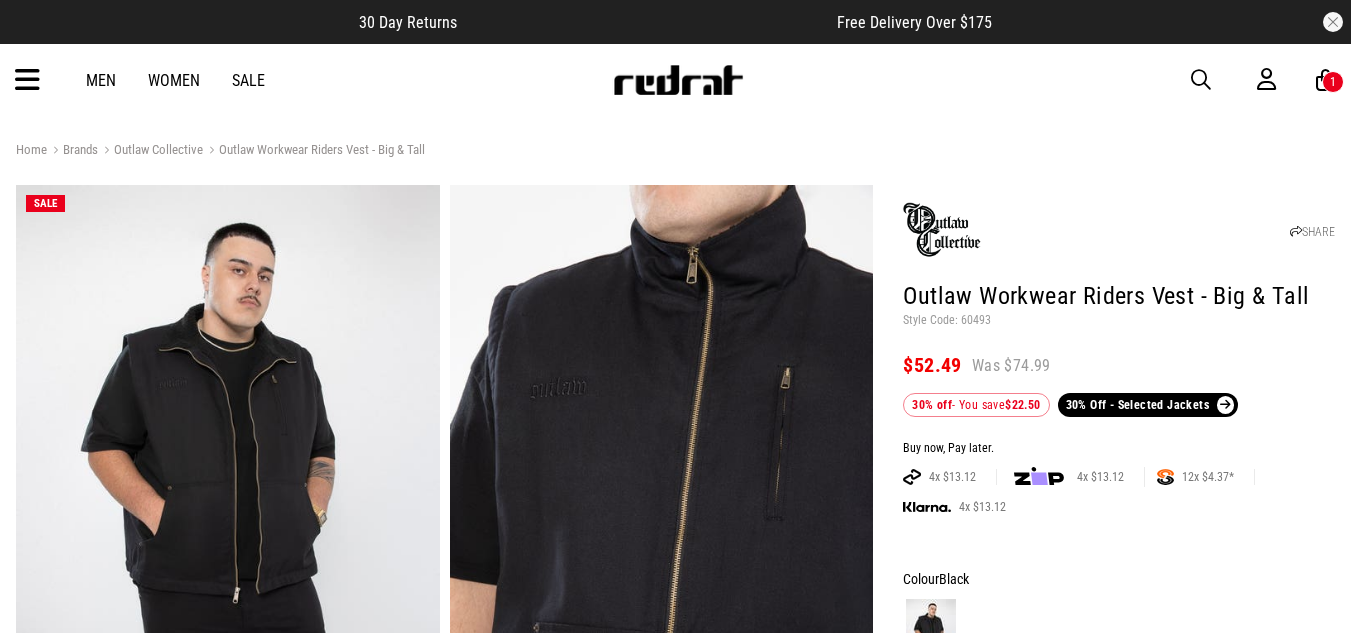 scroll, scrollTop: 574, scrollLeft: 0, axis: vertical 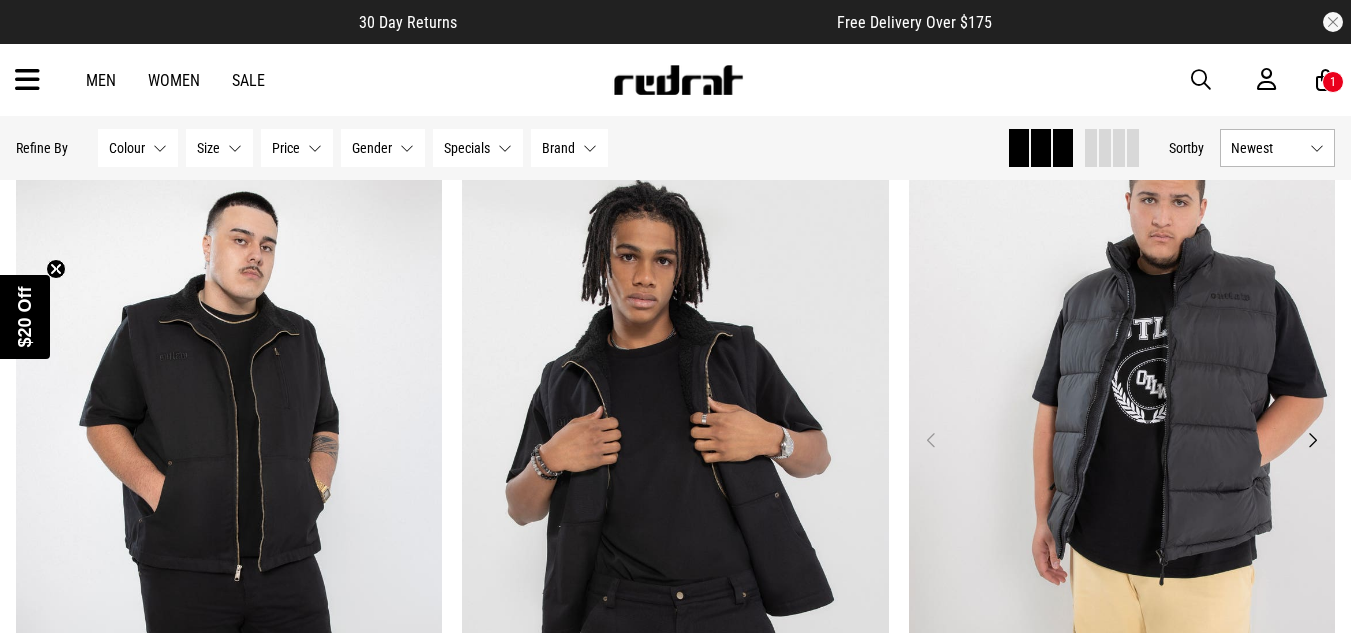 drag, startPoint x: 1356, startPoint y: 618, endPoint x: 968, endPoint y: 578, distance: 390.0564 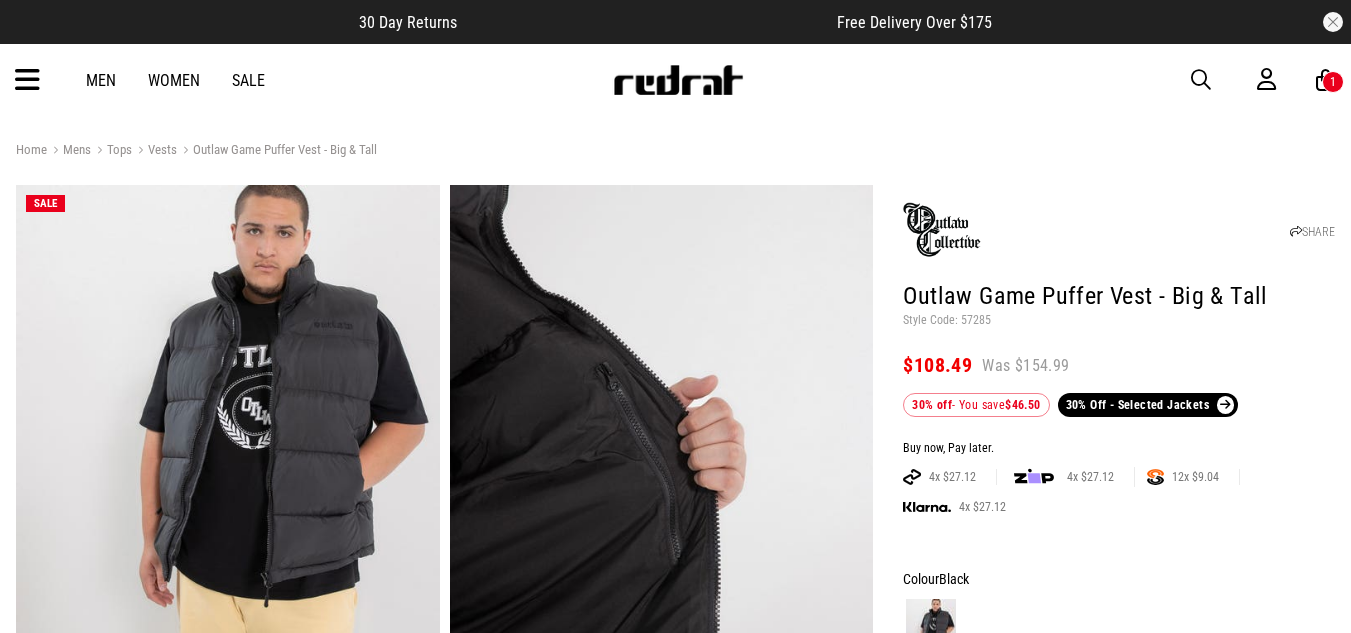 scroll, scrollTop: 0, scrollLeft: 0, axis: both 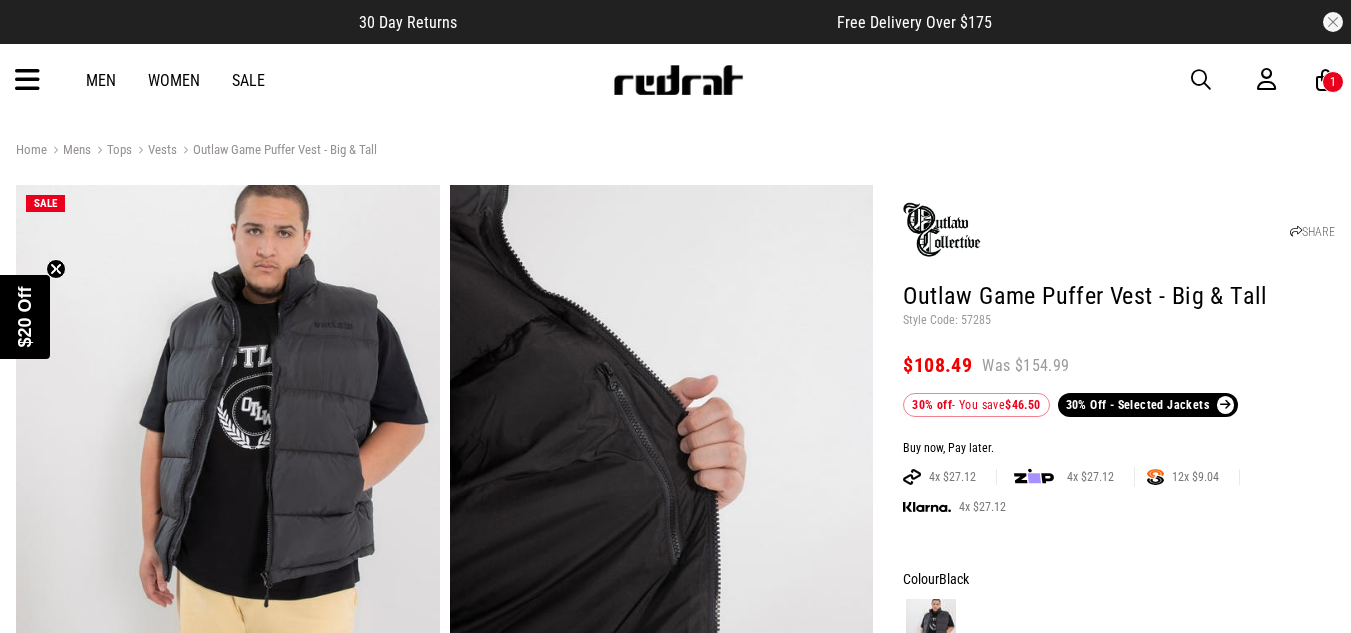 click on "1" at bounding box center (1333, 82) 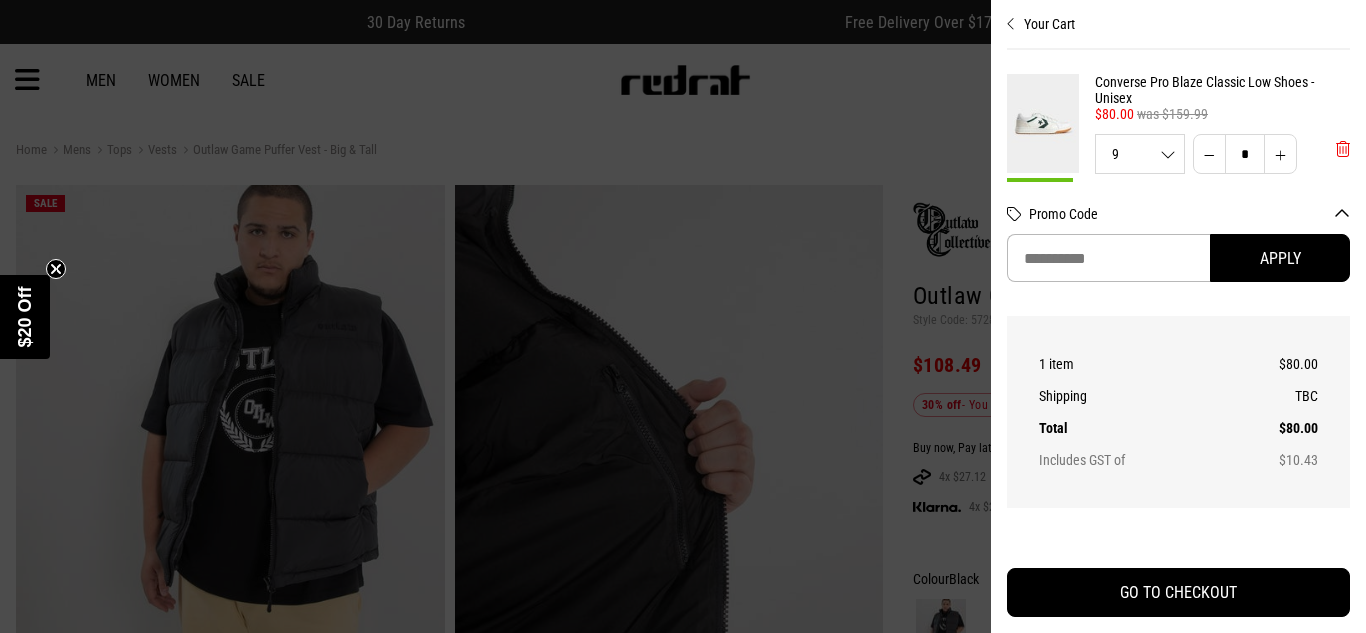 click at bounding box center [1343, 149] 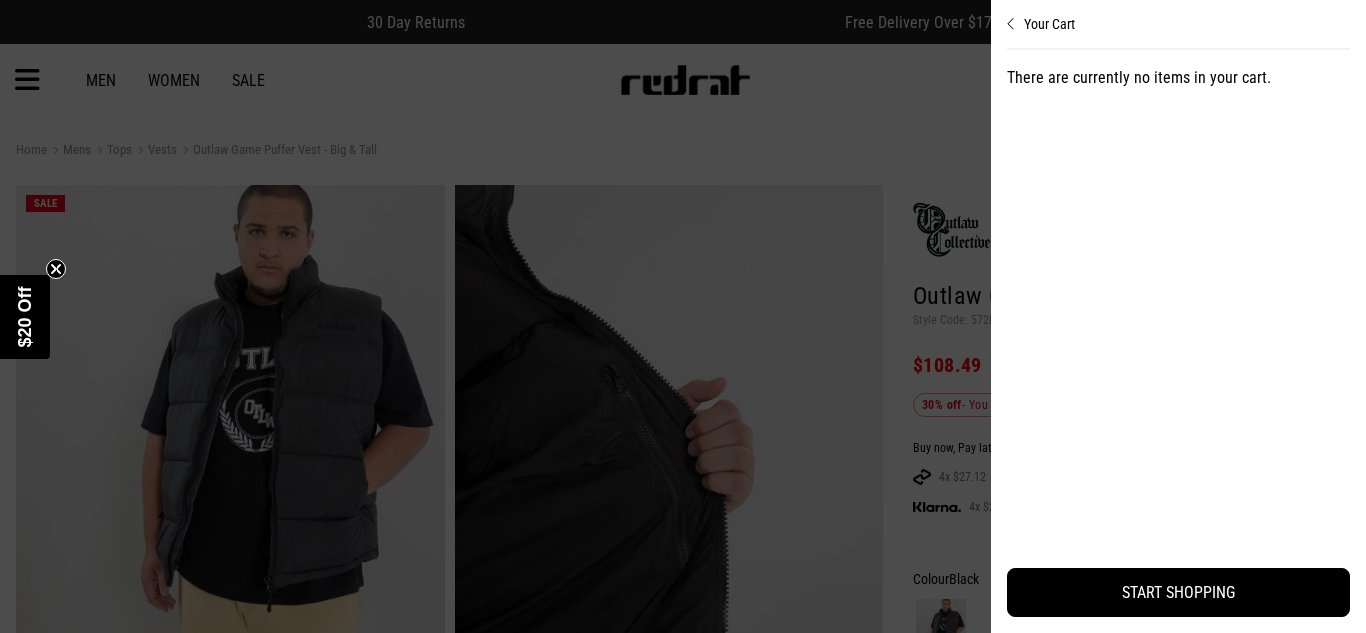 click at bounding box center (683, 316) 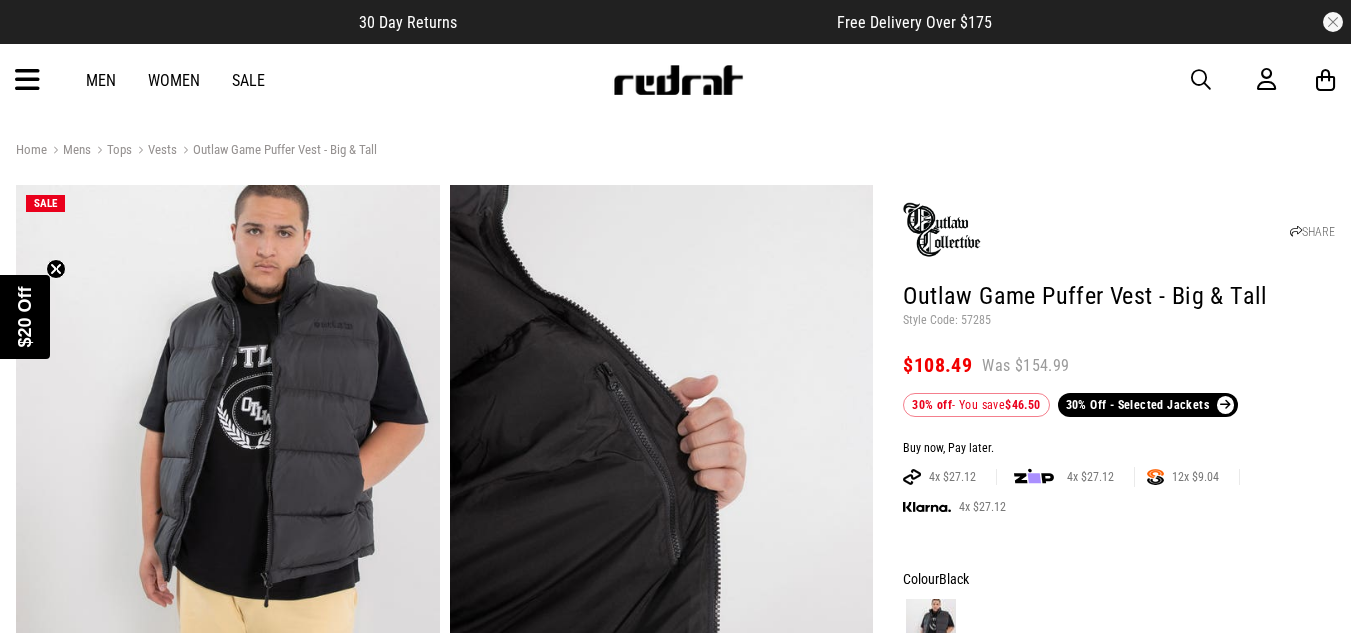 click on "Colour  Black" at bounding box center [1119, 579] 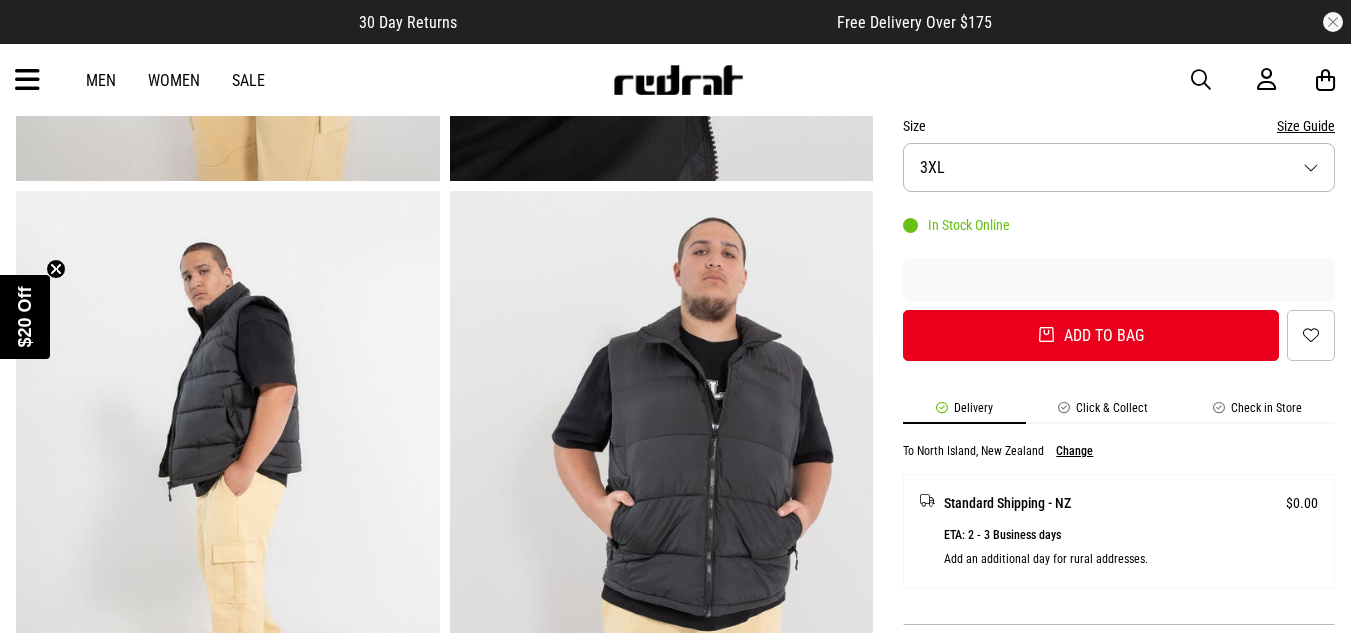 scroll, scrollTop: 681, scrollLeft: 0, axis: vertical 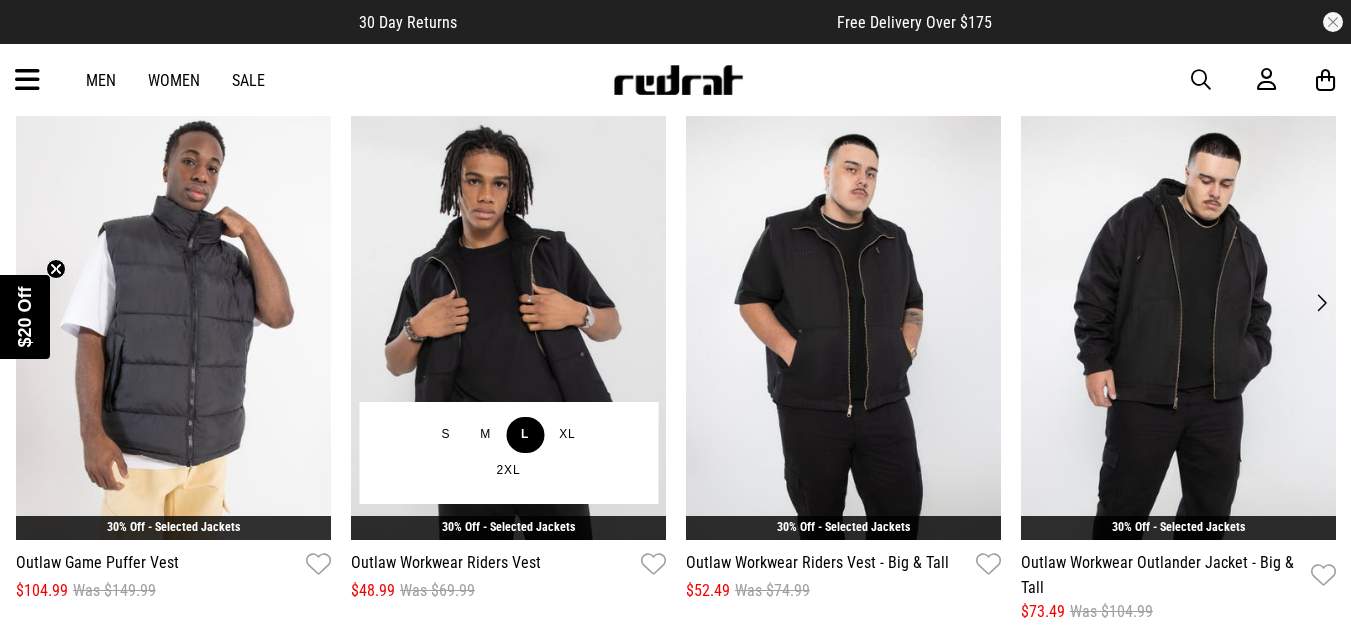 click on "L" at bounding box center [525, 435] 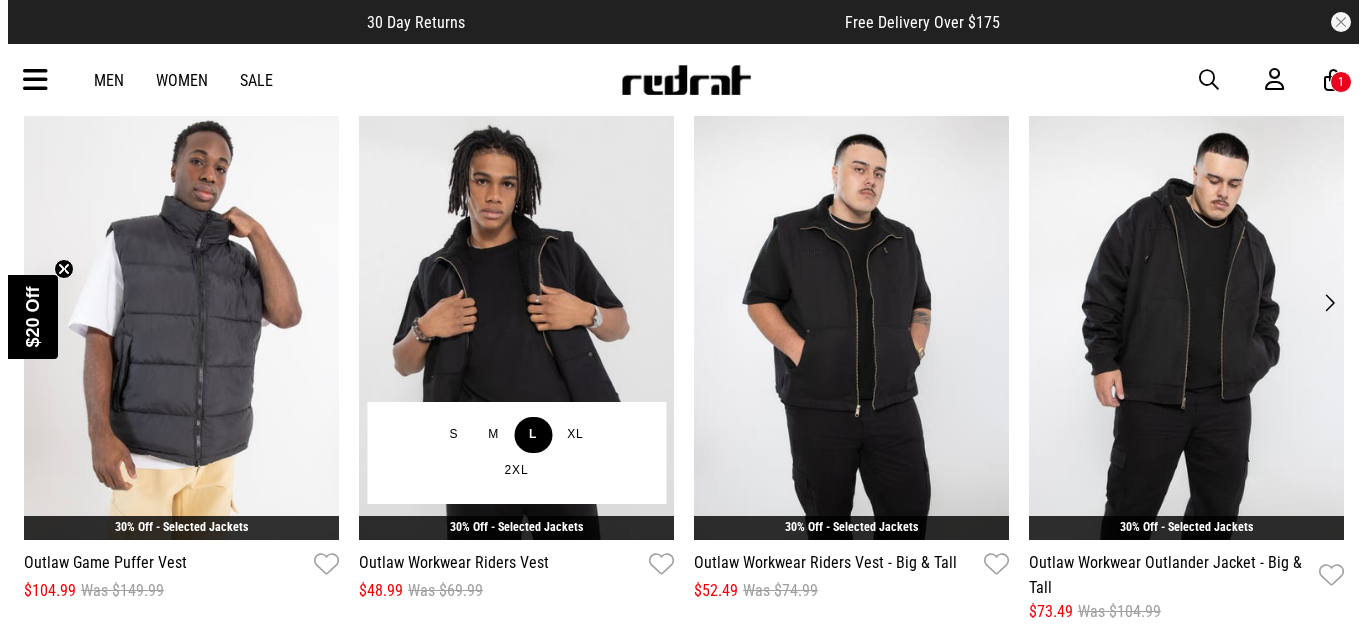 scroll, scrollTop: 2968, scrollLeft: 0, axis: vertical 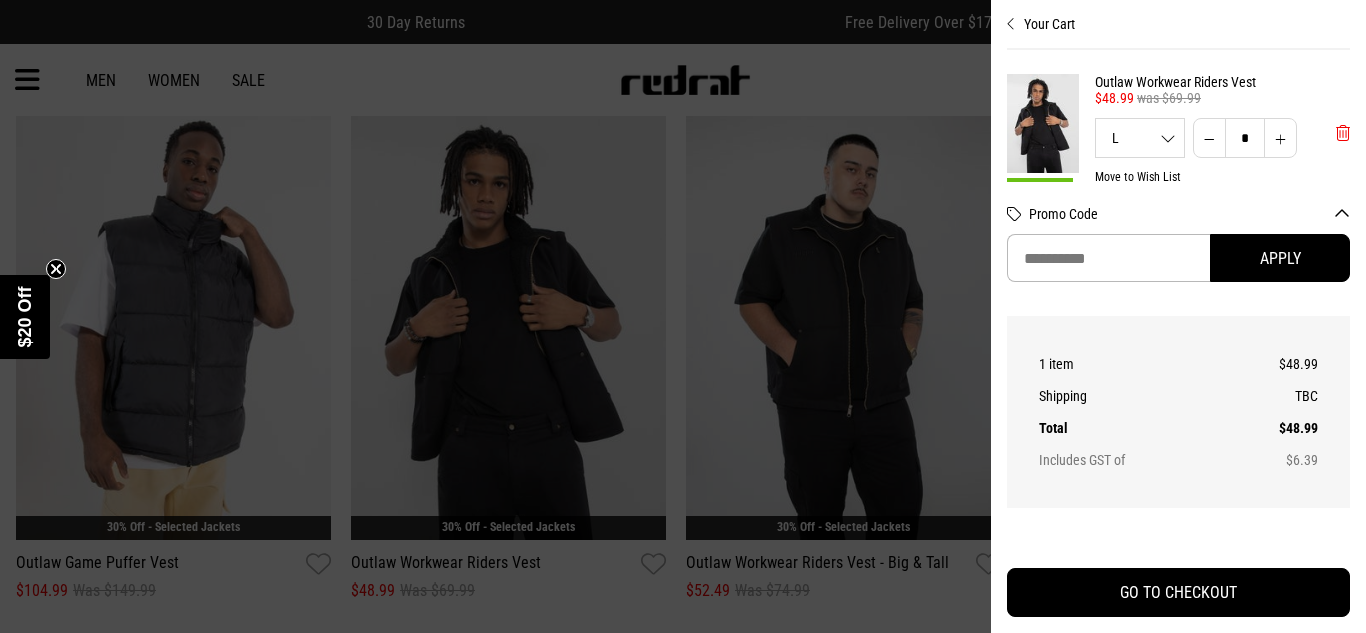 click at bounding box center [1343, 133] 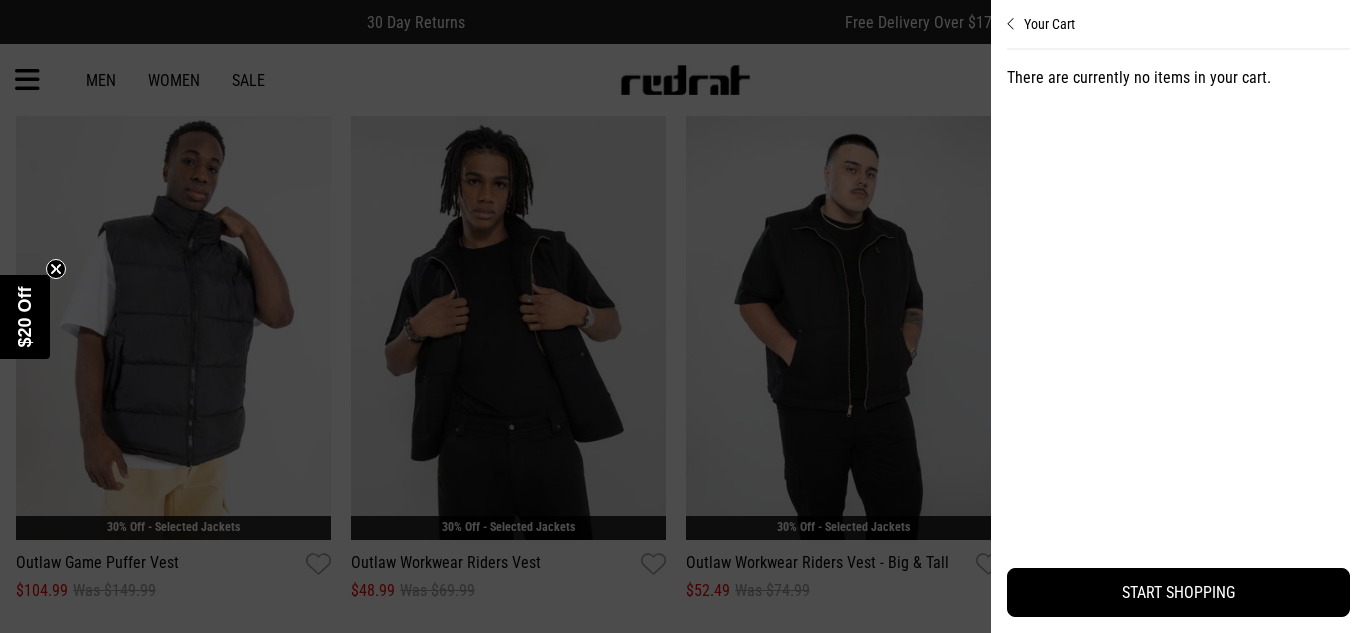 click at bounding box center [683, 316] 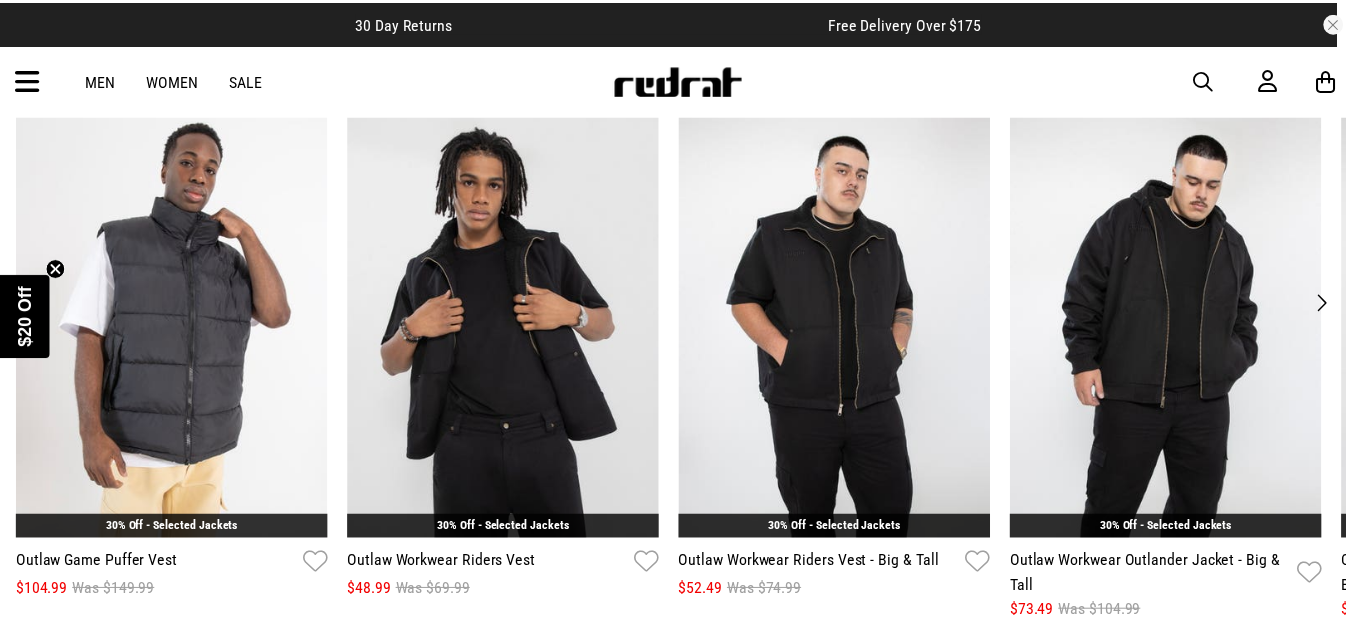 scroll, scrollTop: 2948, scrollLeft: 0, axis: vertical 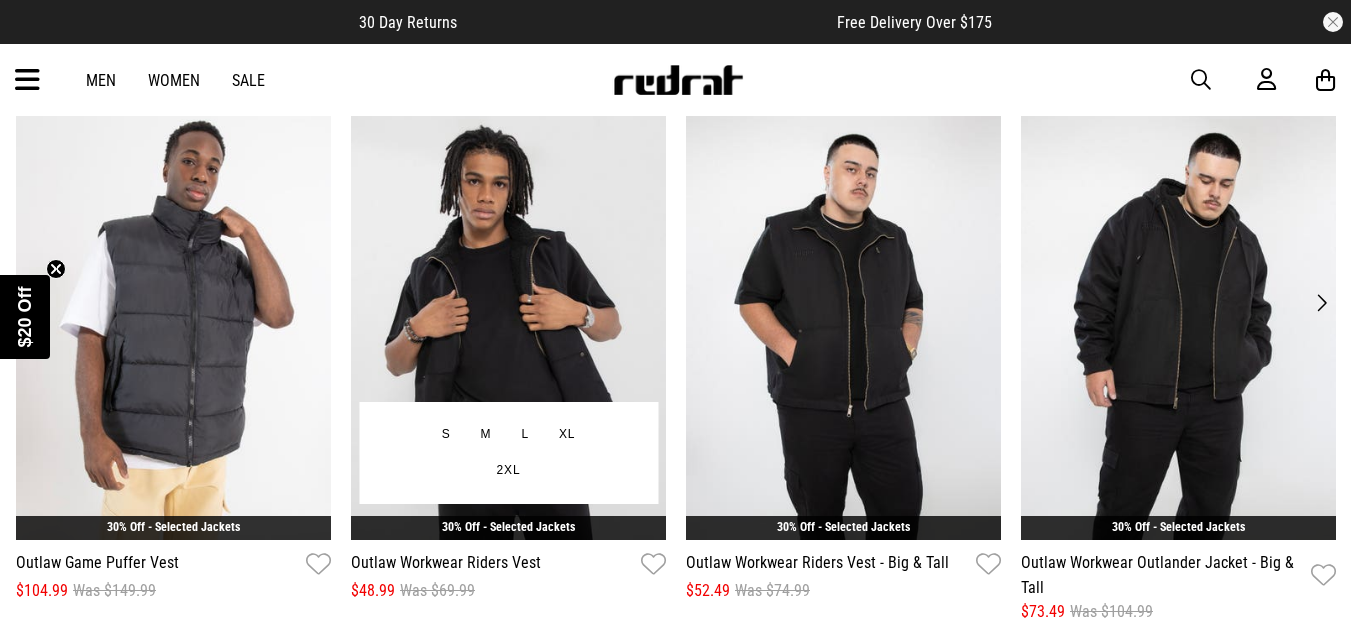 click at bounding box center (508, 323) 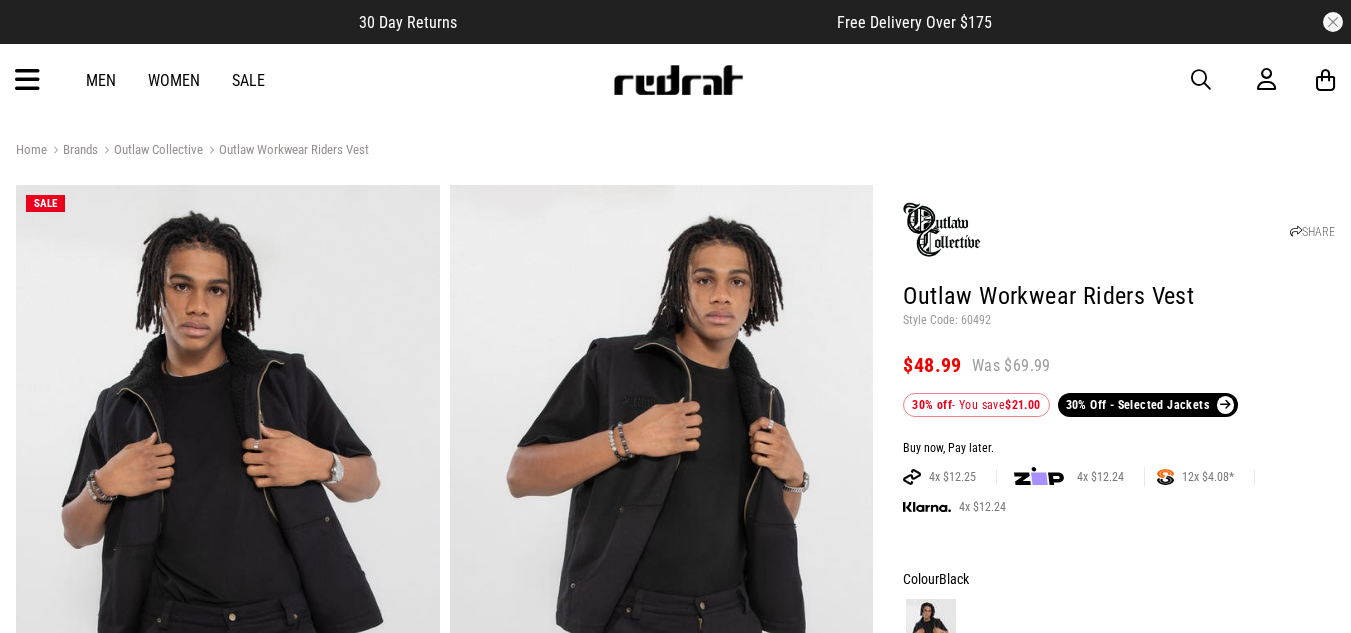 scroll, scrollTop: 0, scrollLeft: 0, axis: both 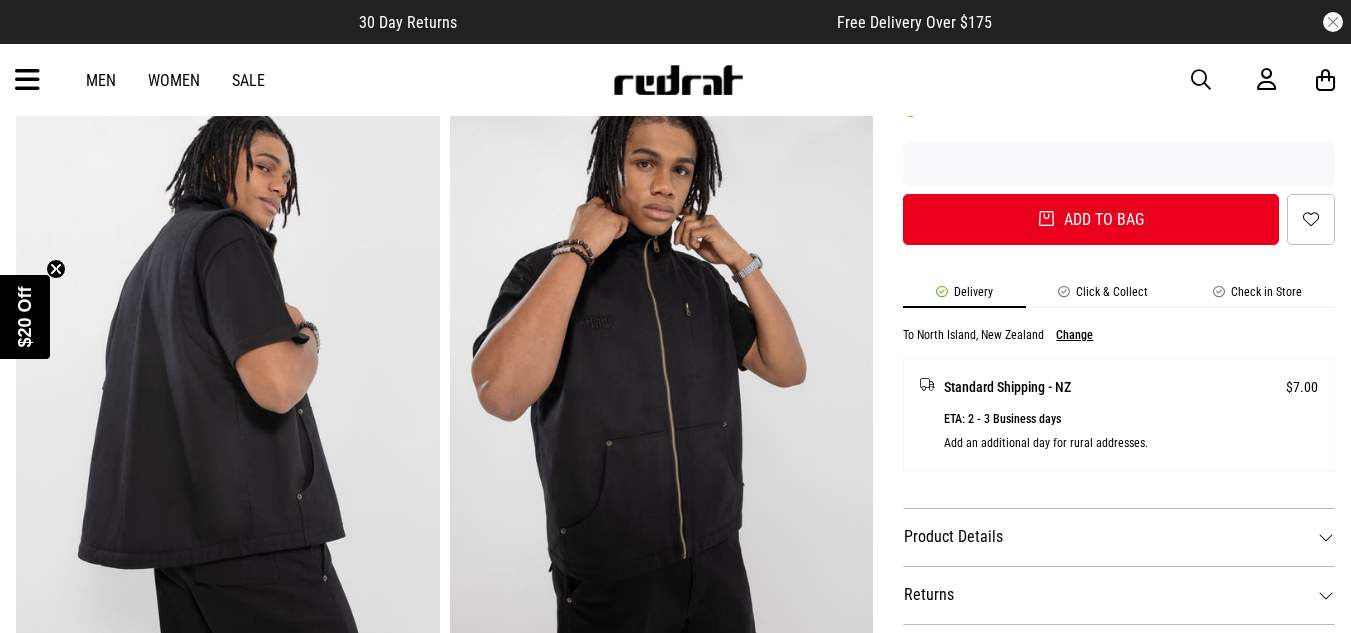 click on "30 Day Returns       Free Delivery Over $175       Your Cart            There are currently no items in your cart.          START SHOPPING                    Men   Women   Sale     Sign in     New       Back         Footwear       Back         Mens       Back         Womens       Back         Youth & Kids       Back         Jewellery       Back         Headwear       Back         Accessories       Back         Deals       Back         Sale   UP TO 60% OFF
Shop by Brand
adidas
Converse
New Era
See all brands     Gift Cards   Find a Store   Delivery   Returns & Exchanges   FAQ   Contact Us
Payment Options Only at Red Rat
Let's keep in touch
Back
Home Brands Outlaw Collective Outlaw Workwear Riders Vest         SALE          SHARE    Outlaw Workwear Riders Vest" at bounding box center [675, 1410] 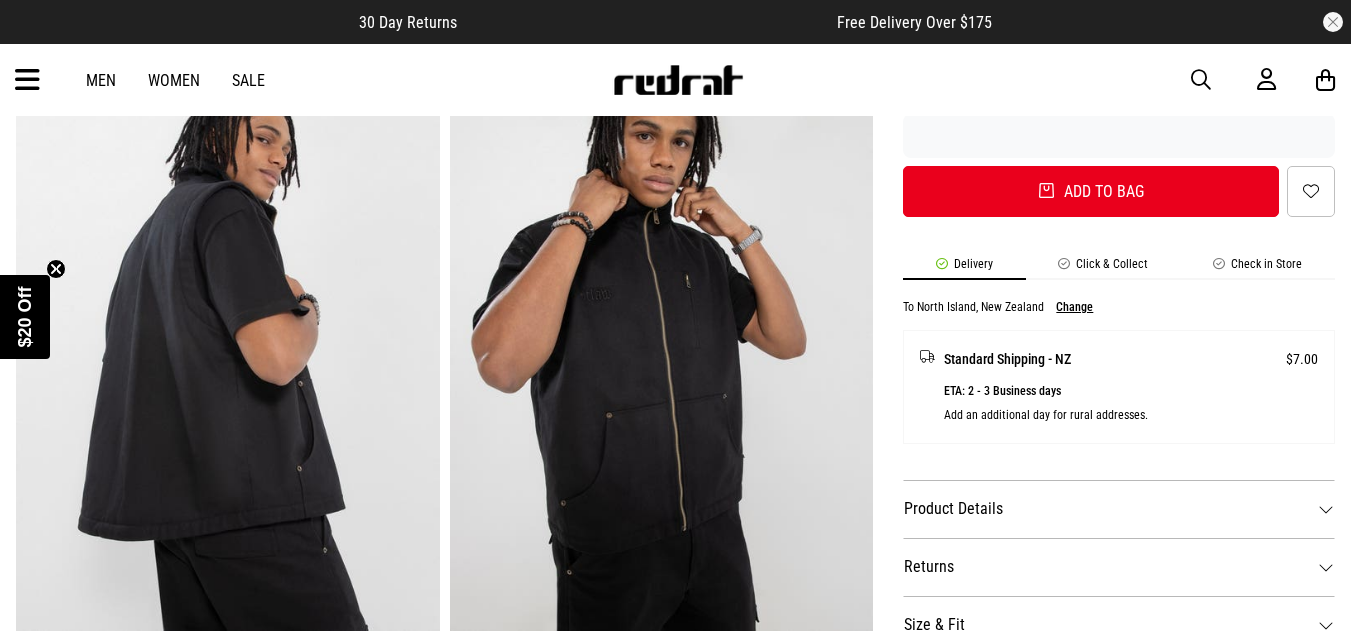 scroll, scrollTop: 0, scrollLeft: 0, axis: both 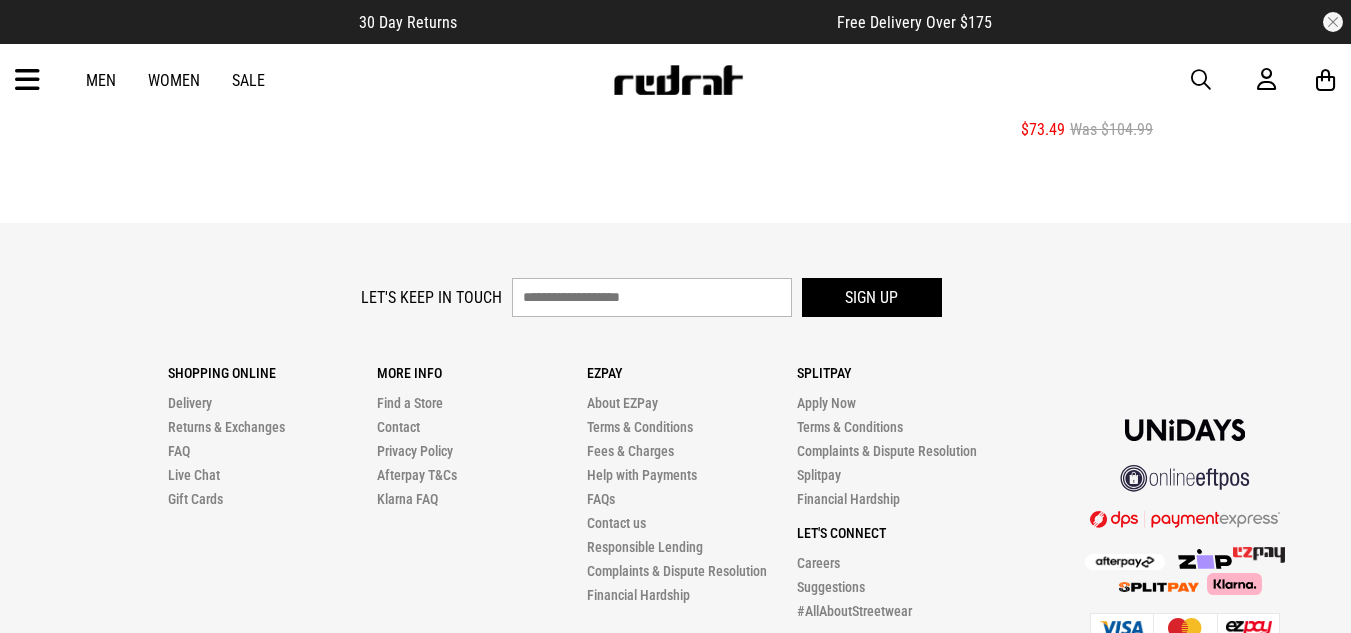 click on "Men" at bounding box center (101, 80) 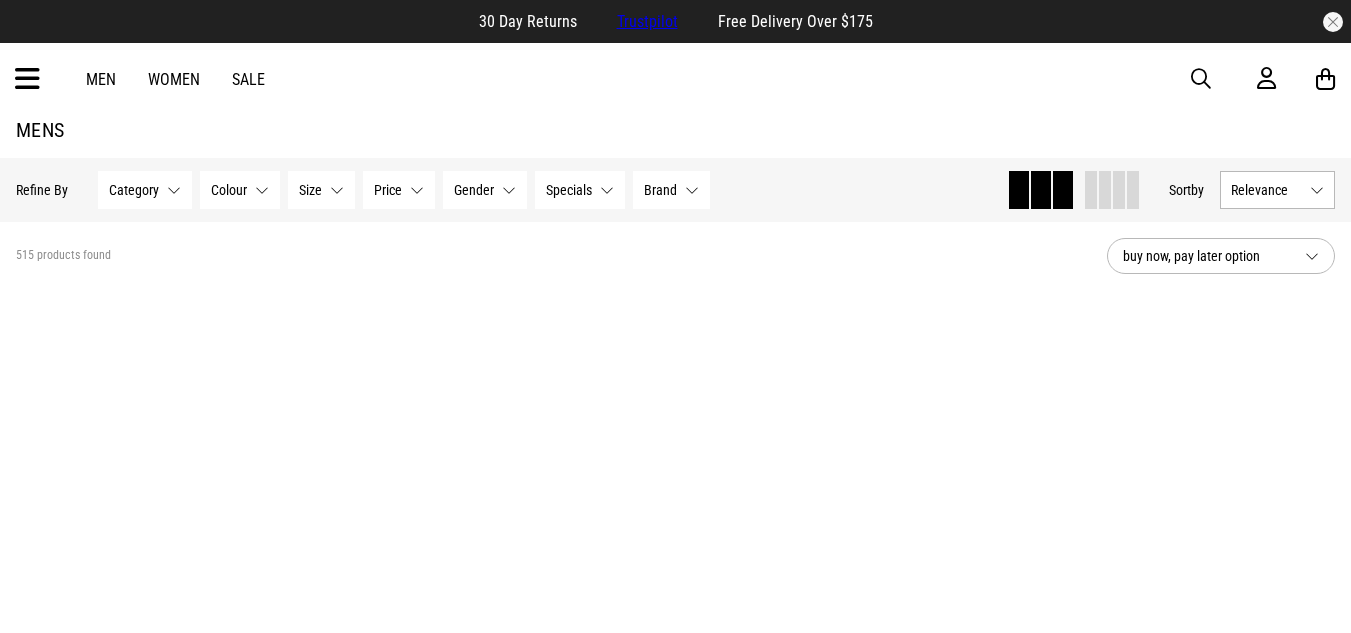 scroll, scrollTop: 0, scrollLeft: 0, axis: both 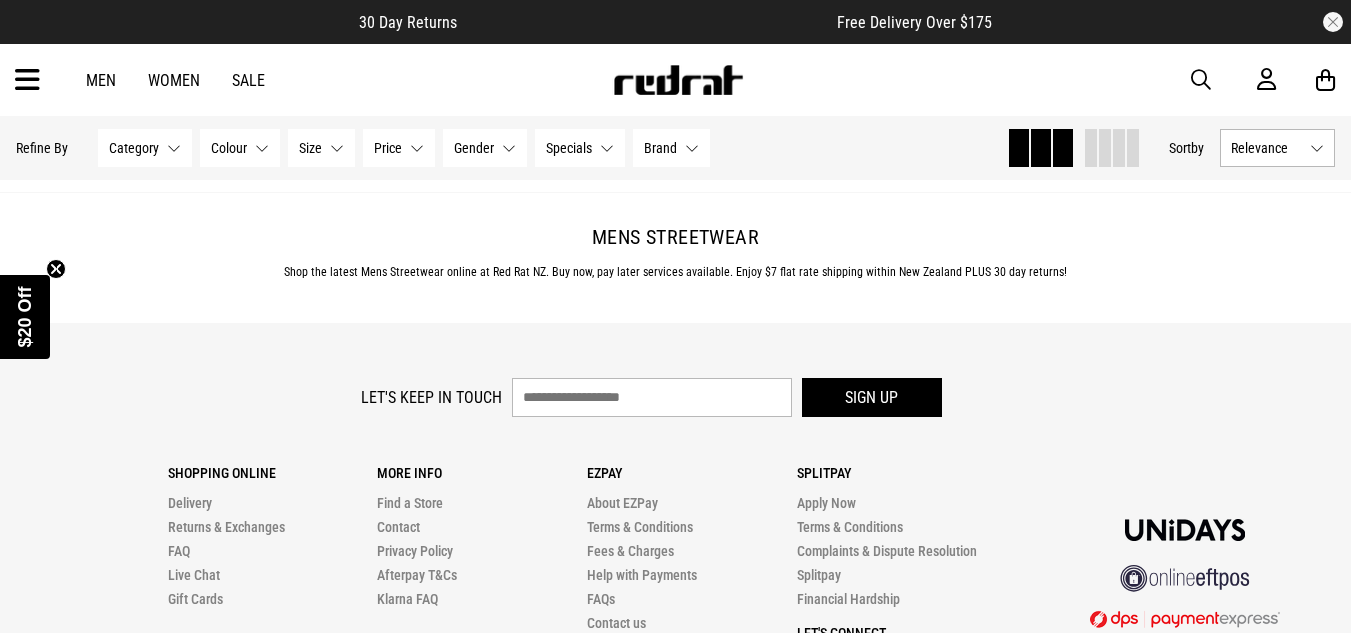 click on "Specials  None selected" at bounding box center [580, 148] 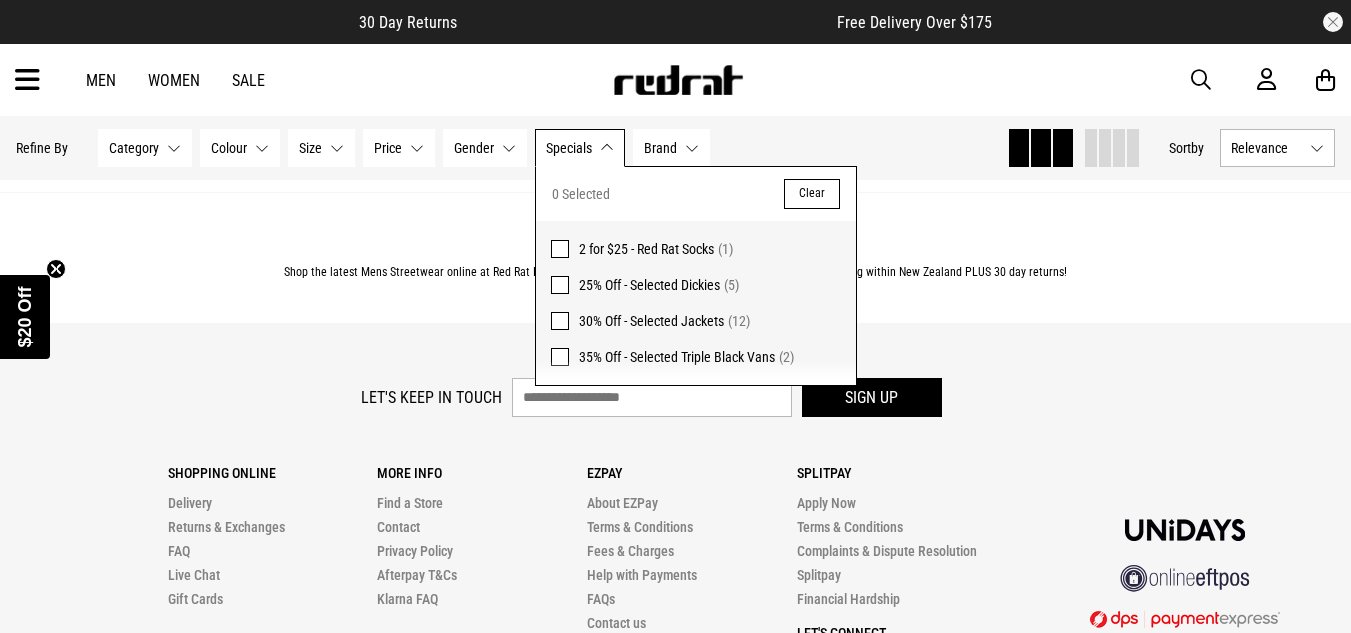 click on "Let's keep in touch
Sign up
Shopping Online
Delivery
Returns & Exchanges
FAQ
Live Chat
Gift Cards
More Info
Find a Store
Contact
Privacy Policy
Afterpay T&Cs
Klarna FAQ
Ezpay
About EZPay" at bounding box center (675, 611) 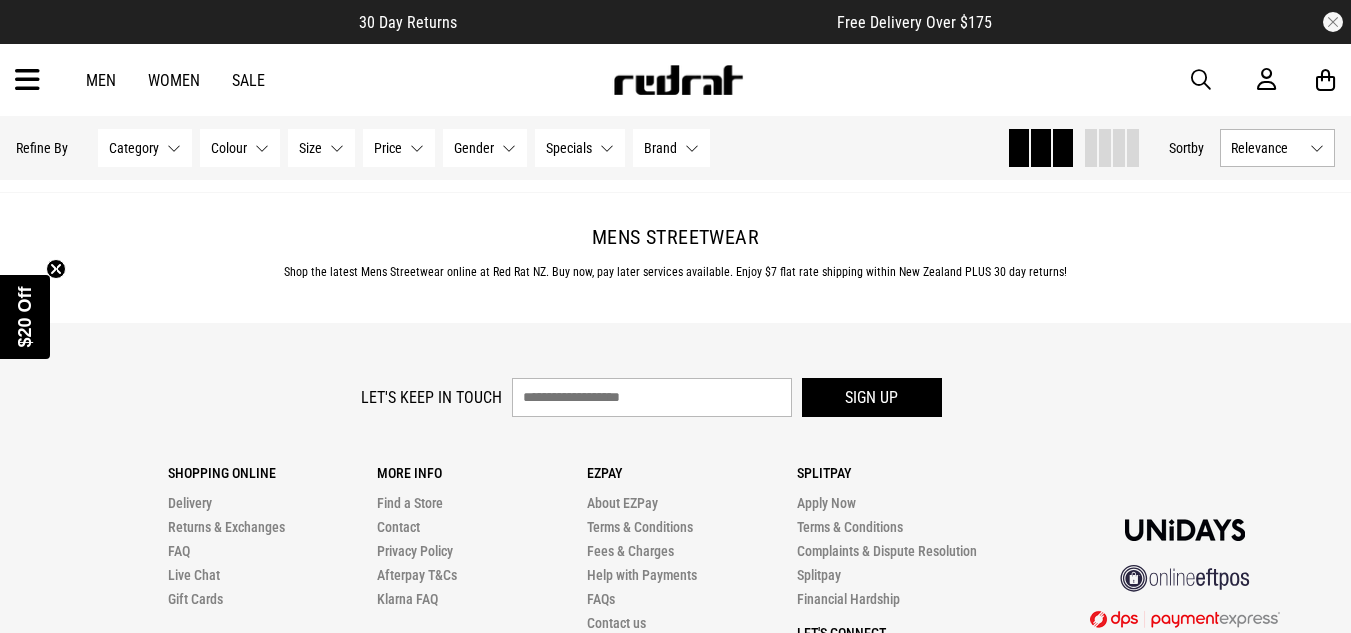 click on "Let's keep in touch
Sign up
Shopping Online
Delivery
Returns & Exchanges
FAQ
Live Chat
Gift Cards
More Info
Find a Store
Contact
Privacy Policy
Afterpay T&Cs
Klarna FAQ
Ezpay
About EZPay" at bounding box center [675, 611] 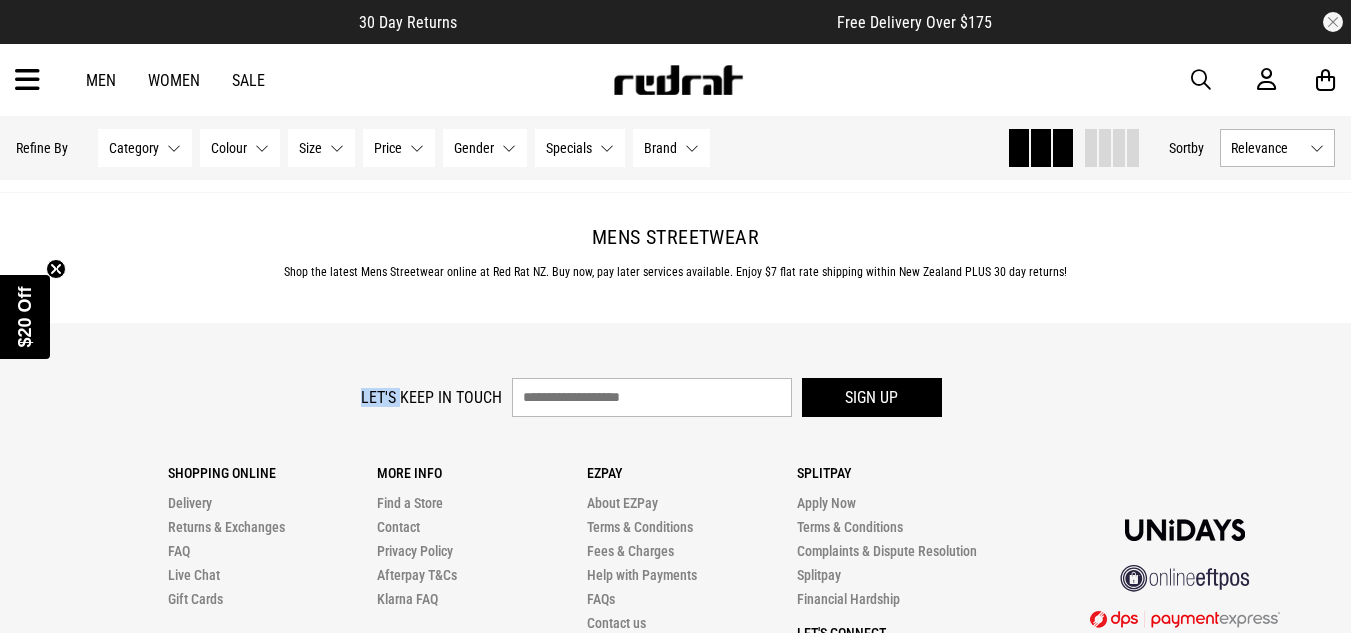 click on "Let's keep in touch
Sign up
Shopping Online
Delivery
Returns & Exchanges
FAQ
Live Chat
Gift Cards
More Info
Find a Store
Contact
Privacy Policy
Afterpay T&Cs
Klarna FAQ
Ezpay
About EZPay" at bounding box center [675, 611] 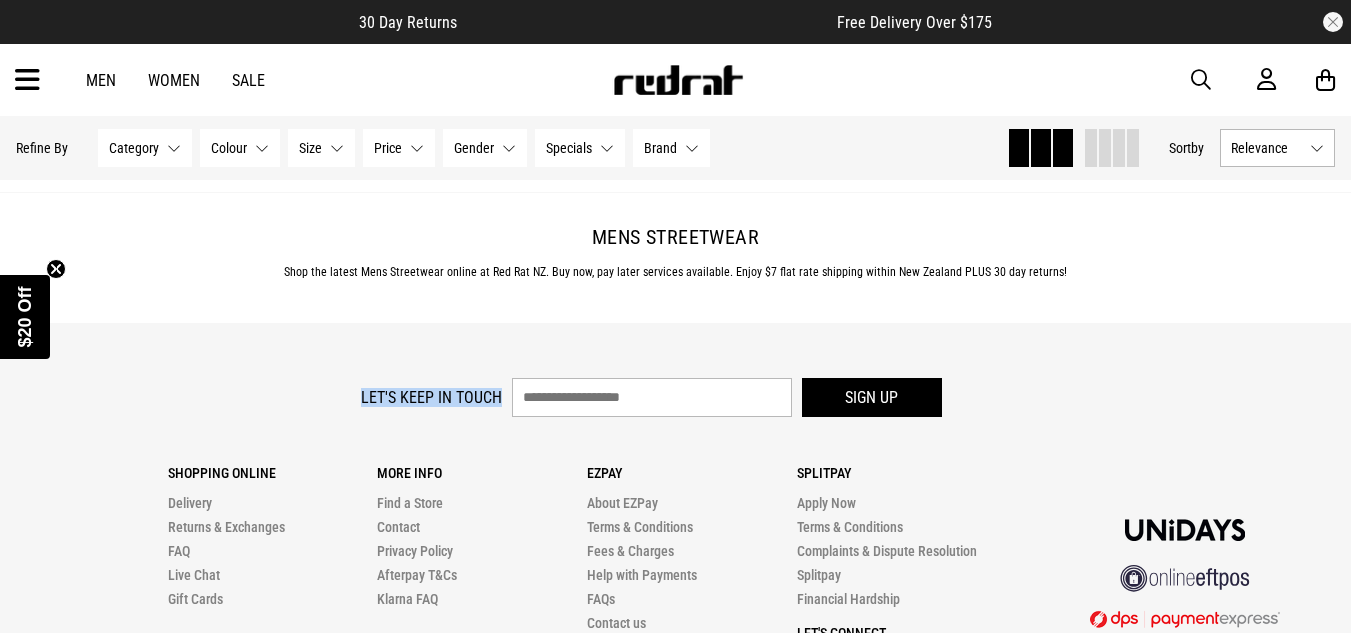 click on "Let's keep in touch
Sign up
Shopping Online
Delivery
Returns & Exchanges
FAQ
Live Chat
Gift Cards
More Info
Find a Store
Contact
Privacy Policy
Afterpay T&Cs
Klarna FAQ
Ezpay
About EZPay" at bounding box center (675, 611) 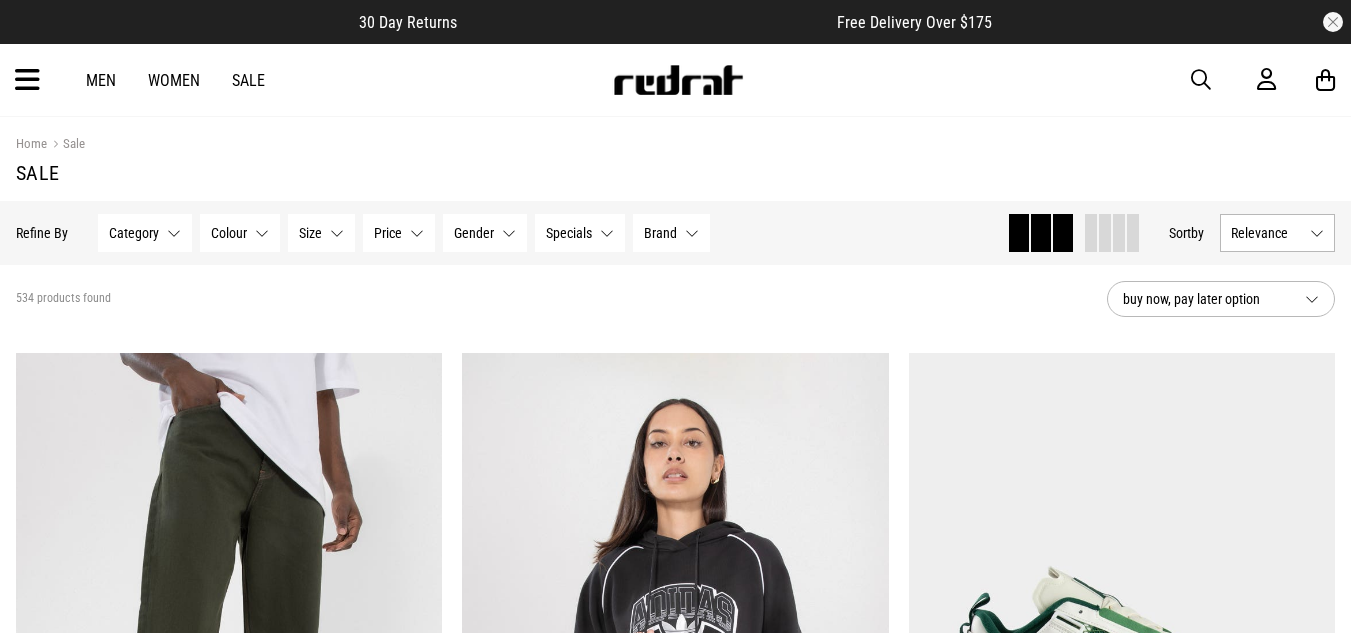 scroll, scrollTop: 0, scrollLeft: 0, axis: both 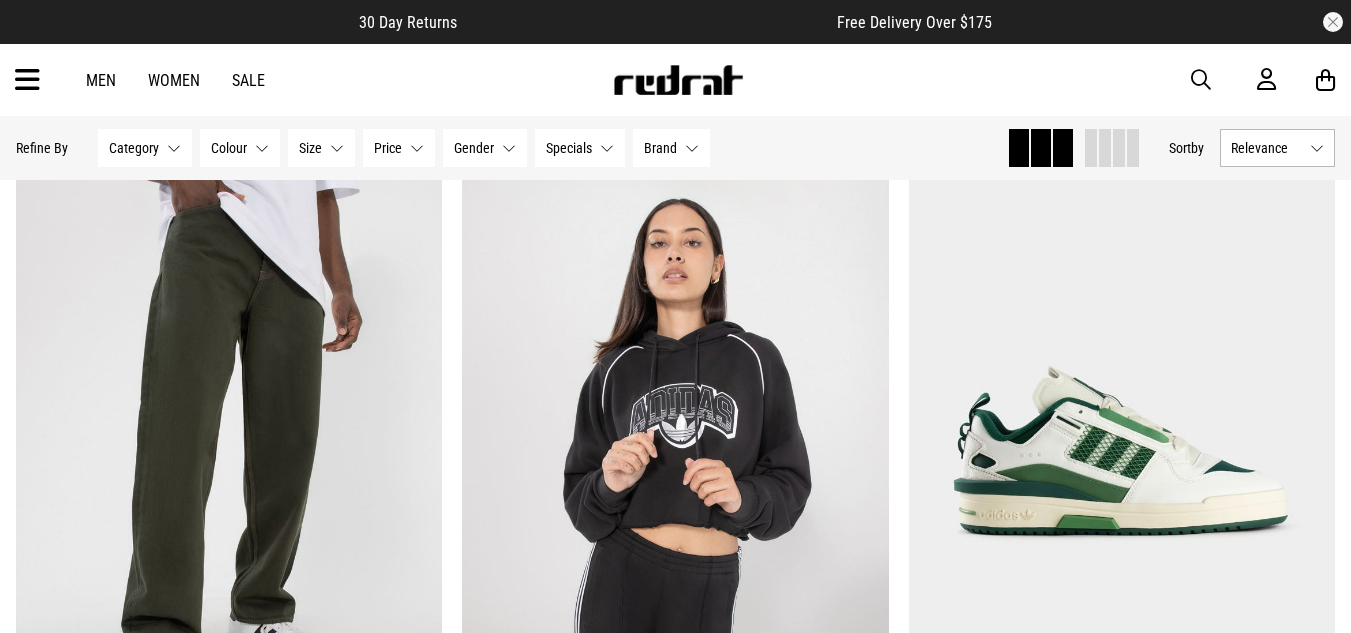 click on "30 Day Returns       Free Delivery Over $175       Your Cart            There are currently no items in your cart.          START SHOPPING                    Men   Women   Sale     Sign in     New       Back         Footwear       Back         Mens       Back         Womens       Back         Youth & Kids       Back         Jewellery       Back         Headwear       Back         Accessories       Back         Deals       Back         Sale   UP TO 60% OFF
Shop by Brand
adidas
Converse
New Era
See all brands     Gift Cards   Find a Store   Delivery   Returns & Exchanges   FAQ   Contact Us
Payment Options Only at Red Rat
Let's keep in touch
Back
Home Sale   Sale     Hide   Refine s   Refine By      Filters  Category  None selected   Category  (94)" at bounding box center [675, 3415] 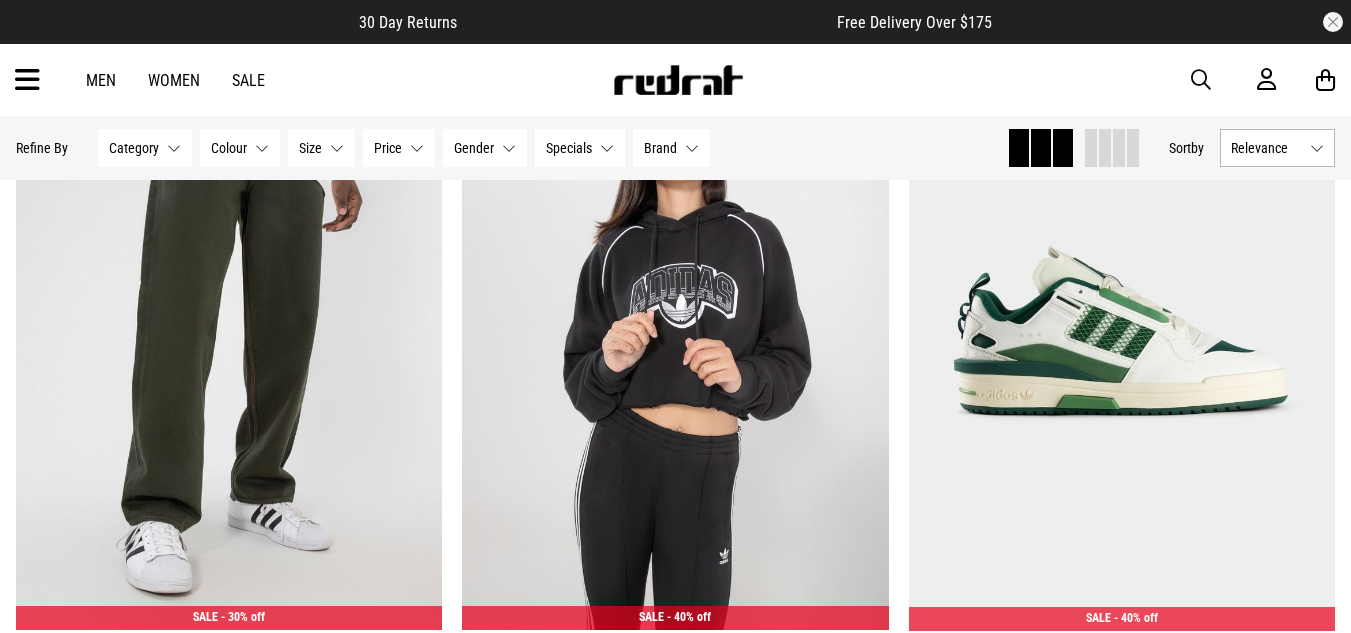 scroll, scrollTop: 0, scrollLeft: 0, axis: both 